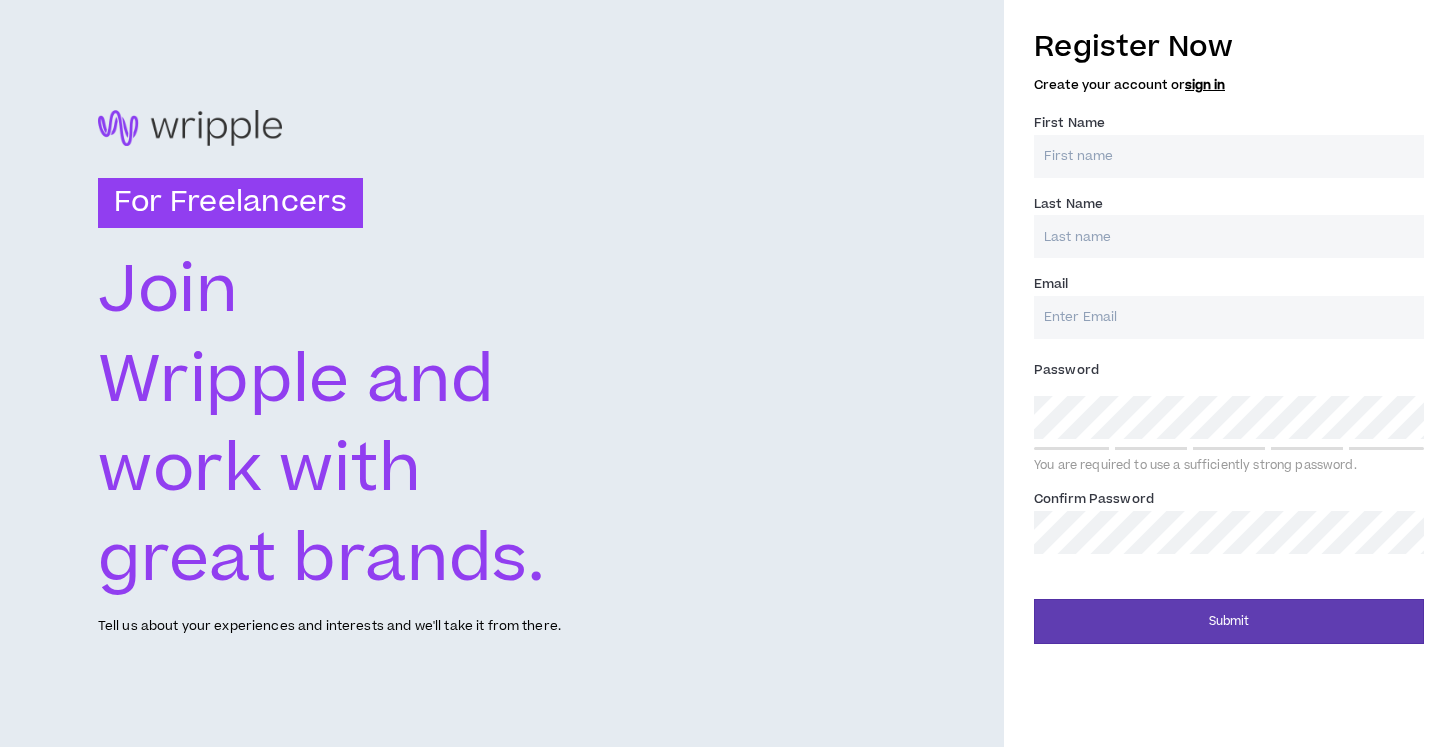 scroll, scrollTop: 0, scrollLeft: 0, axis: both 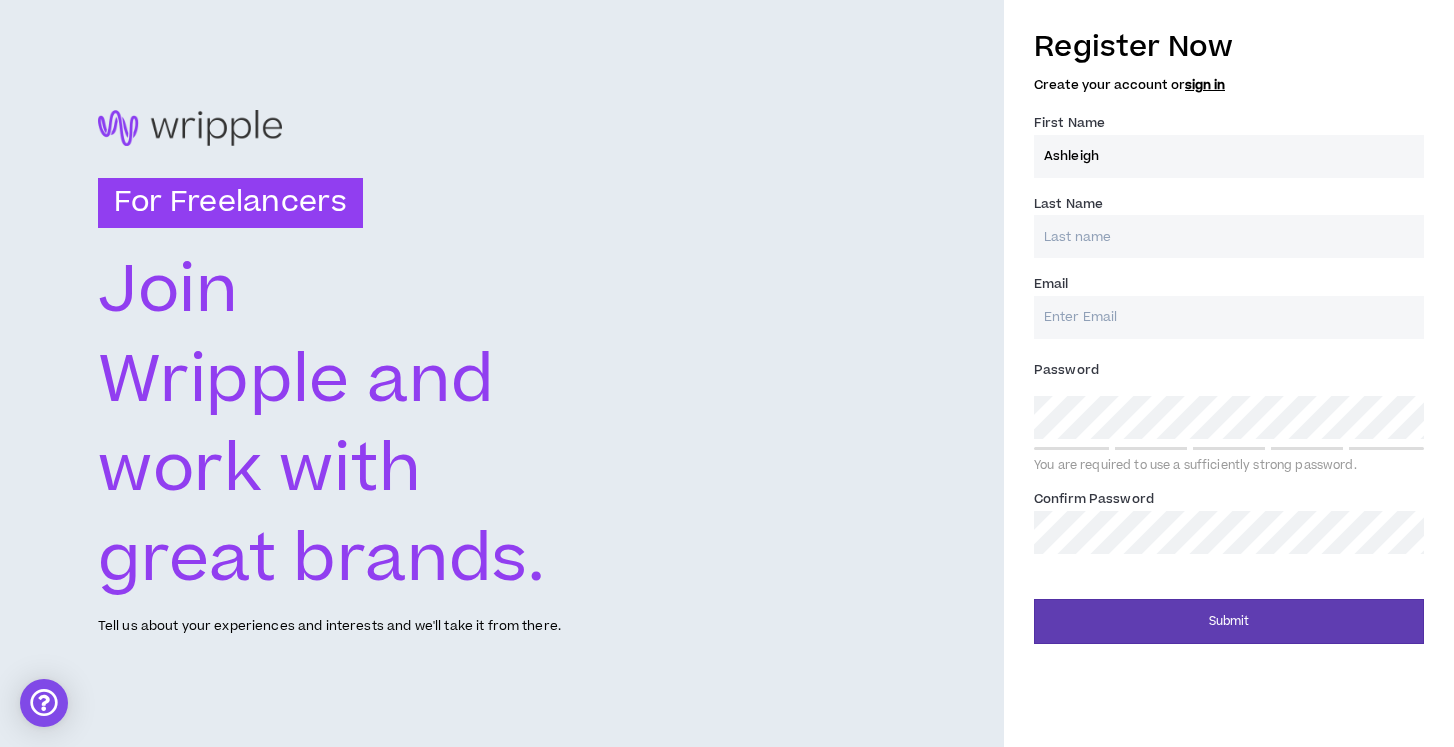type on "Ashleigh" 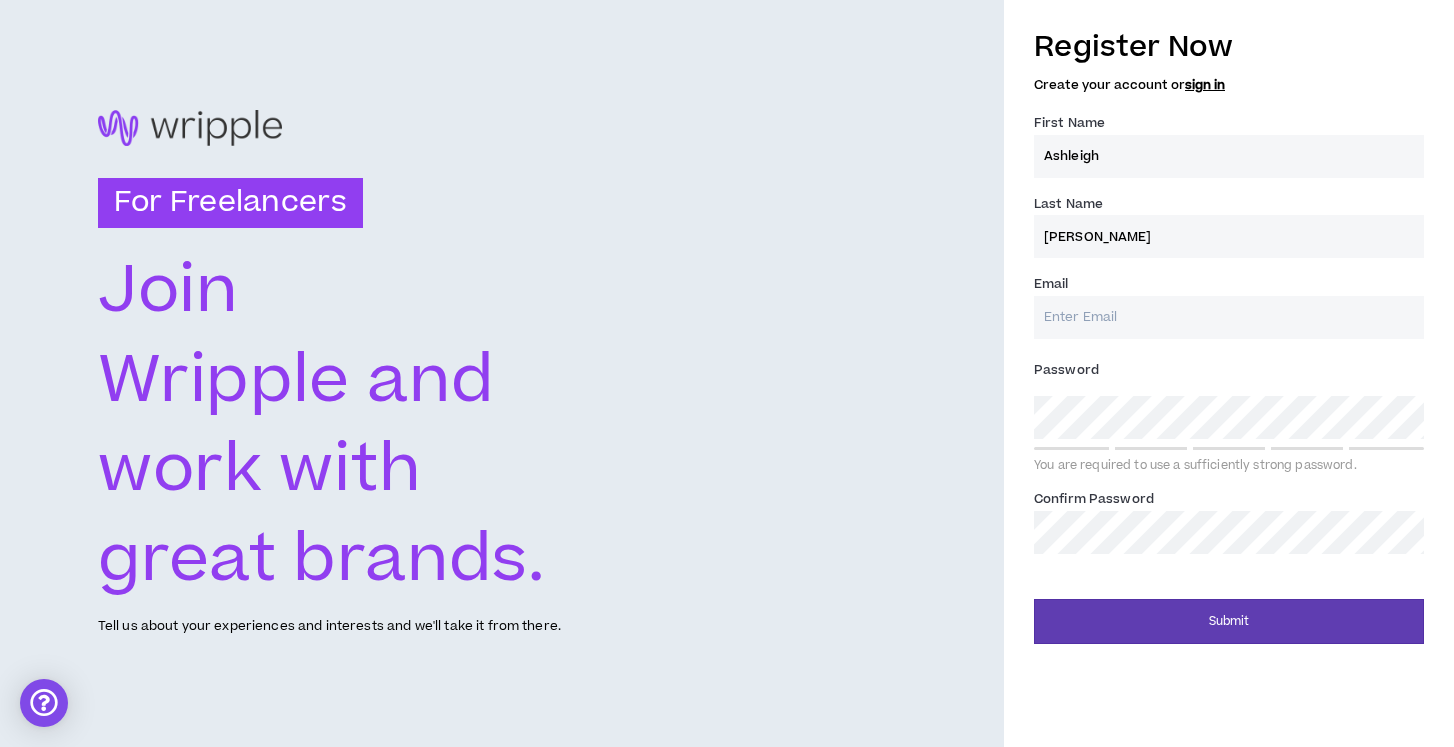 type on "[PERSON_NAME]" 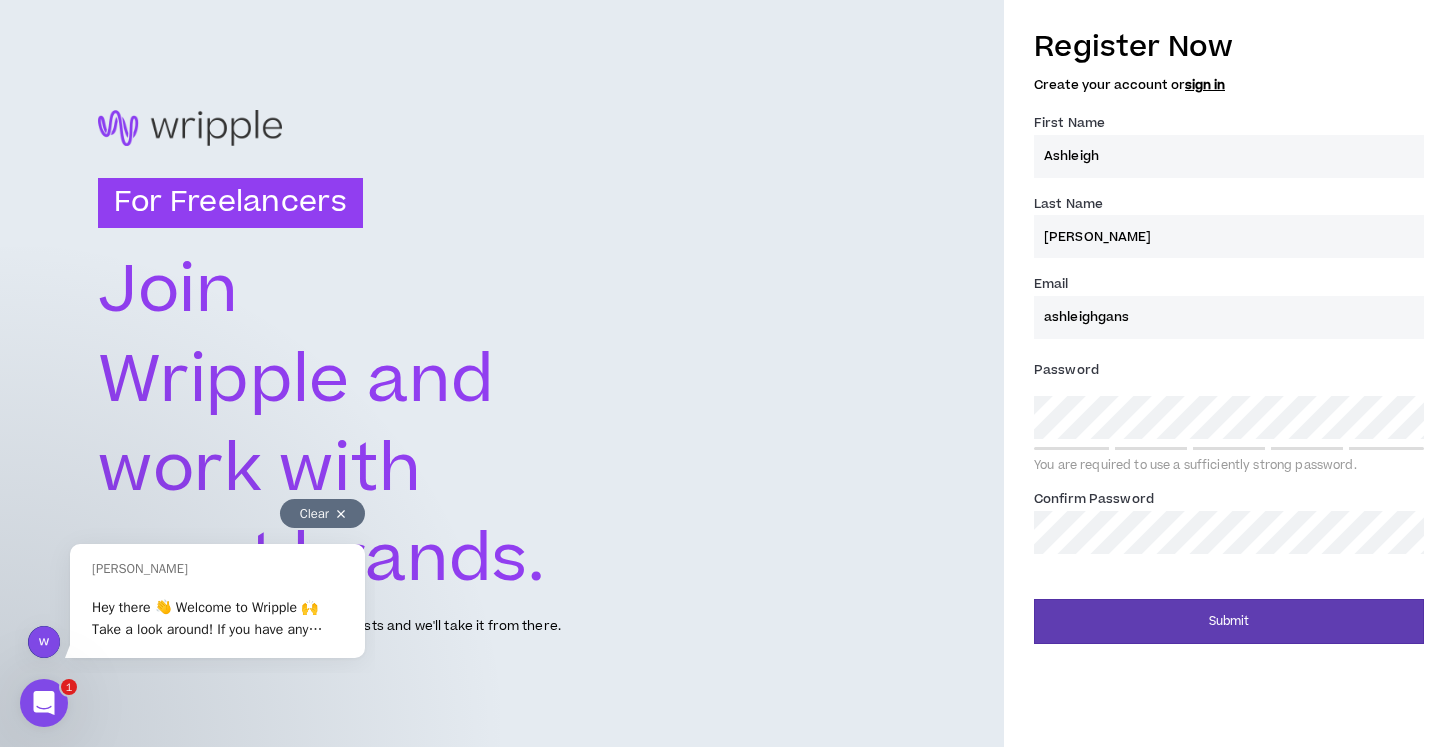 scroll, scrollTop: 0, scrollLeft: 0, axis: both 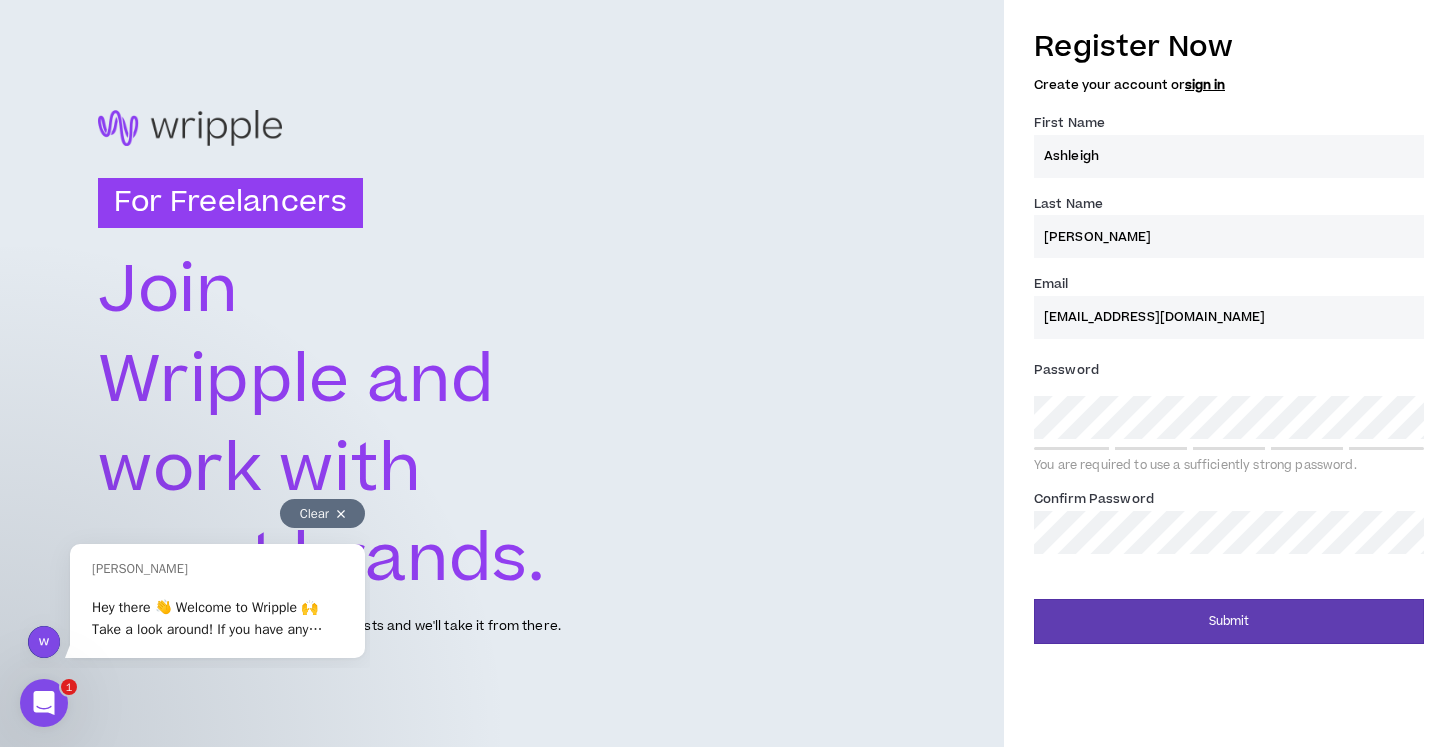 type on "[EMAIL_ADDRESS][DOMAIN_NAME]" 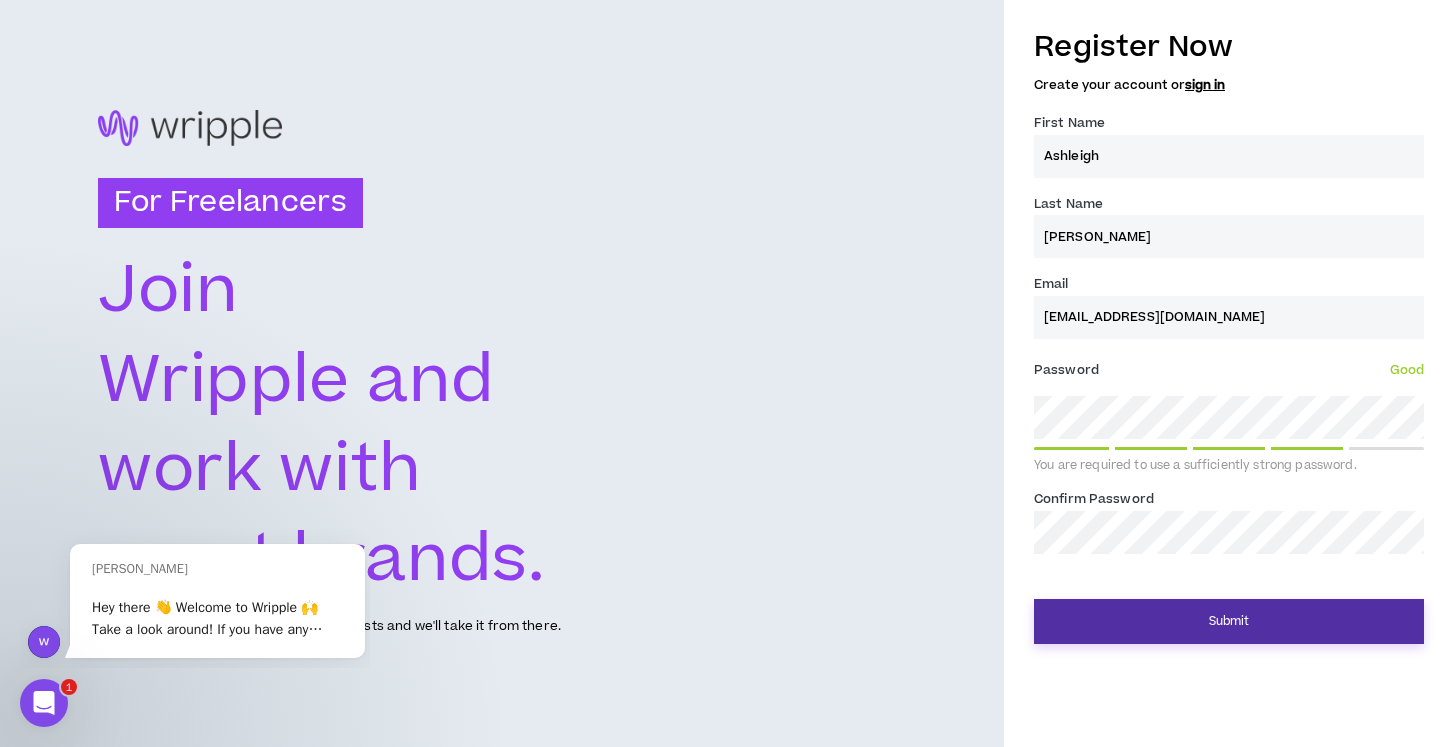 click on "Submit" at bounding box center [1229, 621] 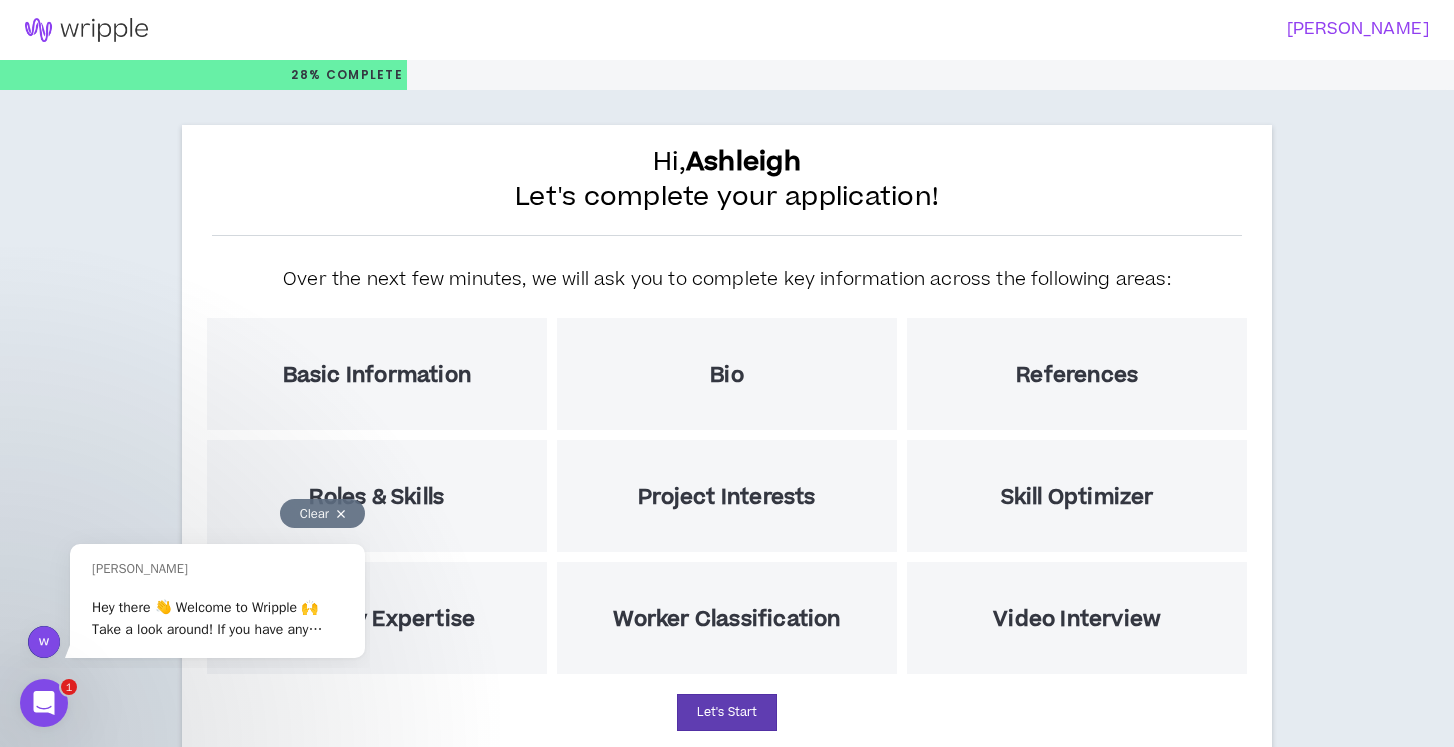 click on "Clear" at bounding box center (322, 513) 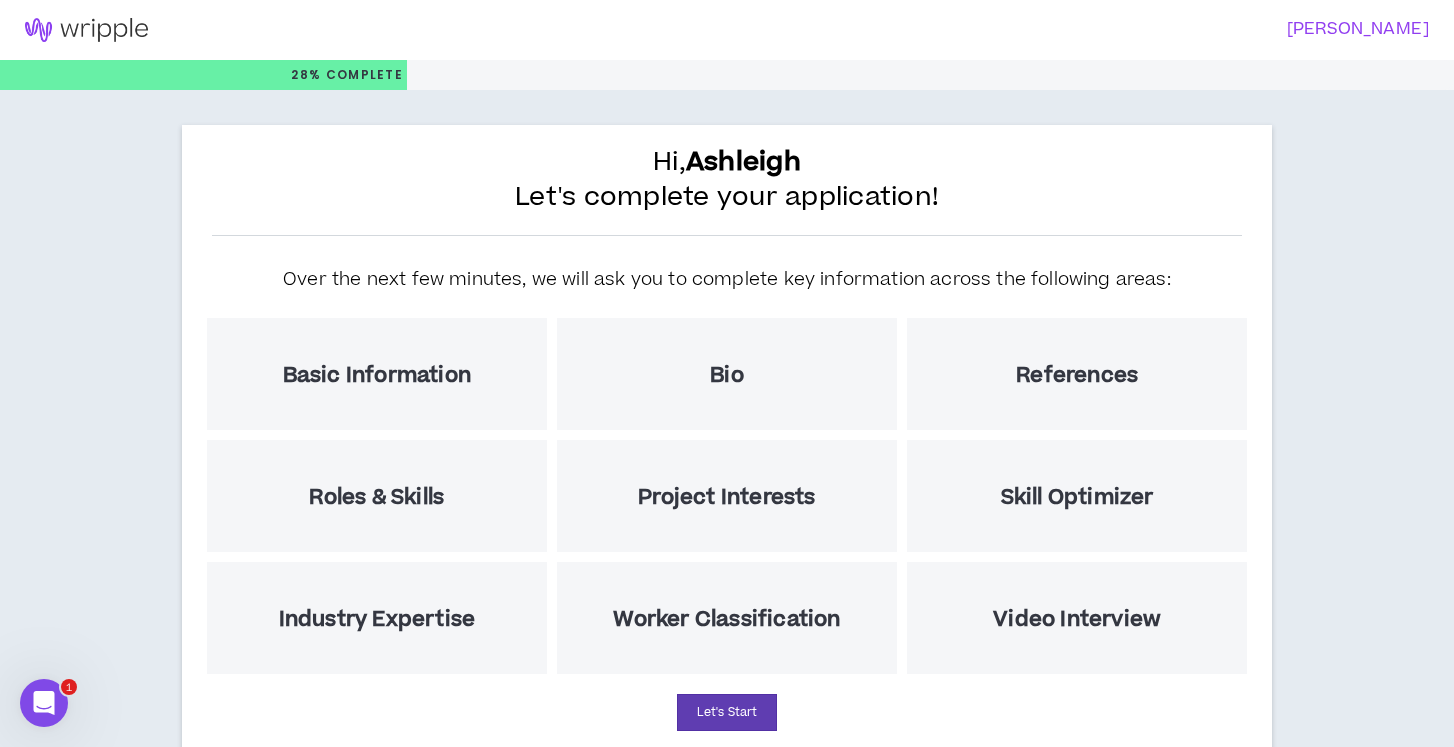scroll, scrollTop: 0, scrollLeft: 0, axis: both 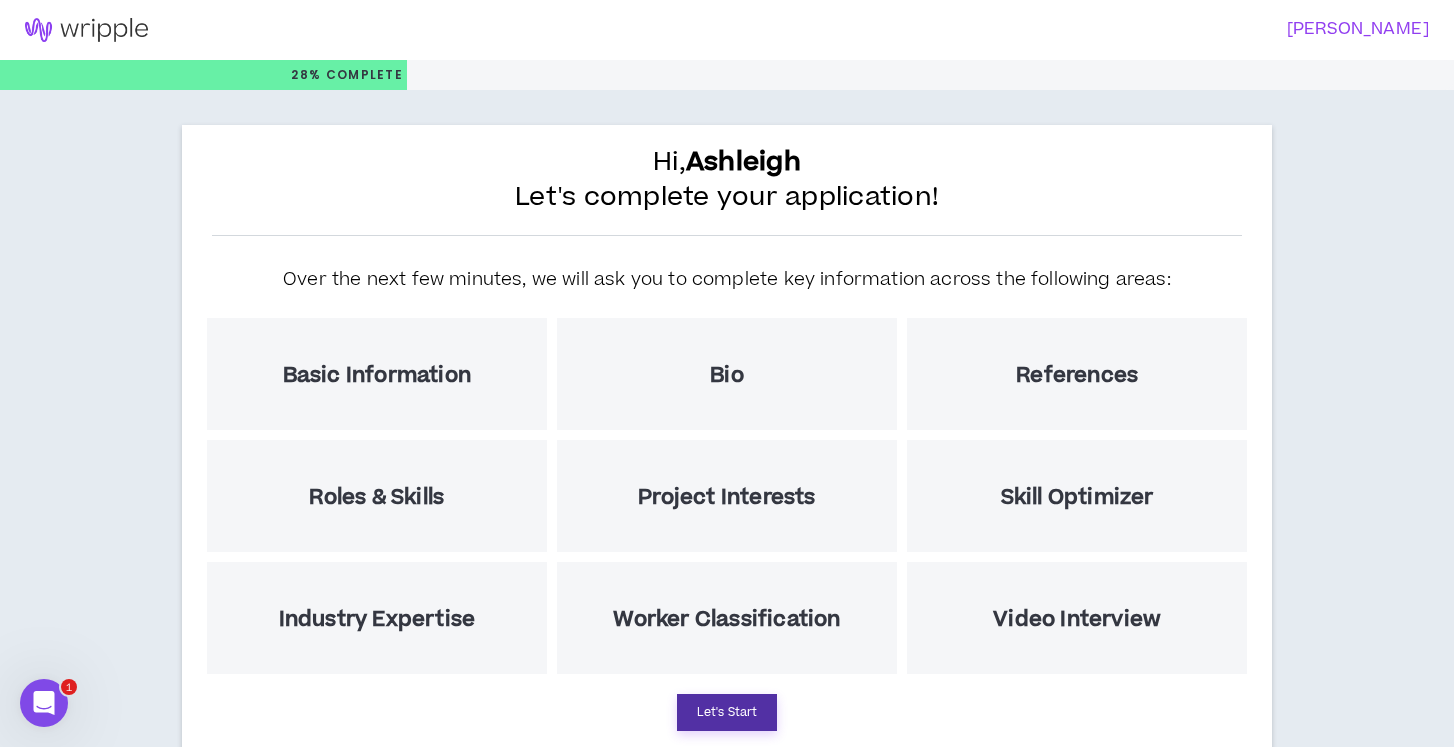 click on "Let's Start" at bounding box center [727, 712] 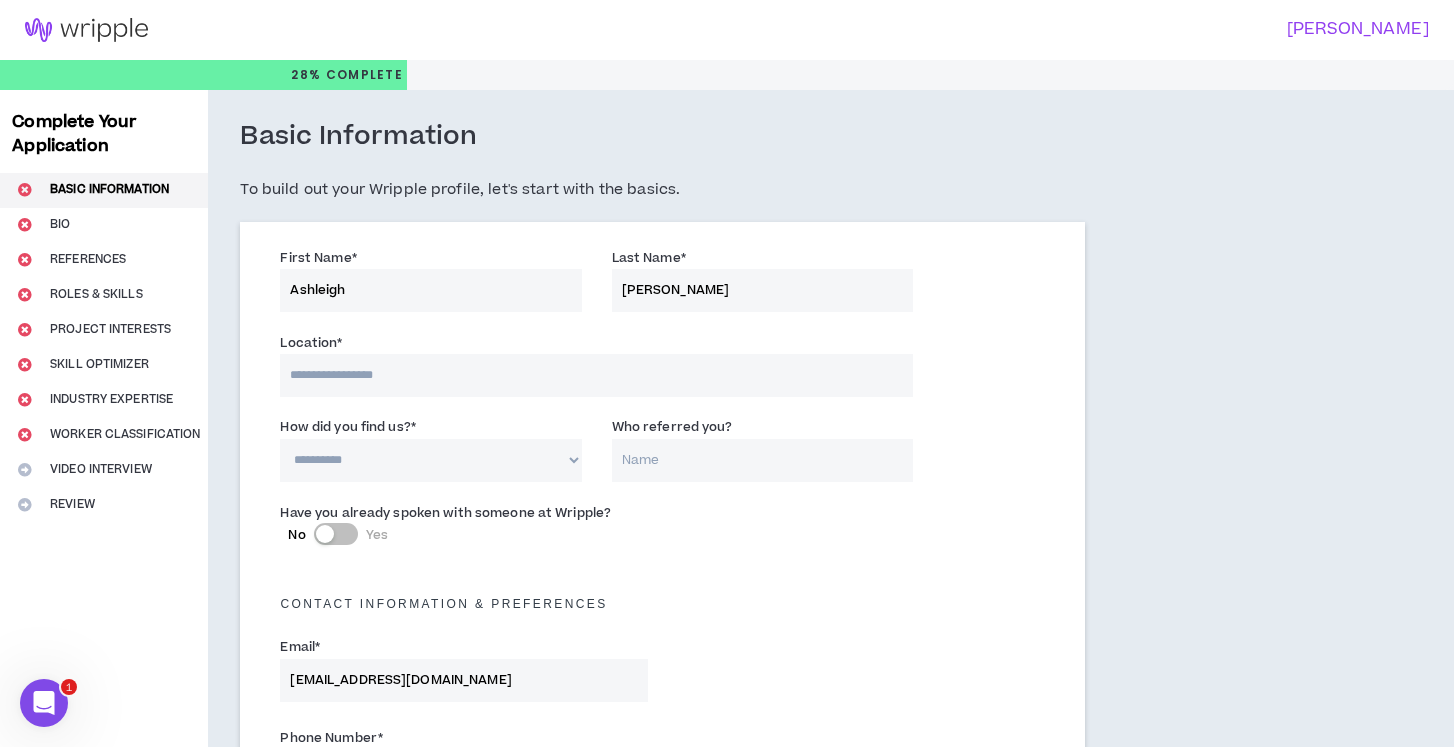 click at bounding box center [596, 375] 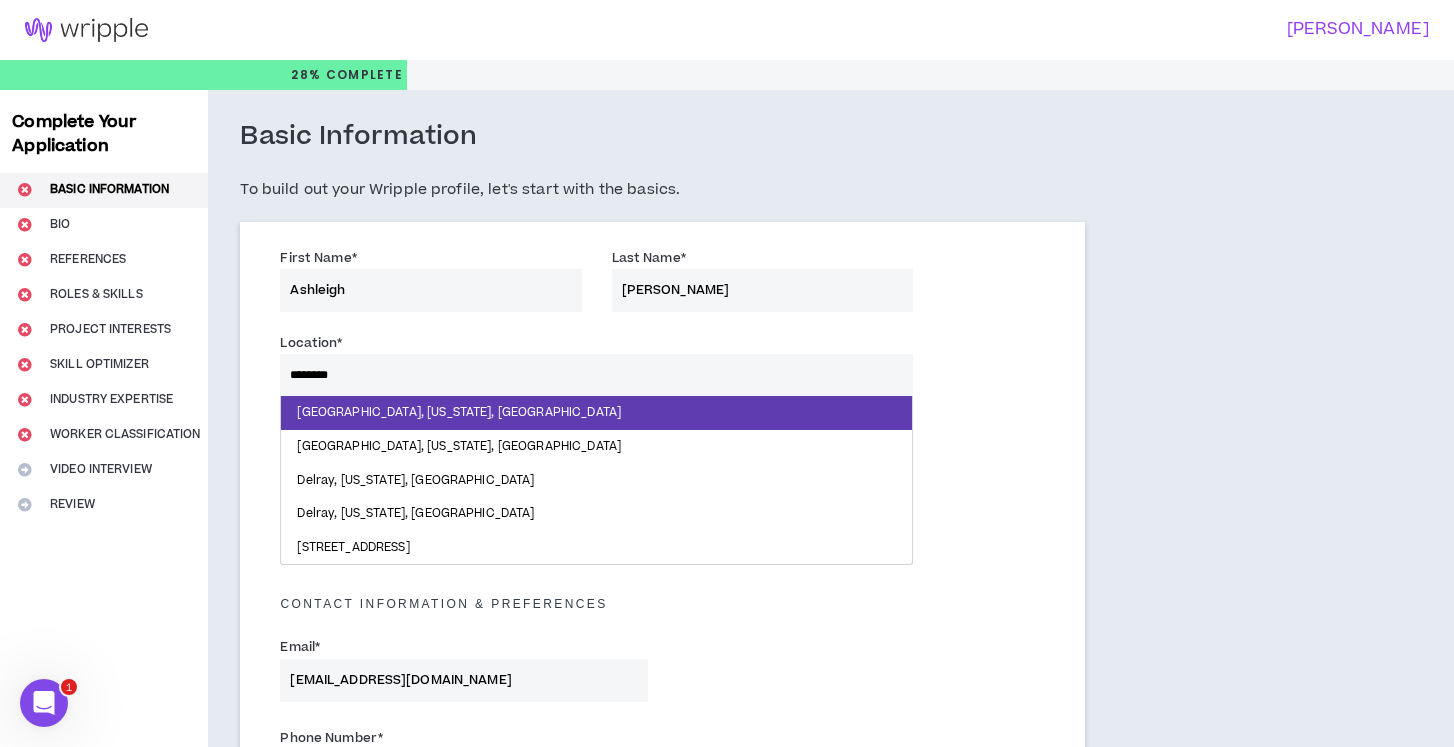 type on "*********" 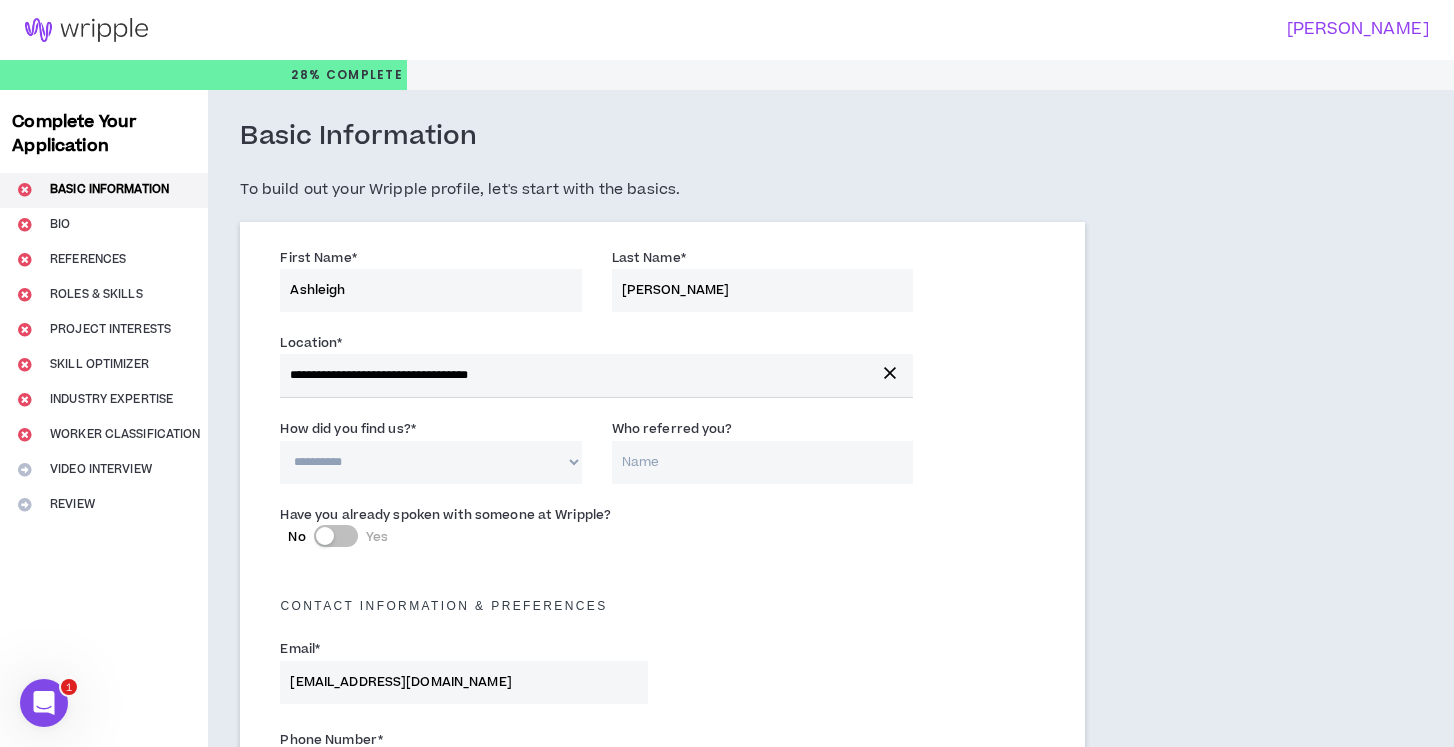 scroll, scrollTop: 0, scrollLeft: 0, axis: both 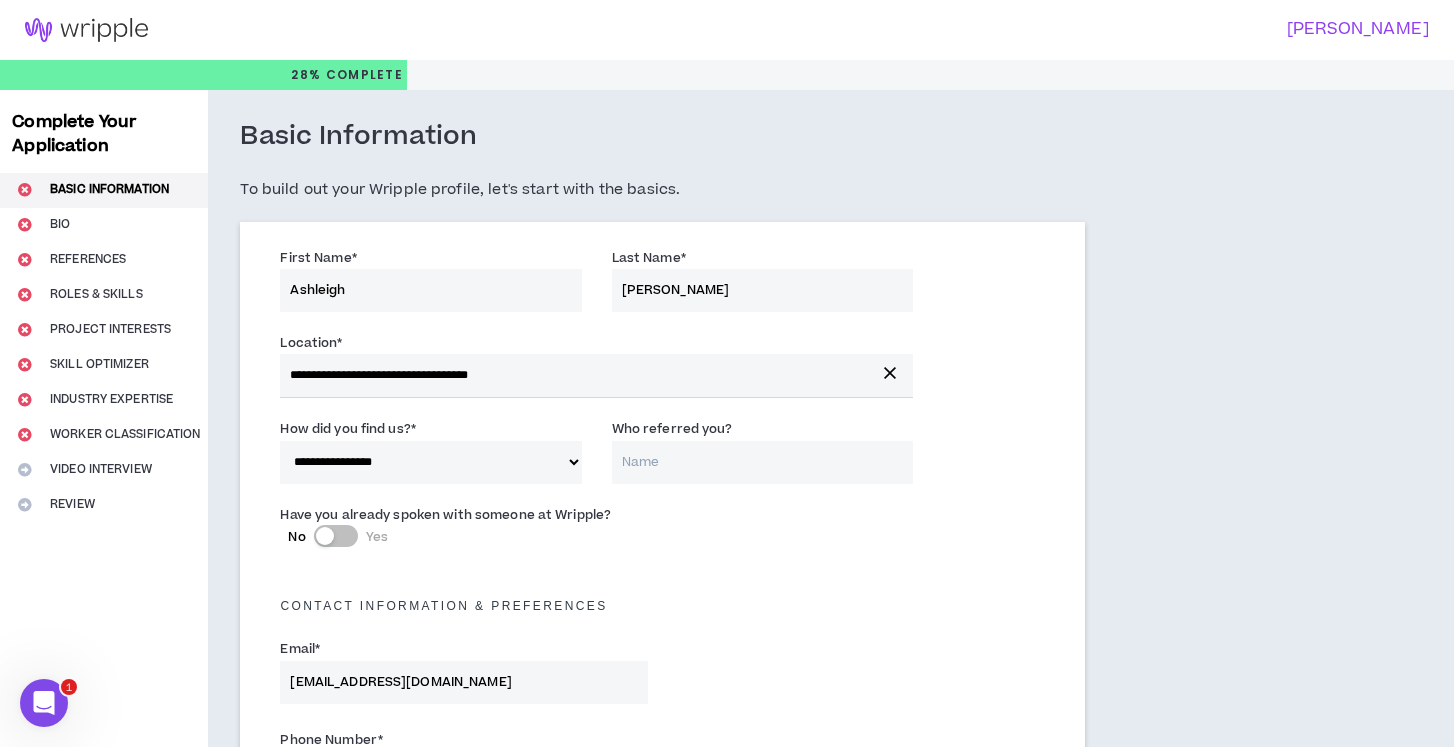 click on "Who referred you?" at bounding box center (762, 462) 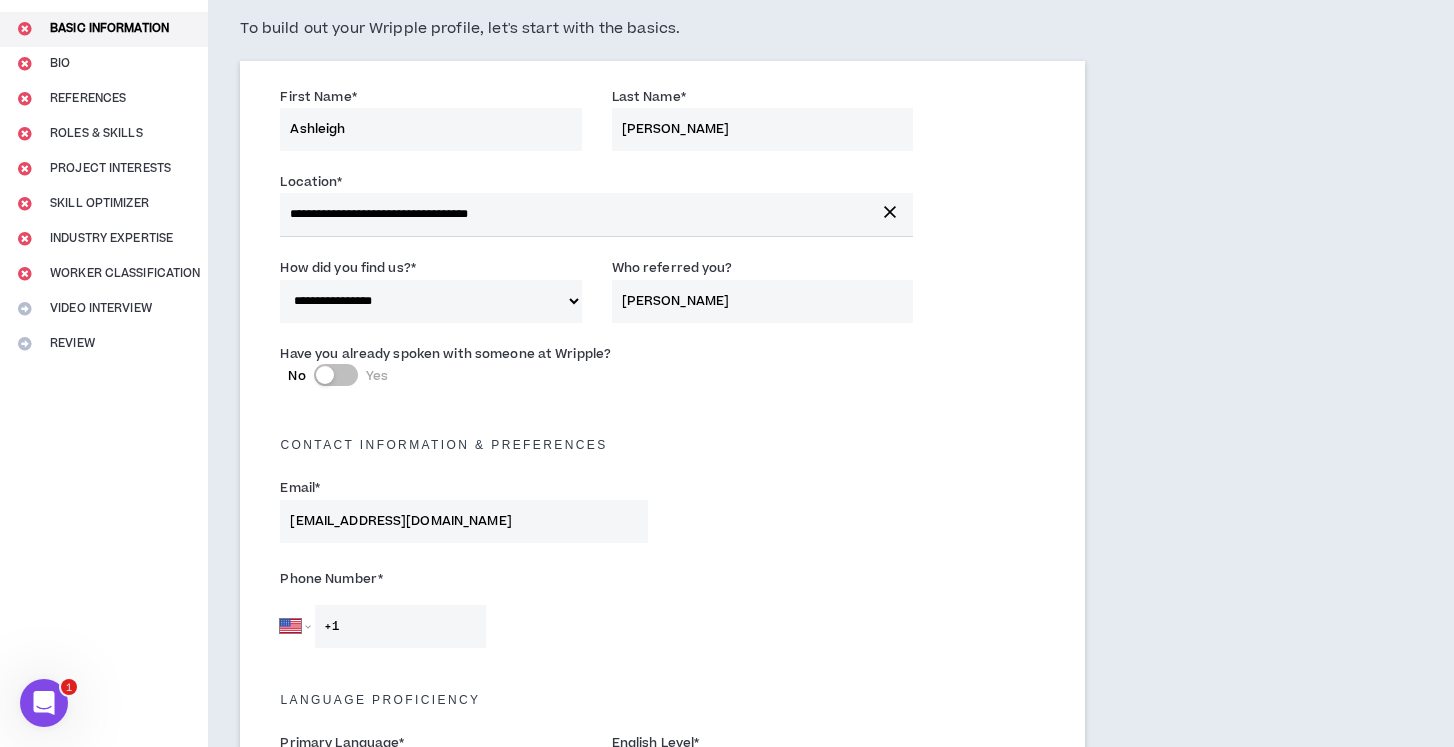 scroll, scrollTop: 257, scrollLeft: 0, axis: vertical 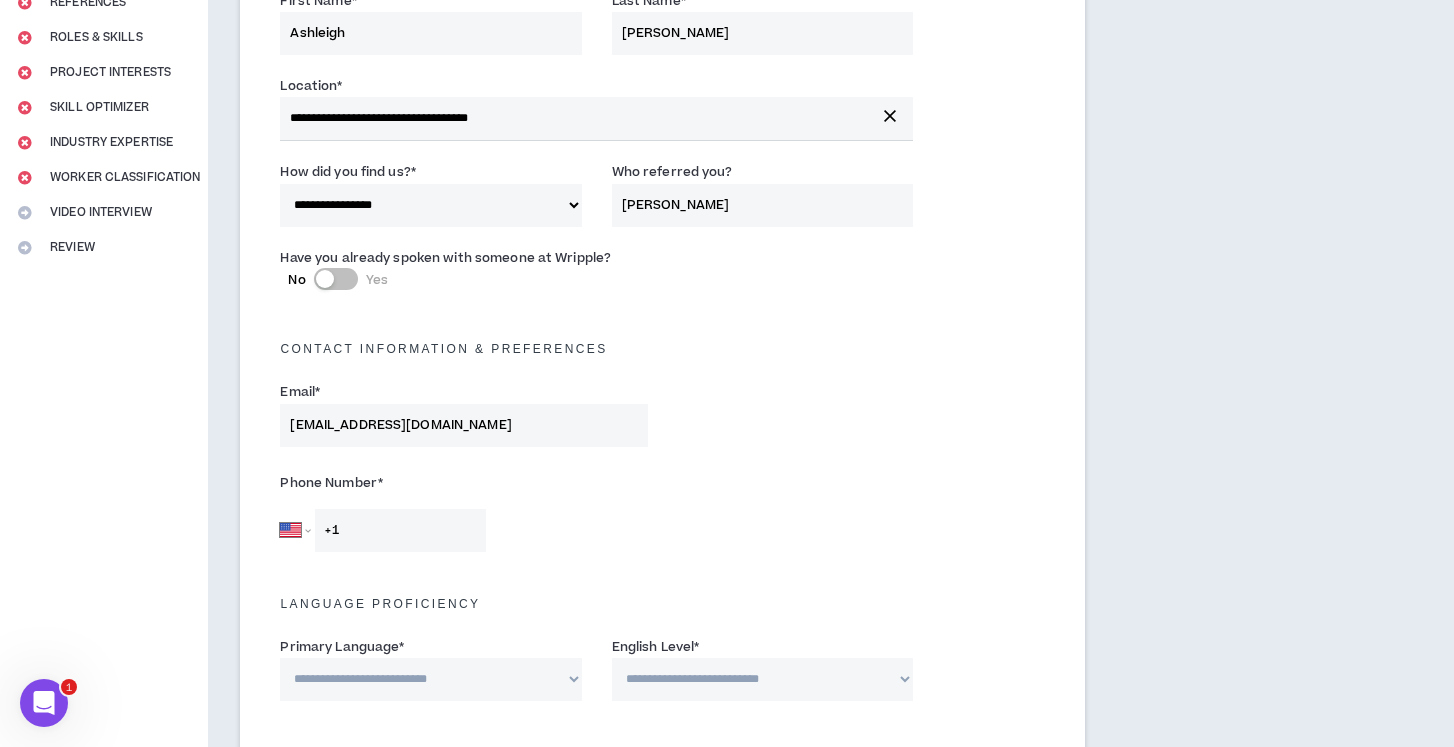 type on "[PERSON_NAME]" 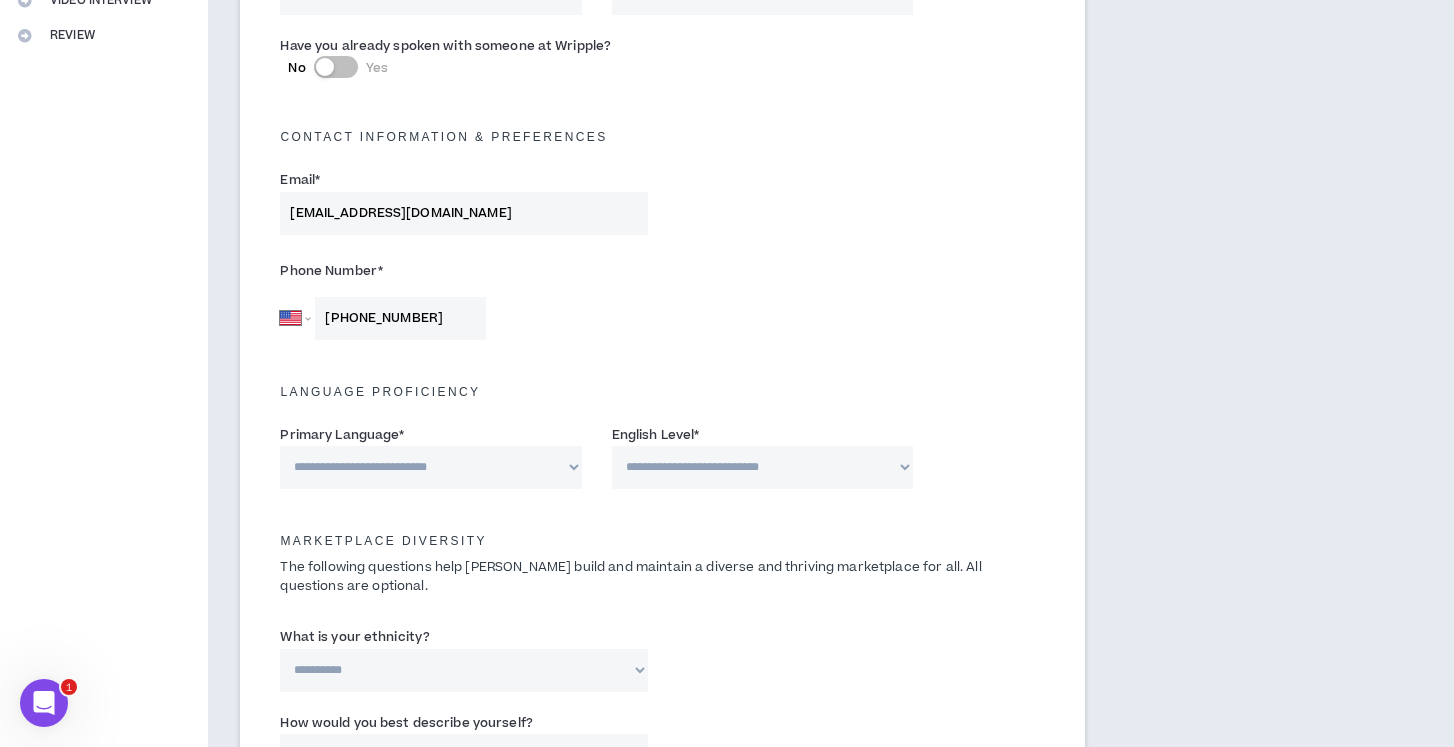 scroll, scrollTop: 473, scrollLeft: 0, axis: vertical 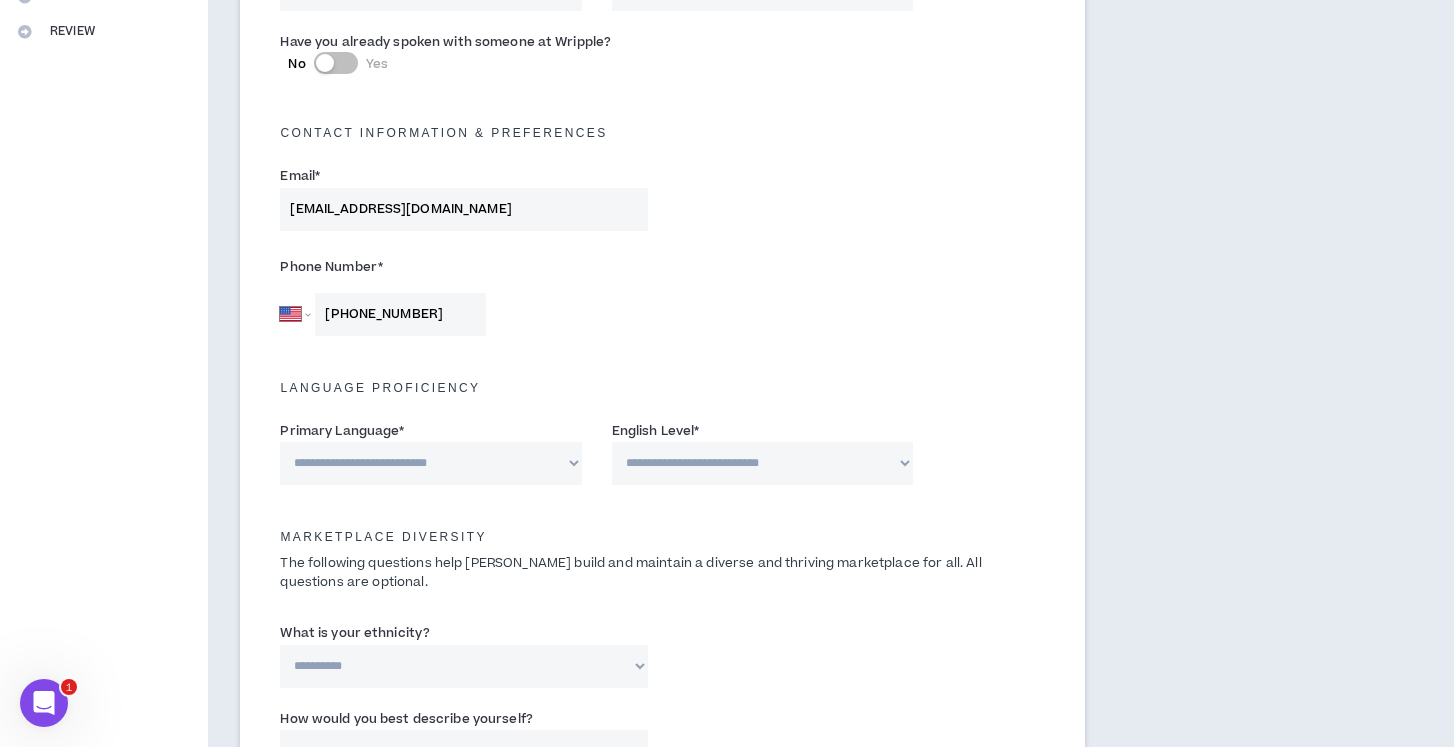 type on "[PHONE_NUMBER]" 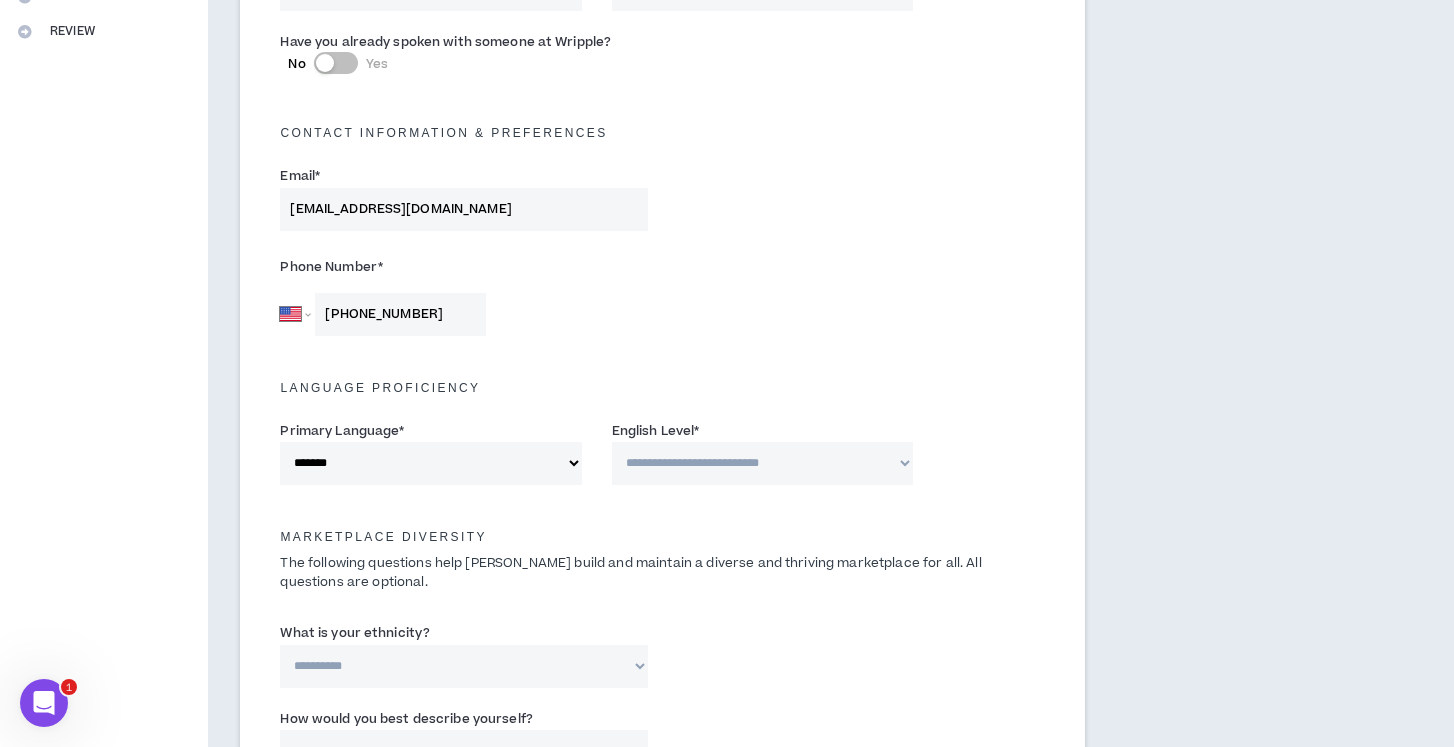 select on "*" 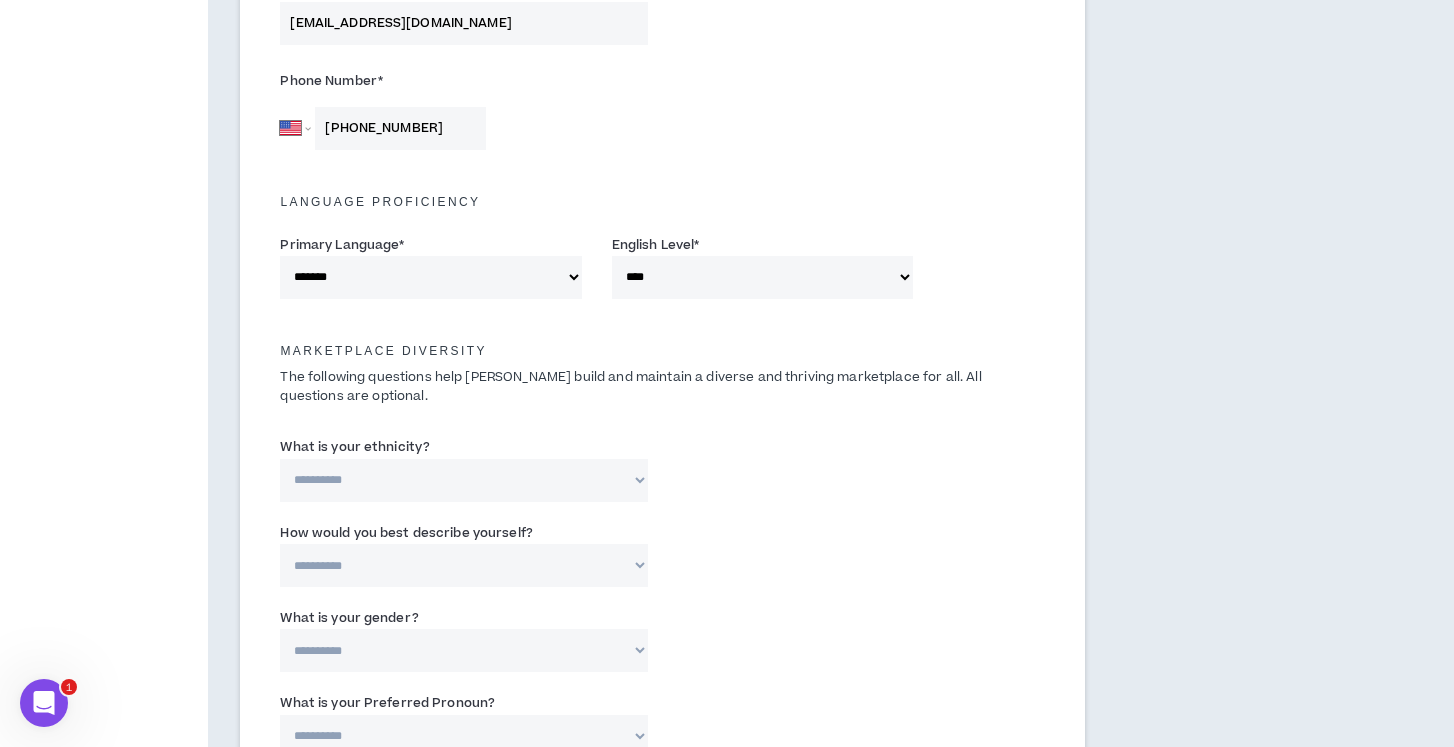 scroll, scrollTop: 676, scrollLeft: 0, axis: vertical 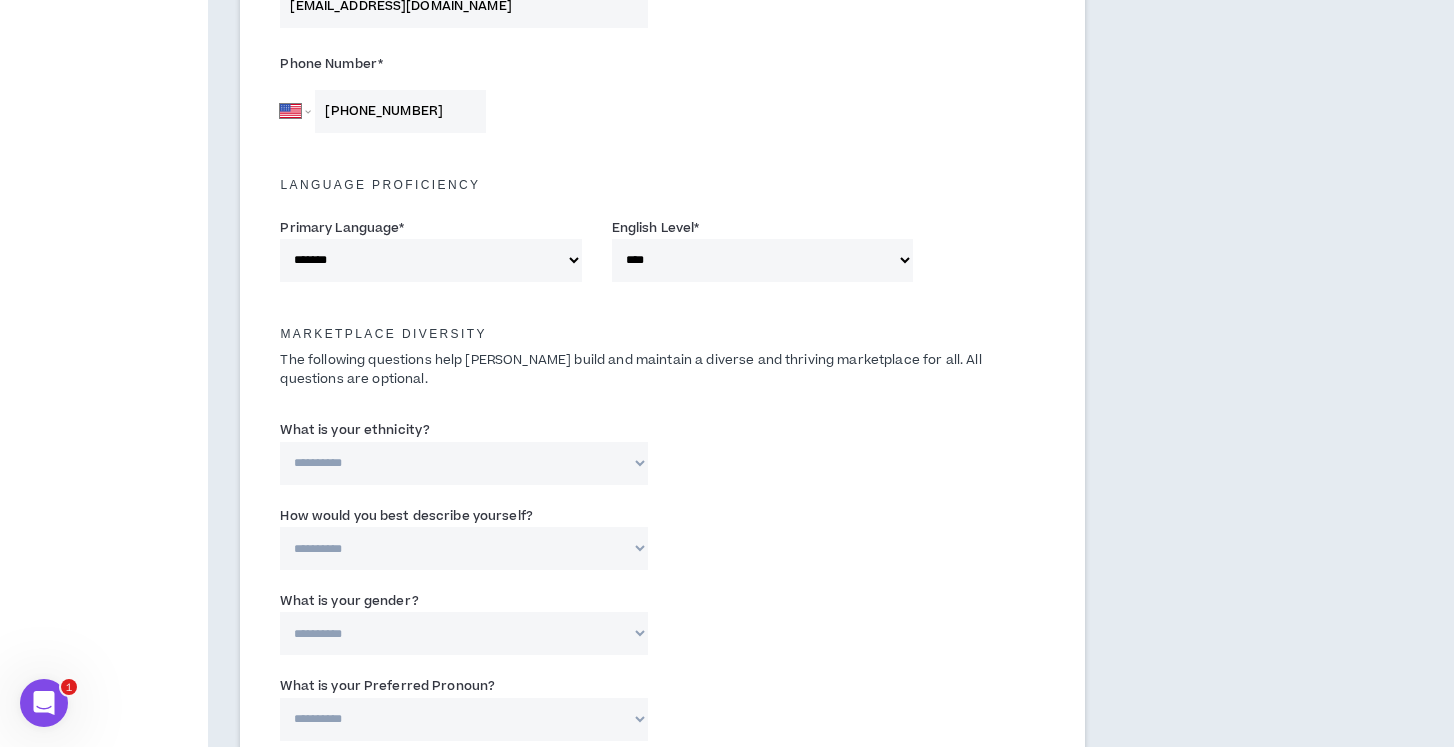 select on "**********" 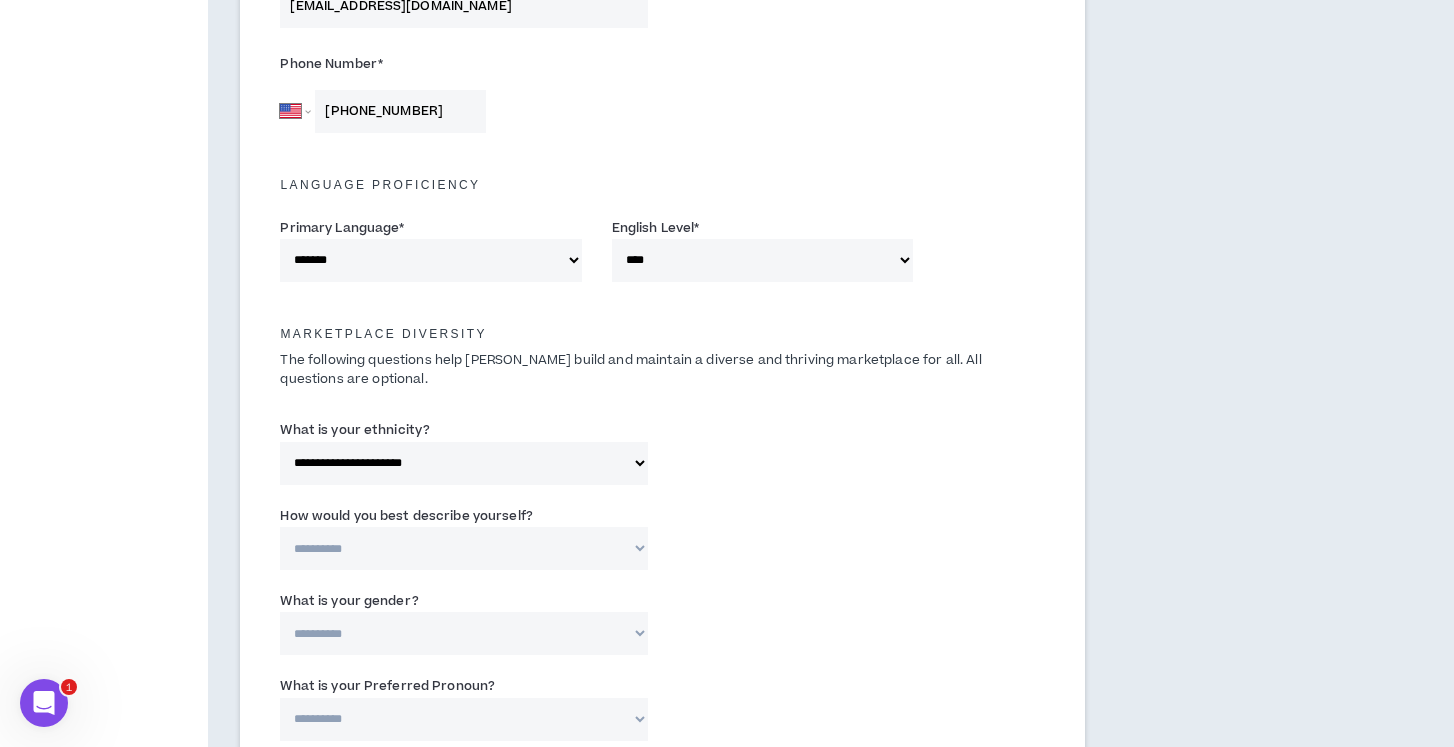select on "*****" 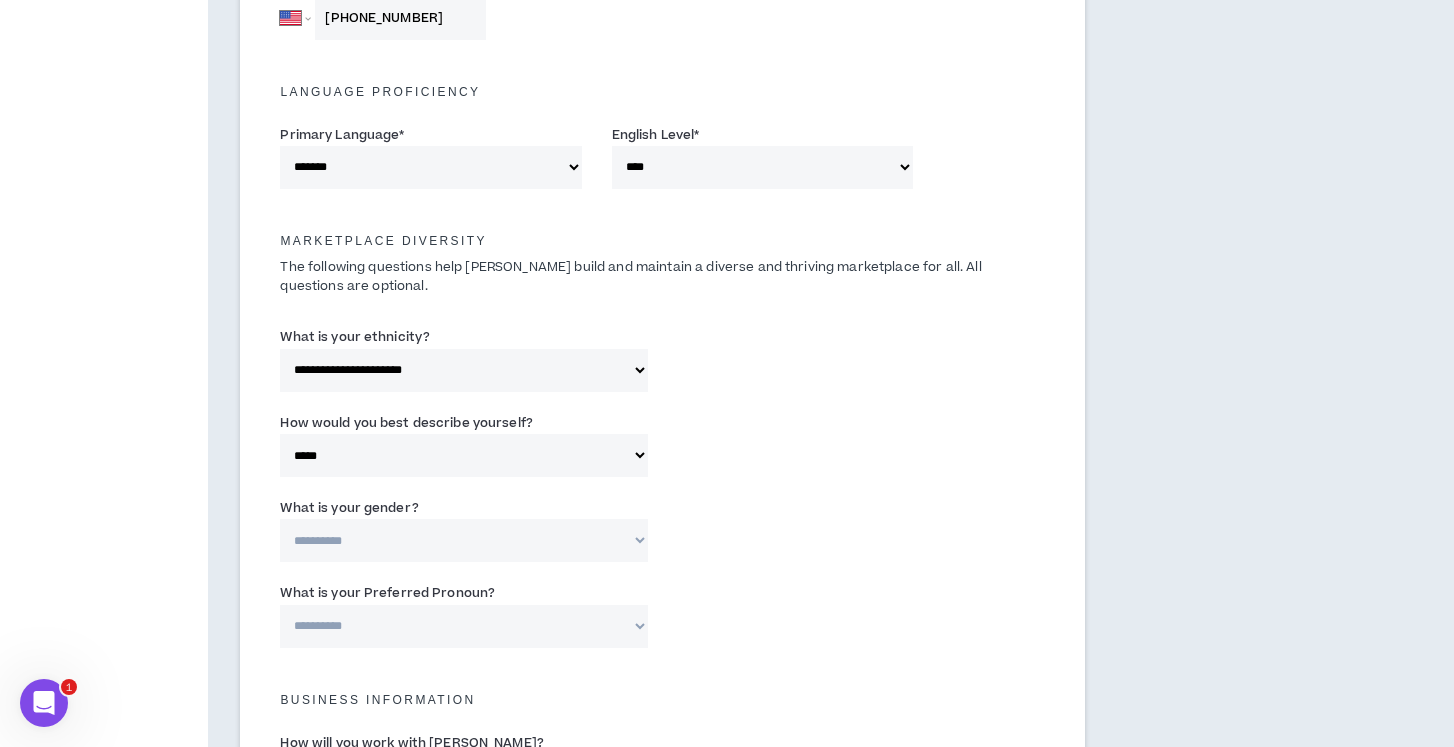 scroll, scrollTop: 800, scrollLeft: 0, axis: vertical 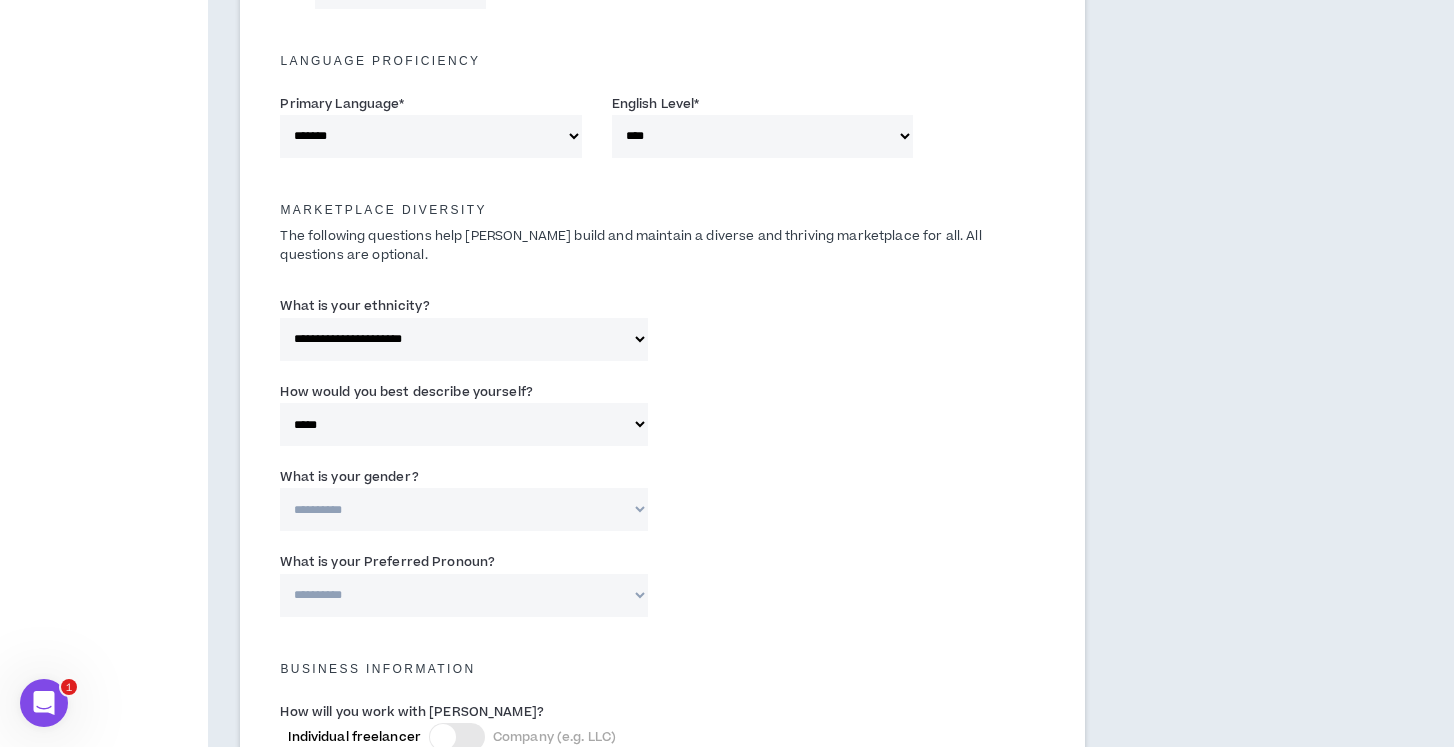 select on "*****" 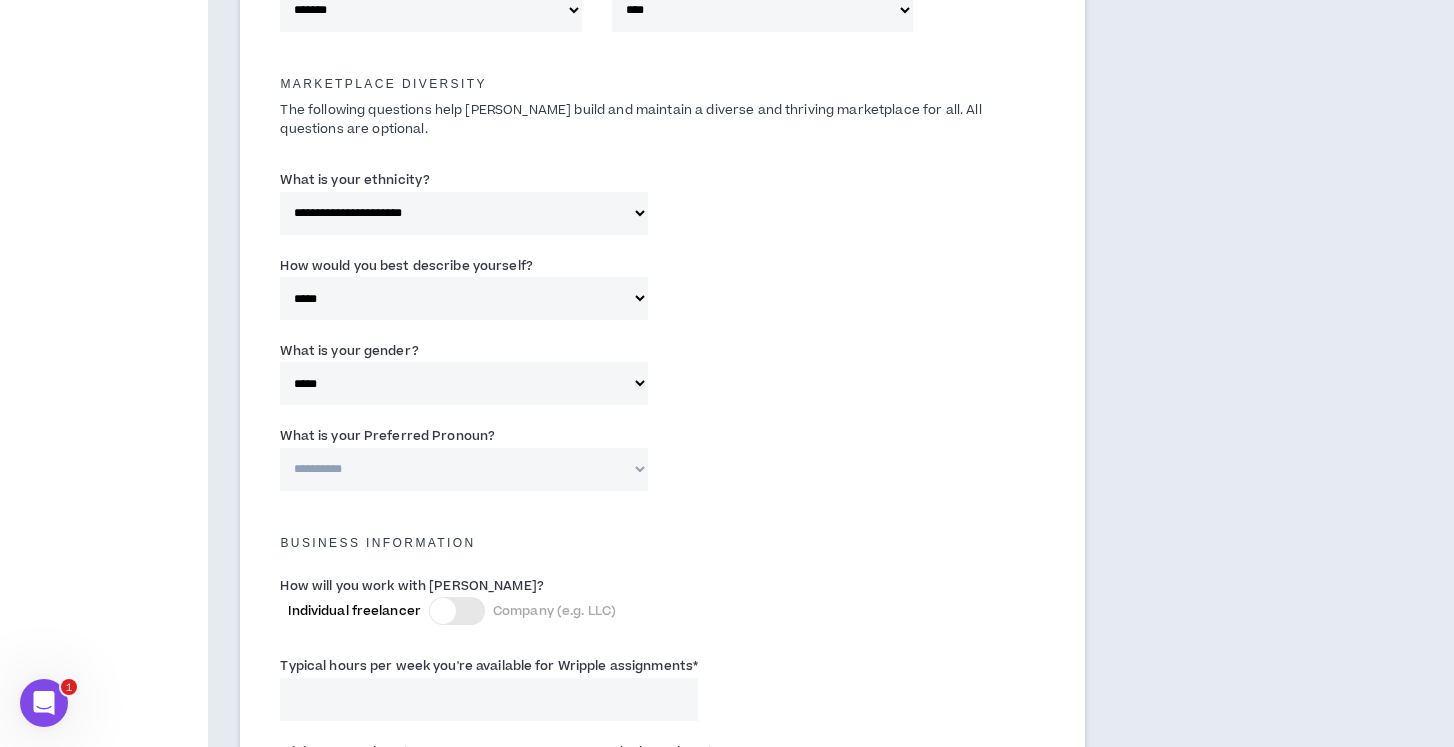 scroll, scrollTop: 977, scrollLeft: 0, axis: vertical 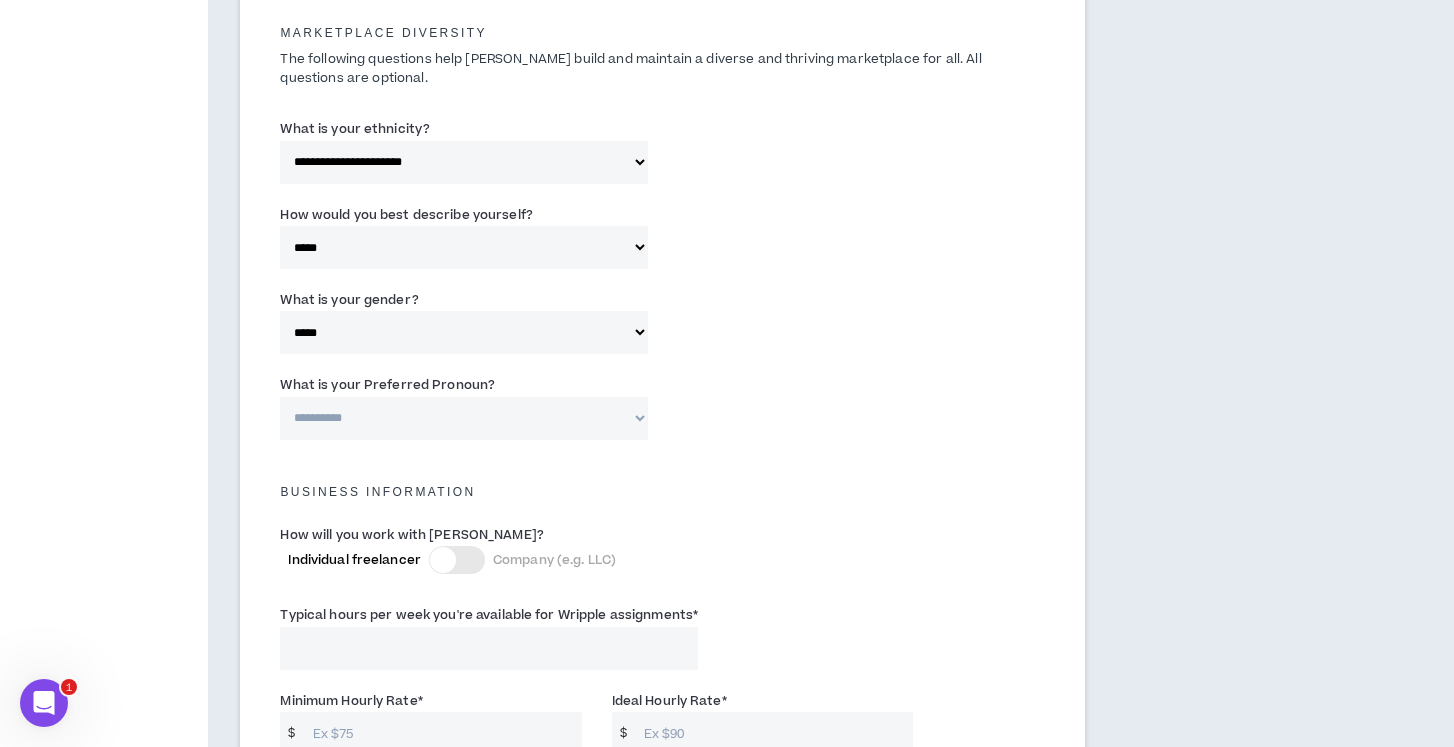 select on "**********" 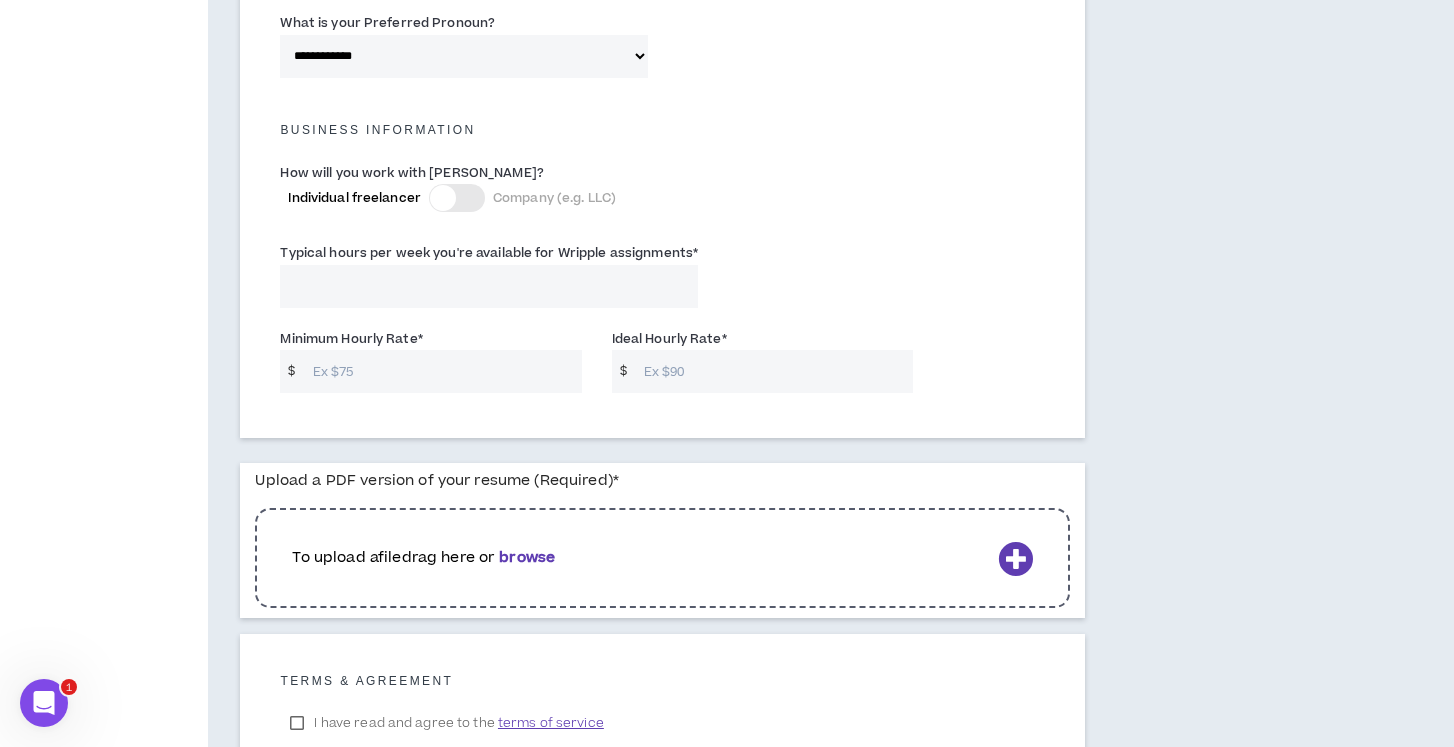 scroll, scrollTop: 1340, scrollLeft: 0, axis: vertical 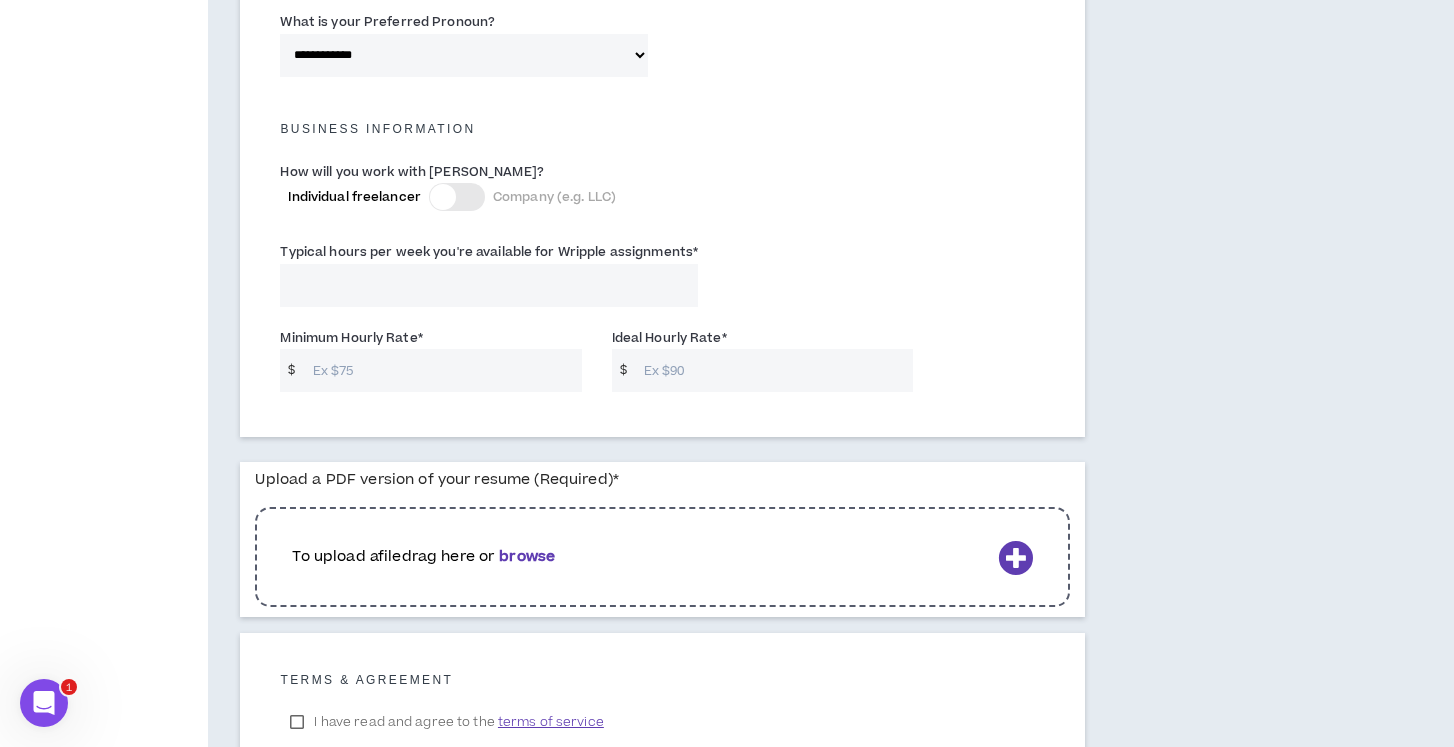 click at bounding box center [457, 197] 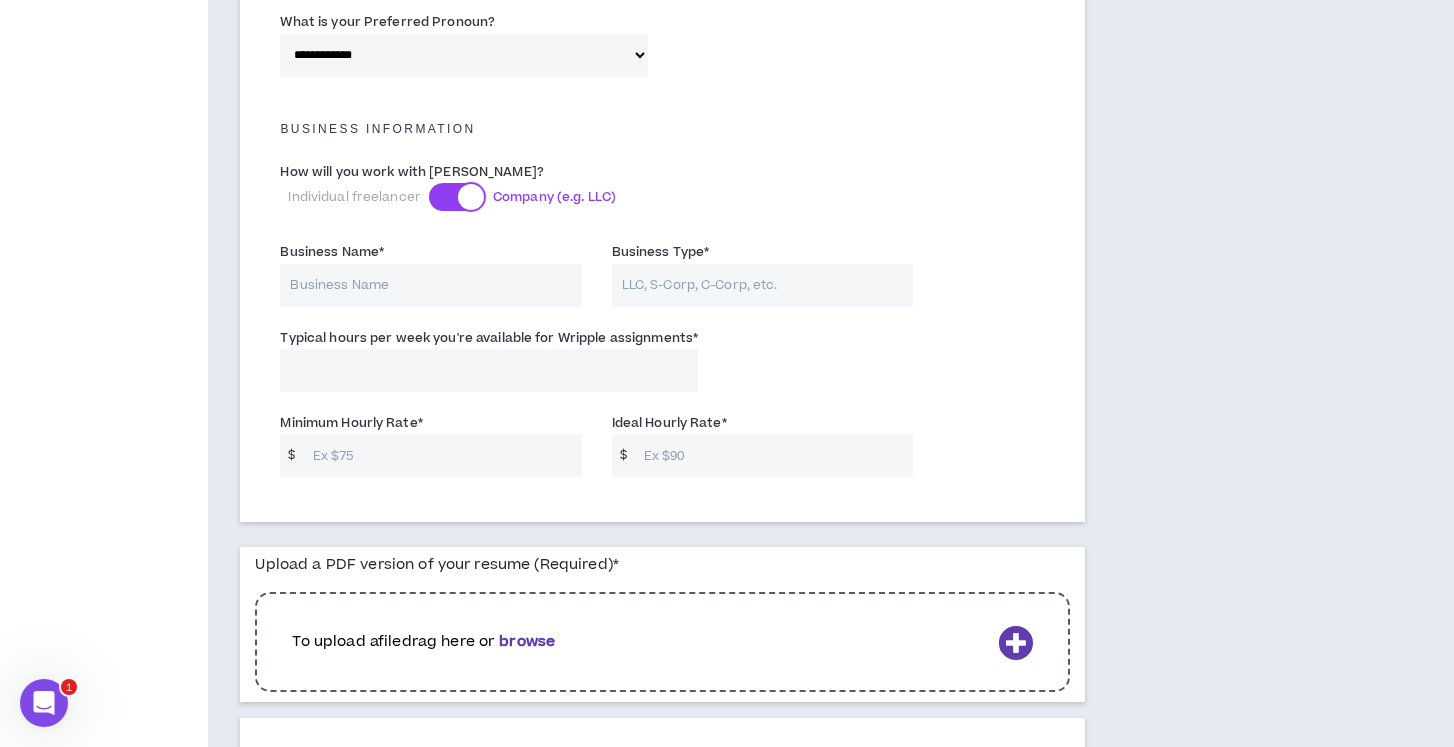click at bounding box center [471, 197] 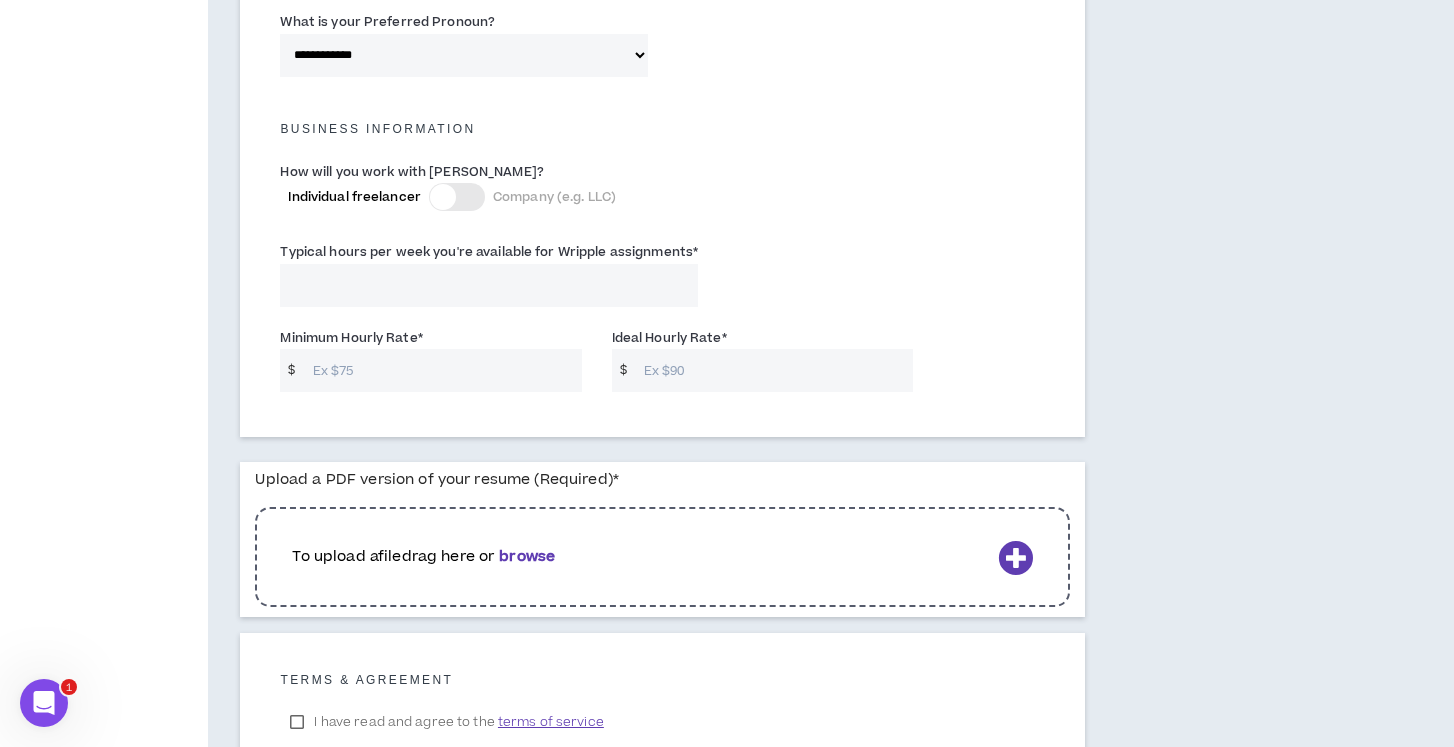 click on "Typical hours per week you're available for Wripple assignments  *" at bounding box center [489, 285] 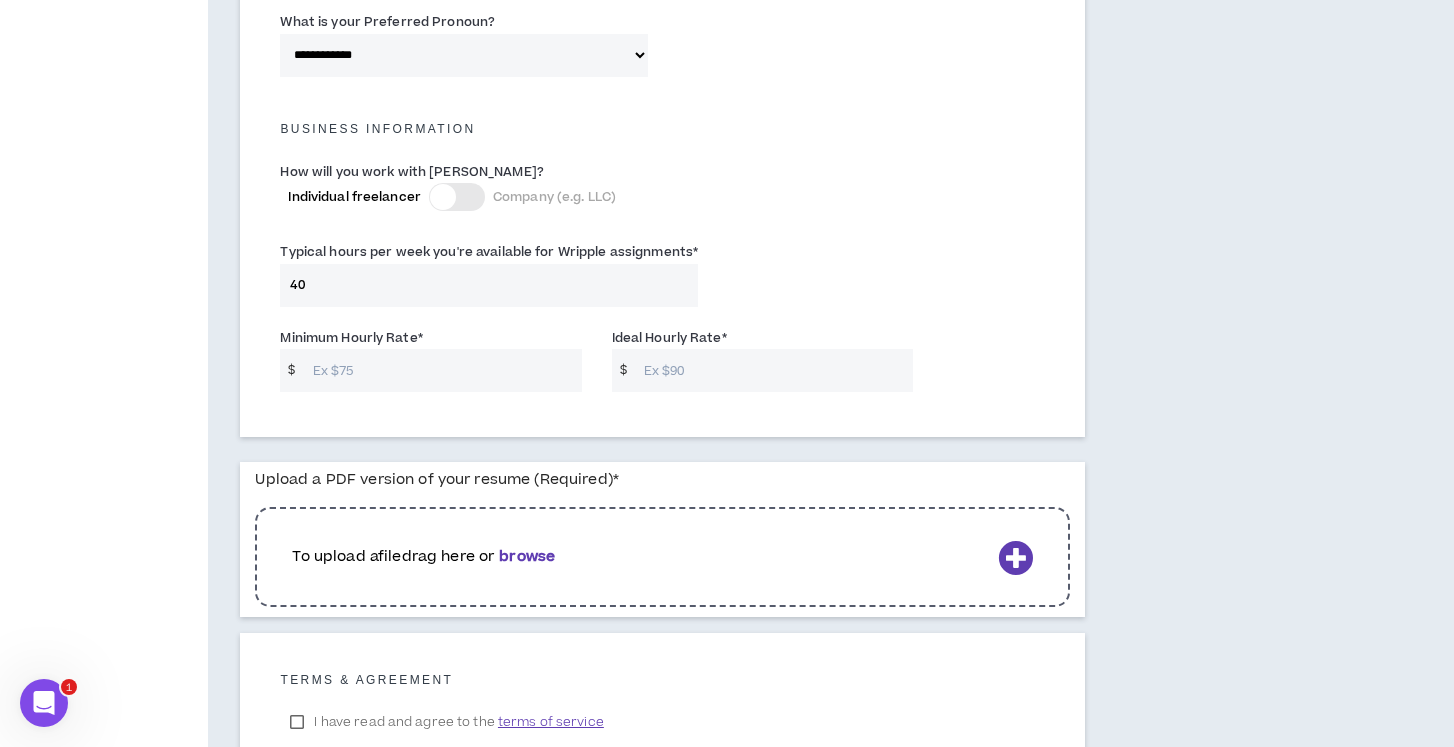 type on "40" 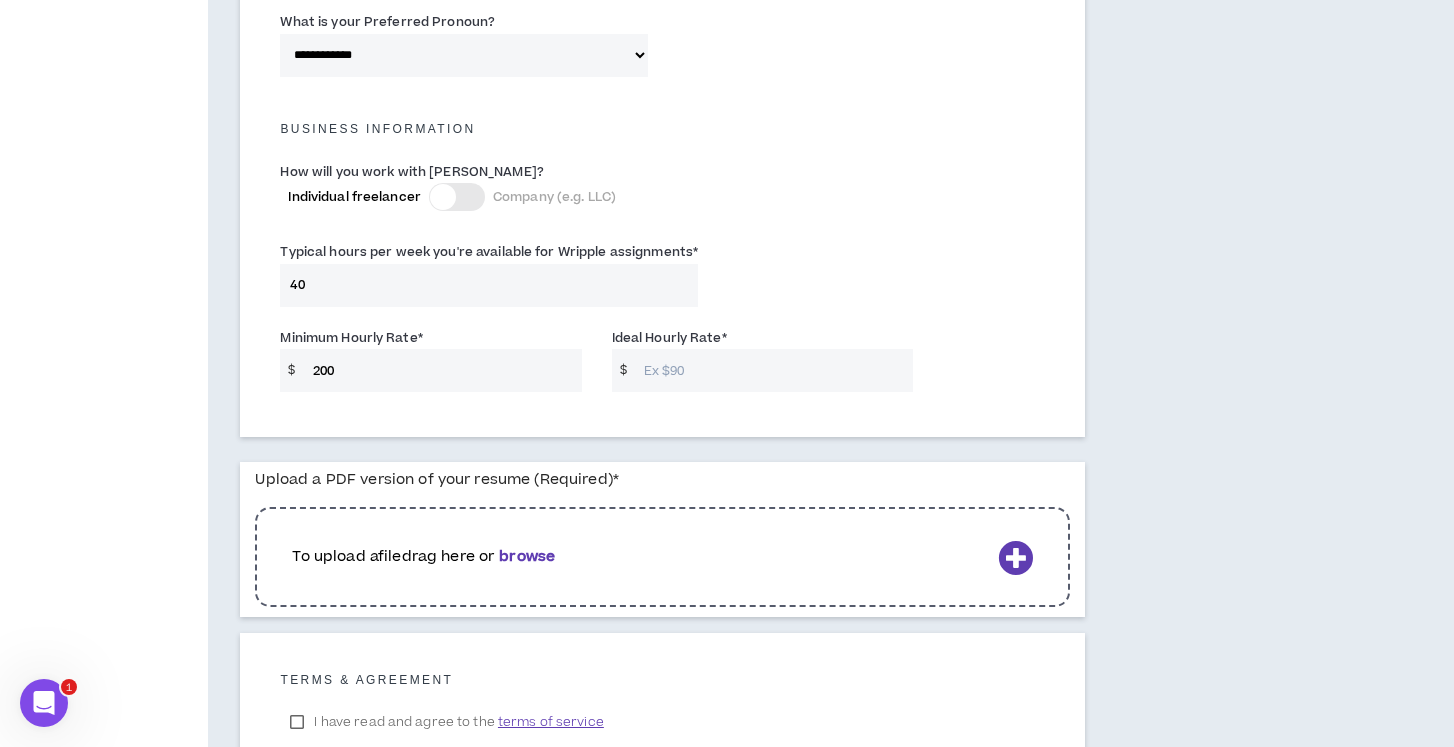 drag, startPoint x: 410, startPoint y: 371, endPoint x: 265, endPoint y: 369, distance: 145.0138 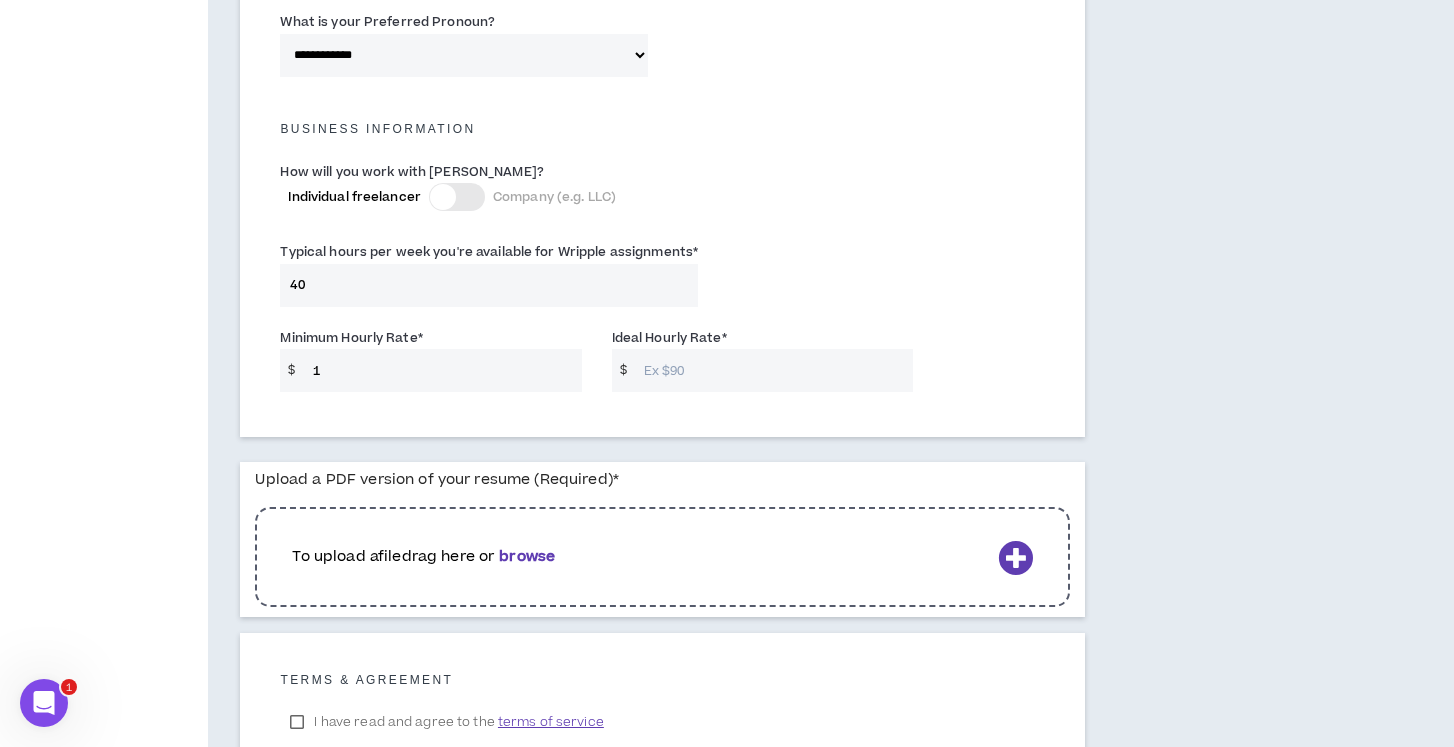 type on "19" 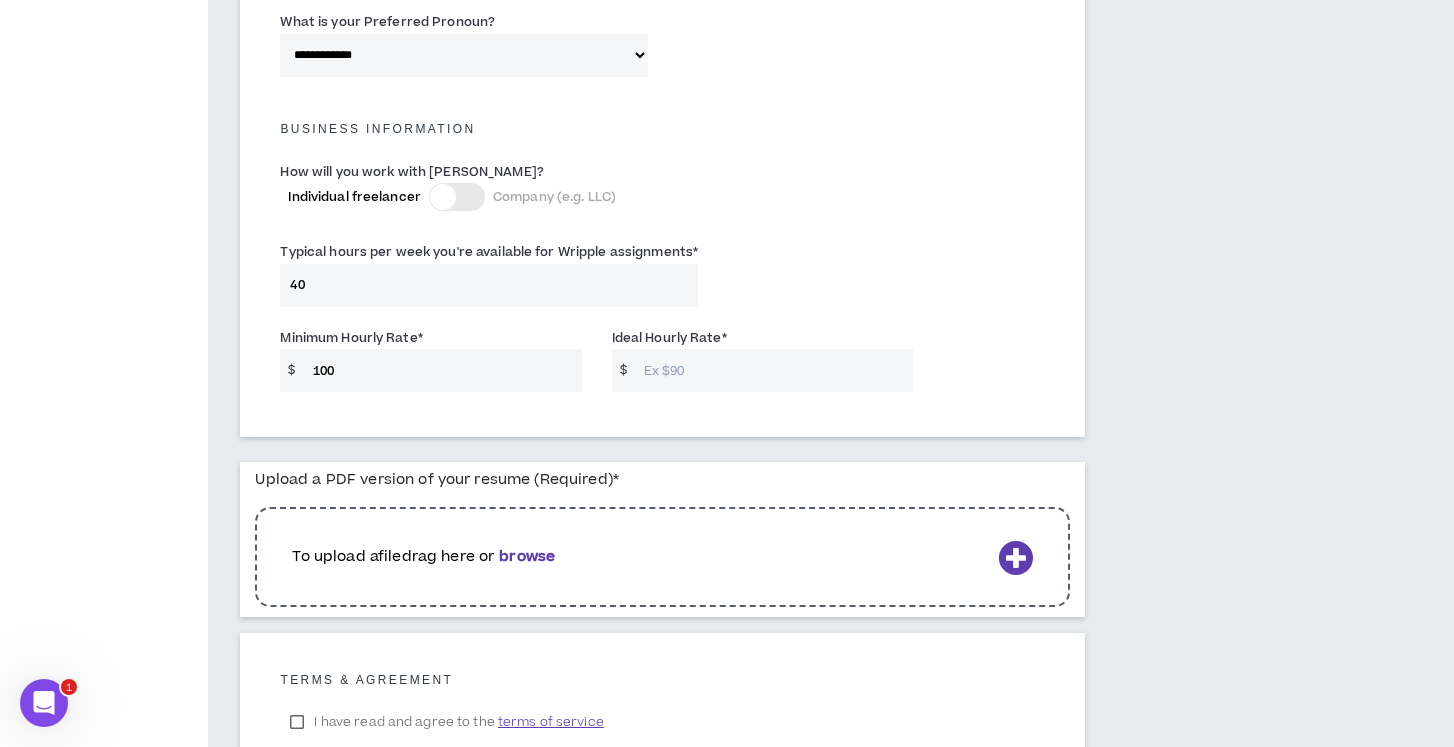 type on "100" 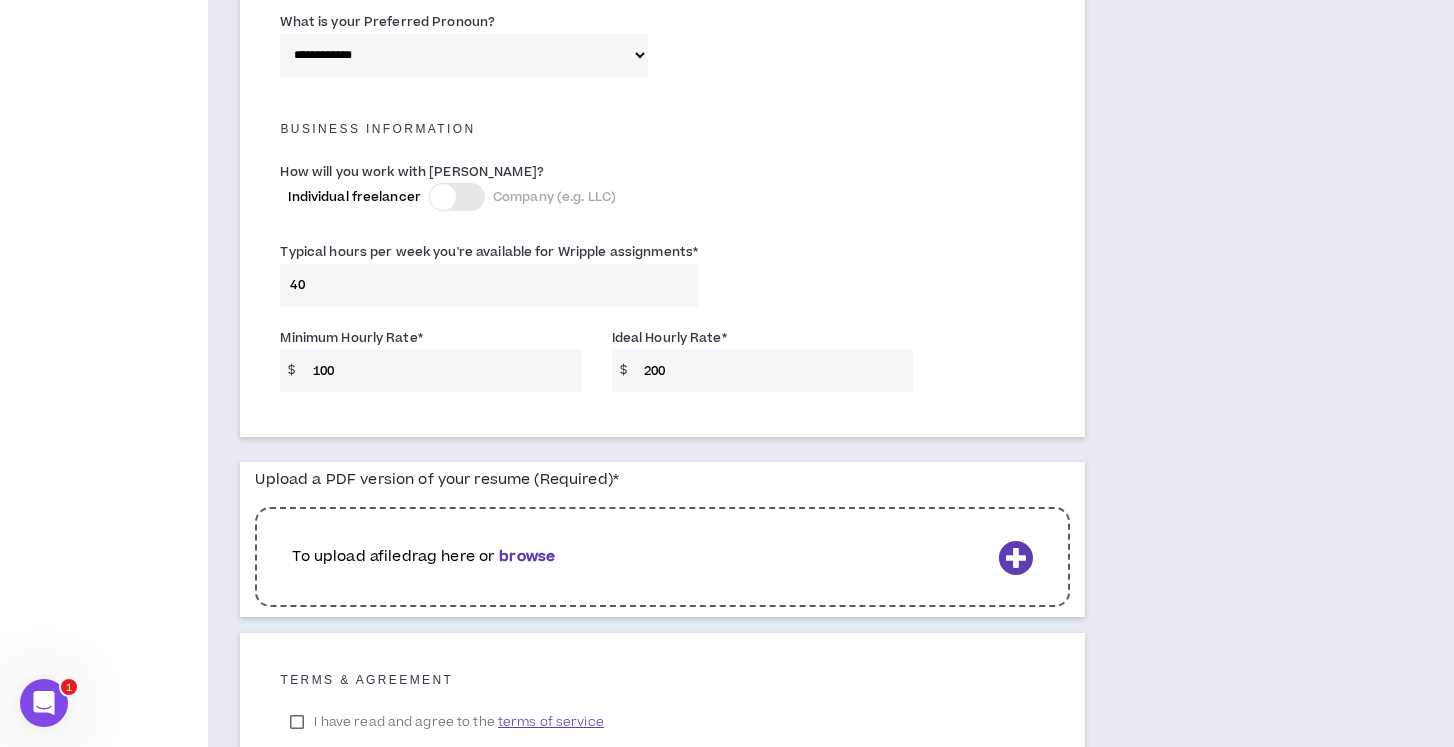 type on "200" 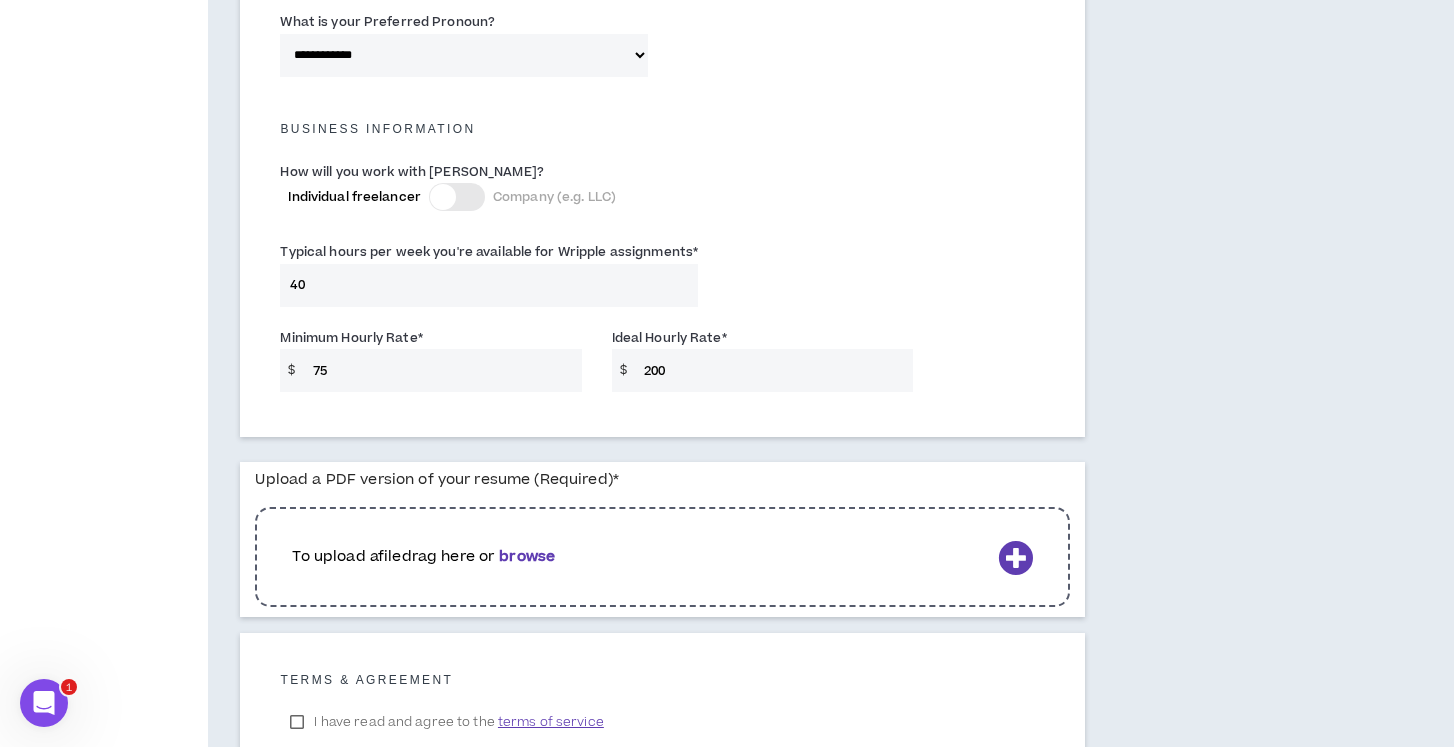 type on "75" 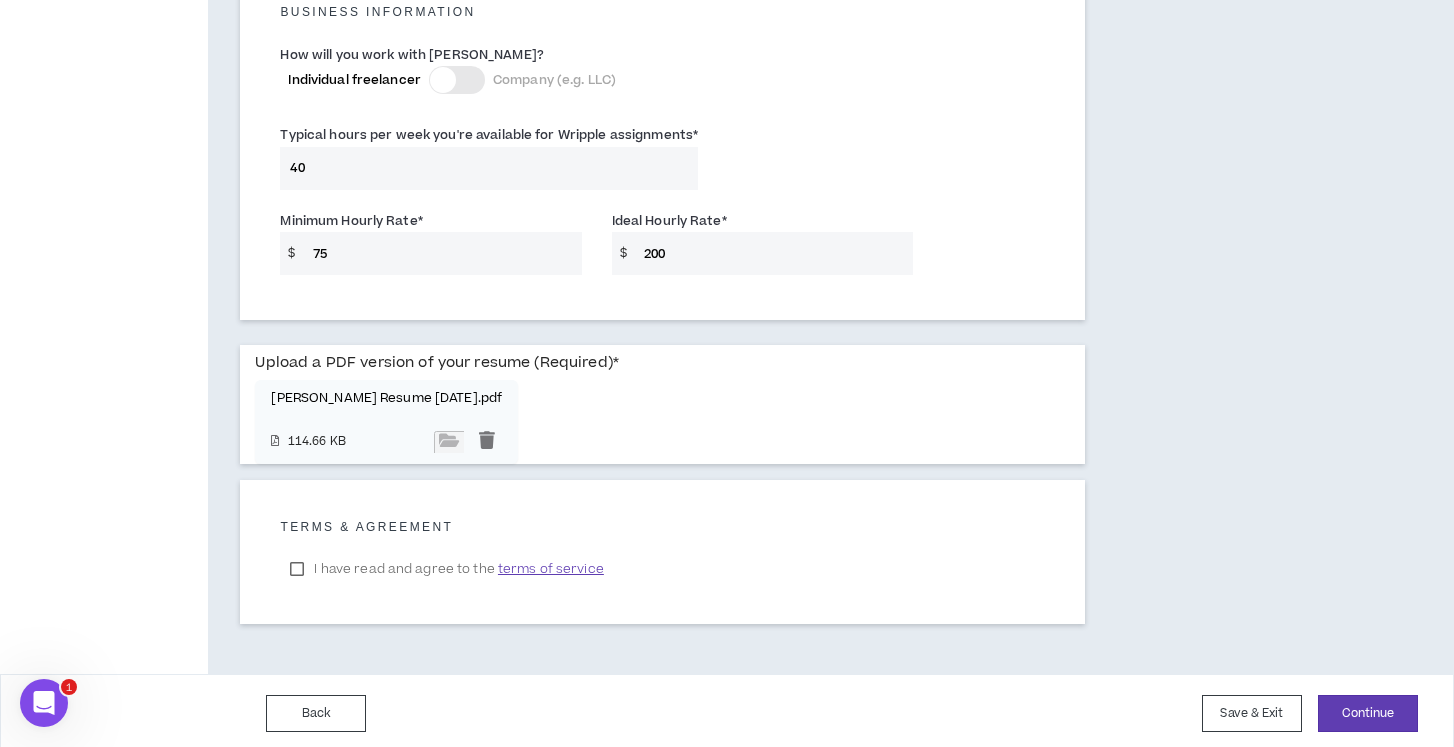 scroll, scrollTop: 1456, scrollLeft: 0, axis: vertical 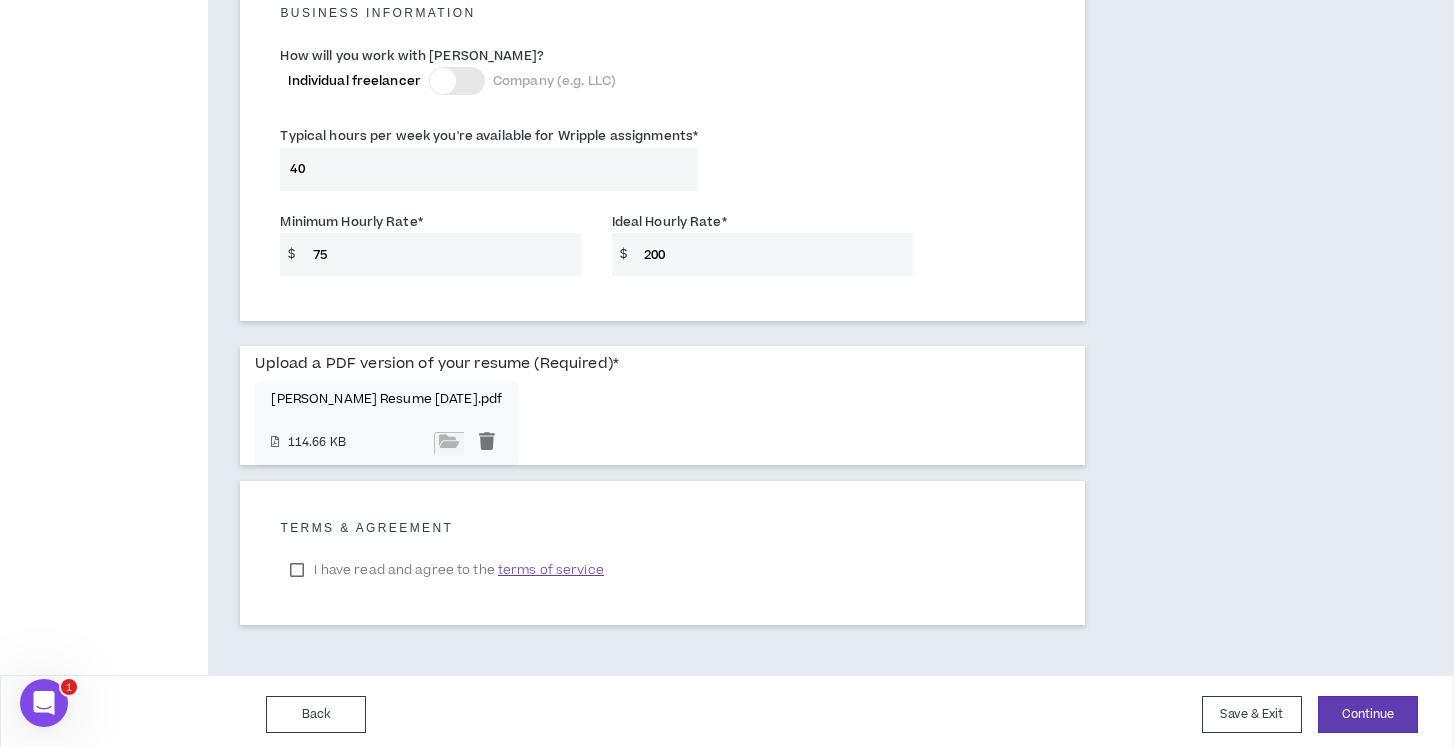 click on "I have read and agree to the    terms of service" at bounding box center [446, 570] 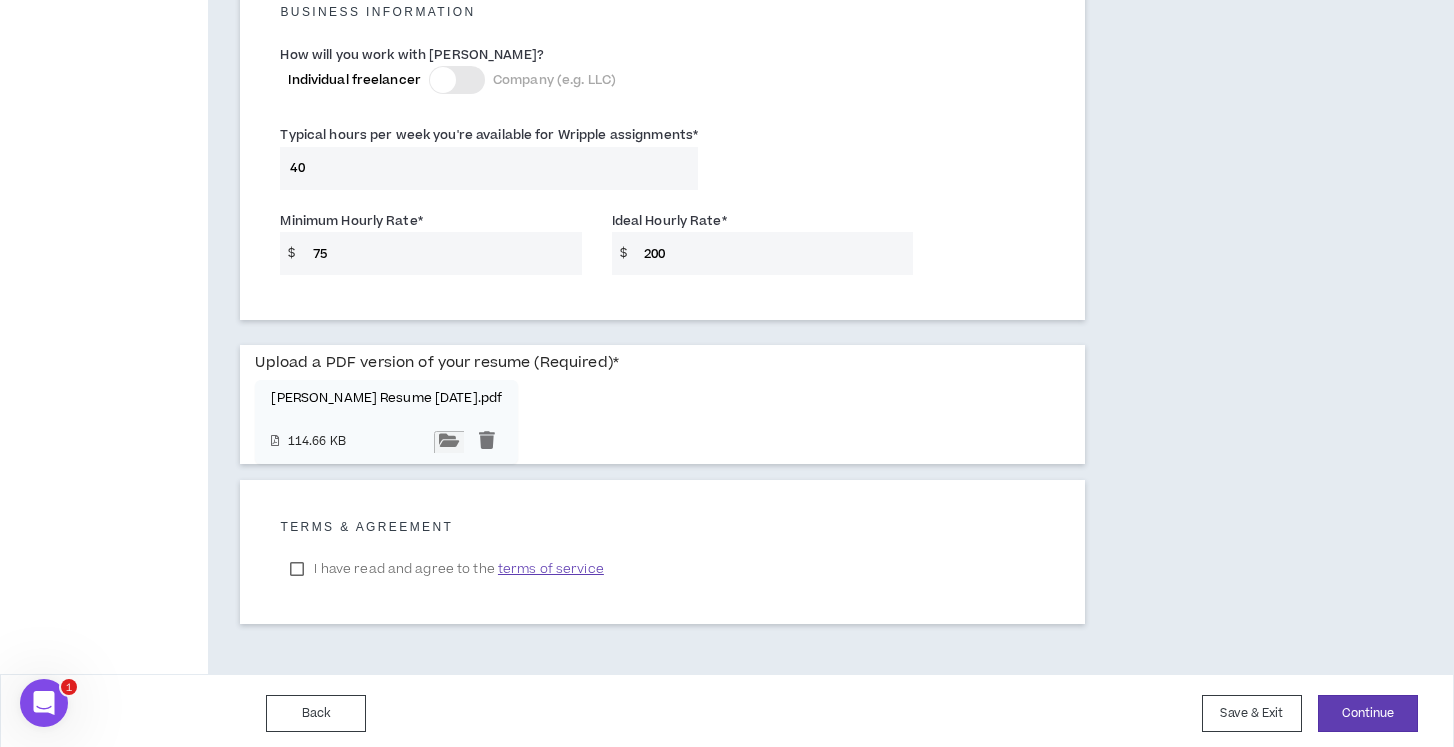 scroll, scrollTop: 1456, scrollLeft: 0, axis: vertical 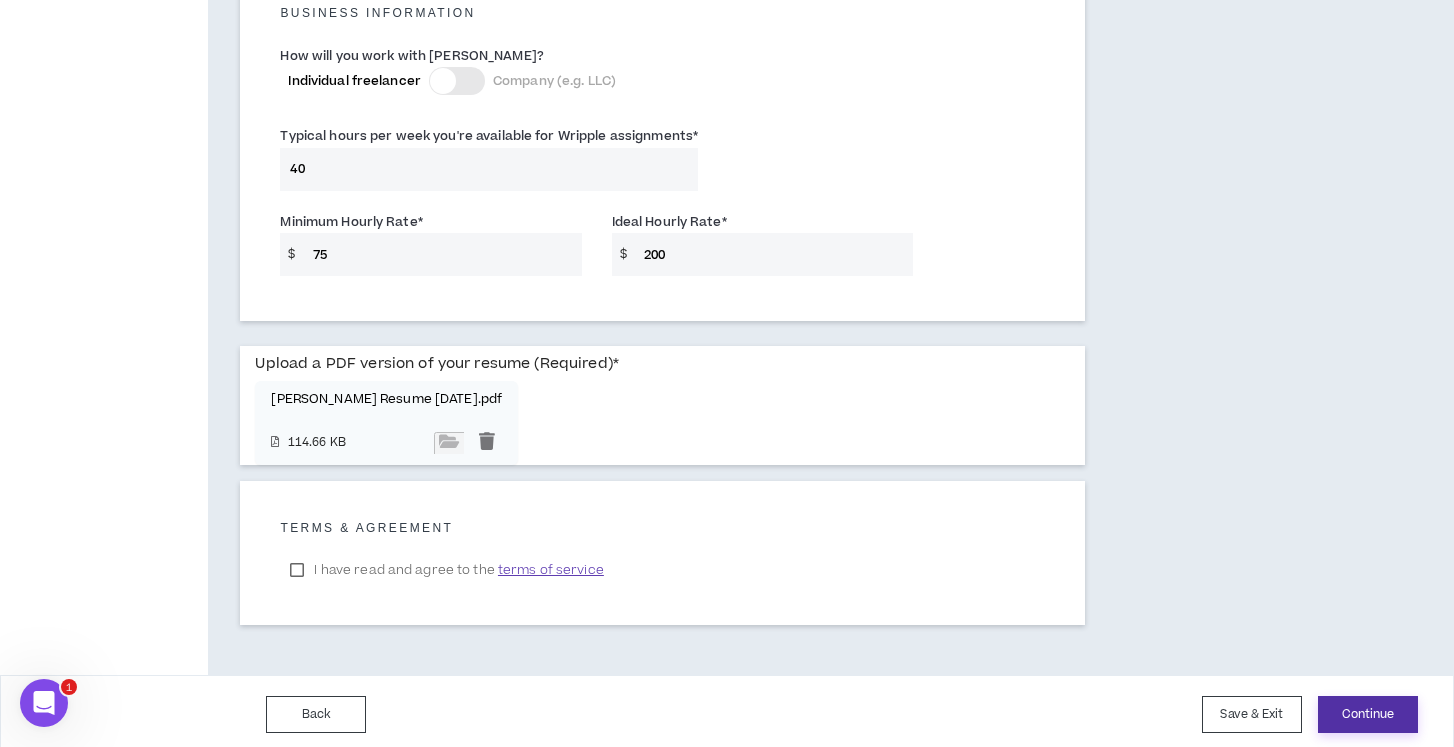 click on "Continue" at bounding box center (1368, 714) 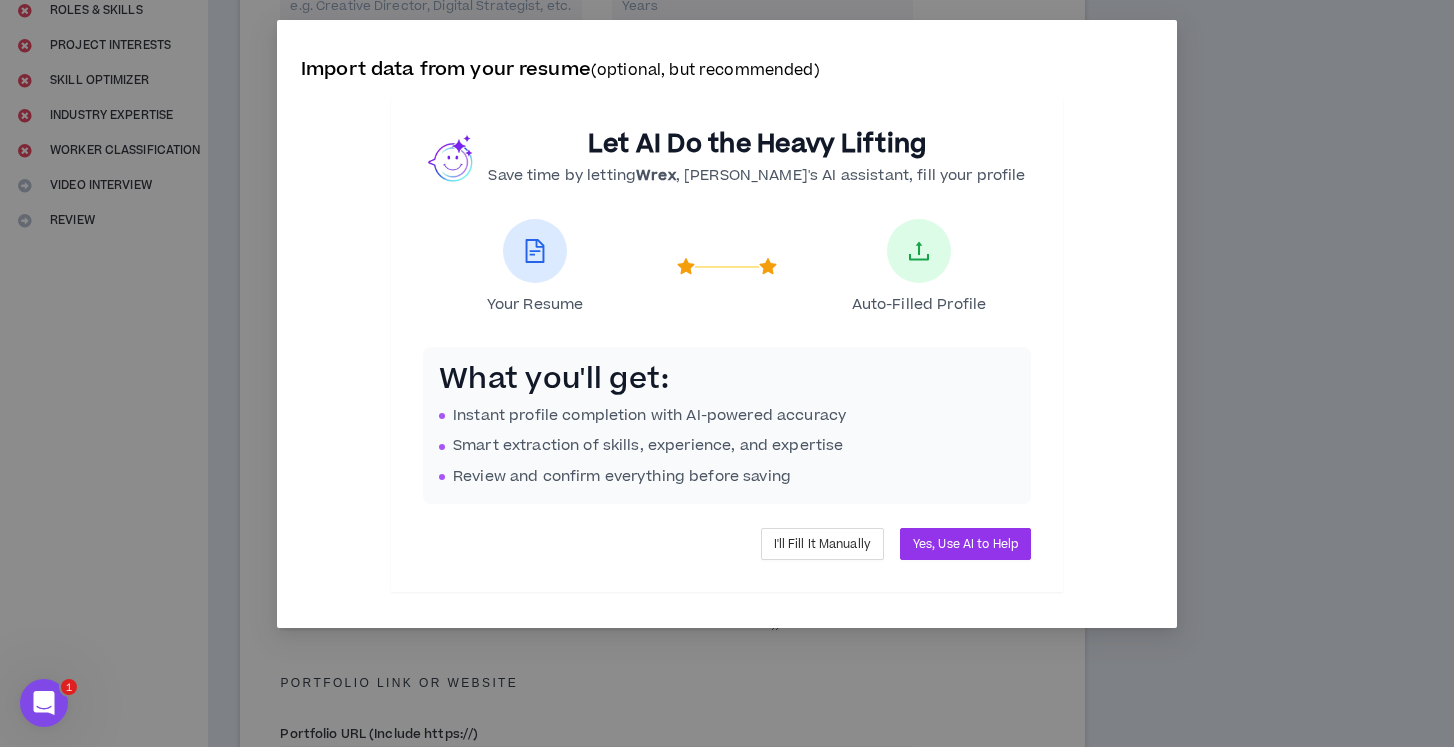 scroll, scrollTop: 0, scrollLeft: 0, axis: both 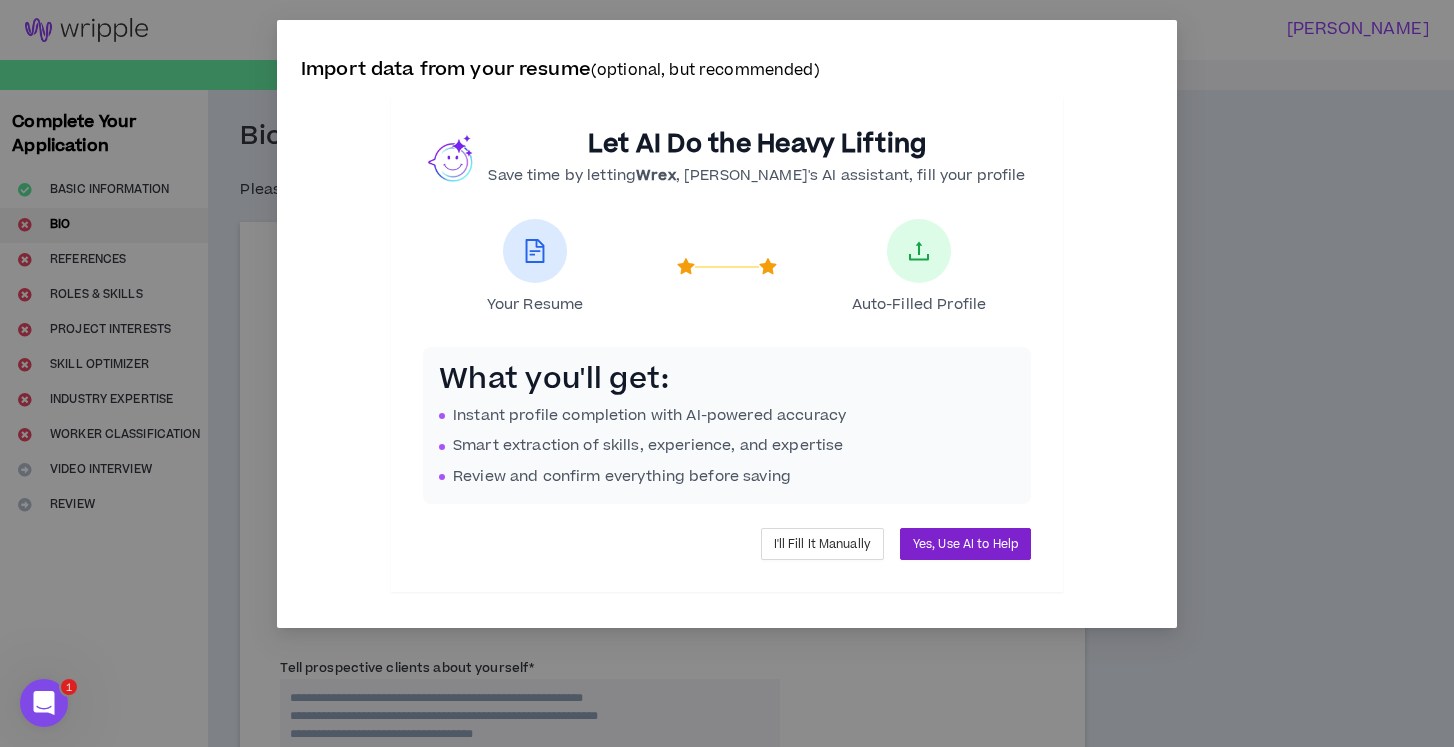click on "Yes, Use AI to Help" at bounding box center (965, 544) 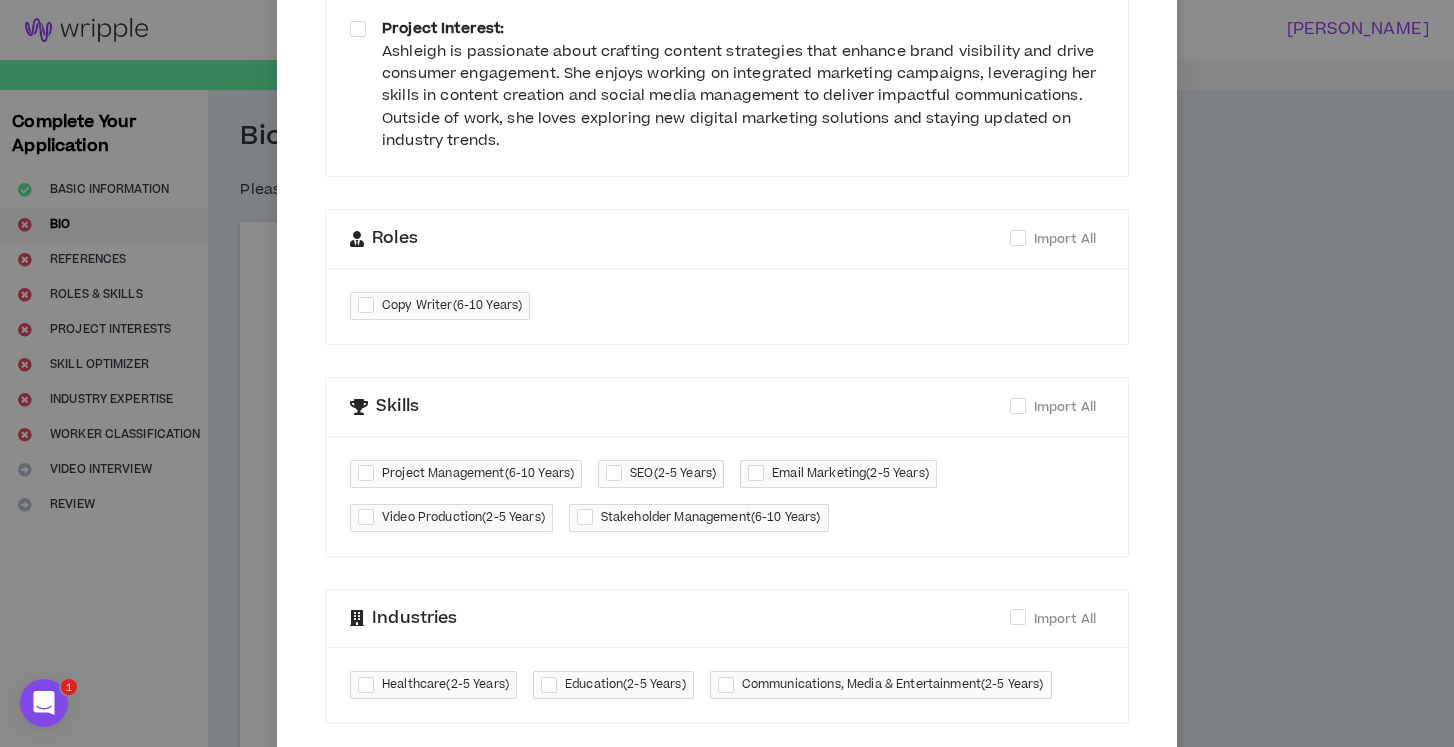 scroll, scrollTop: 436, scrollLeft: 0, axis: vertical 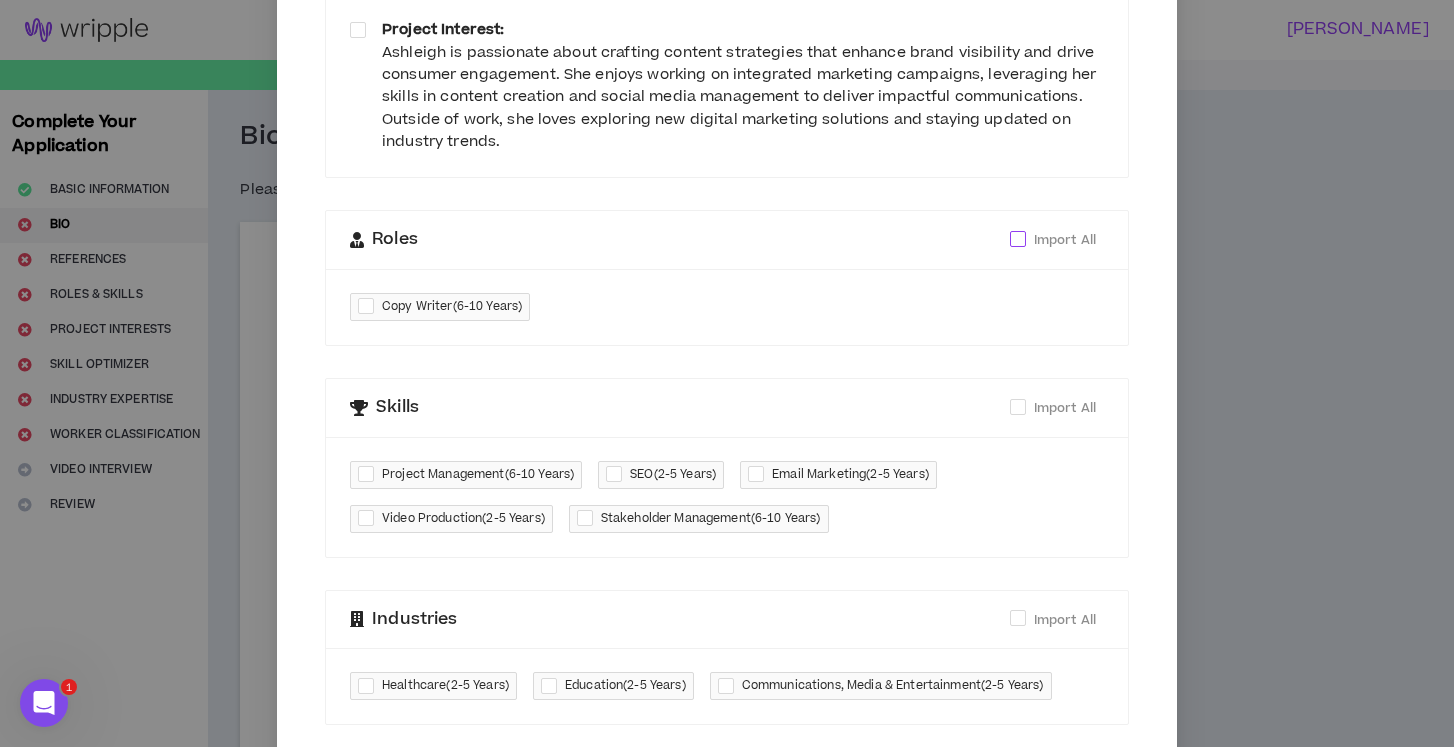 click at bounding box center (1018, 239) 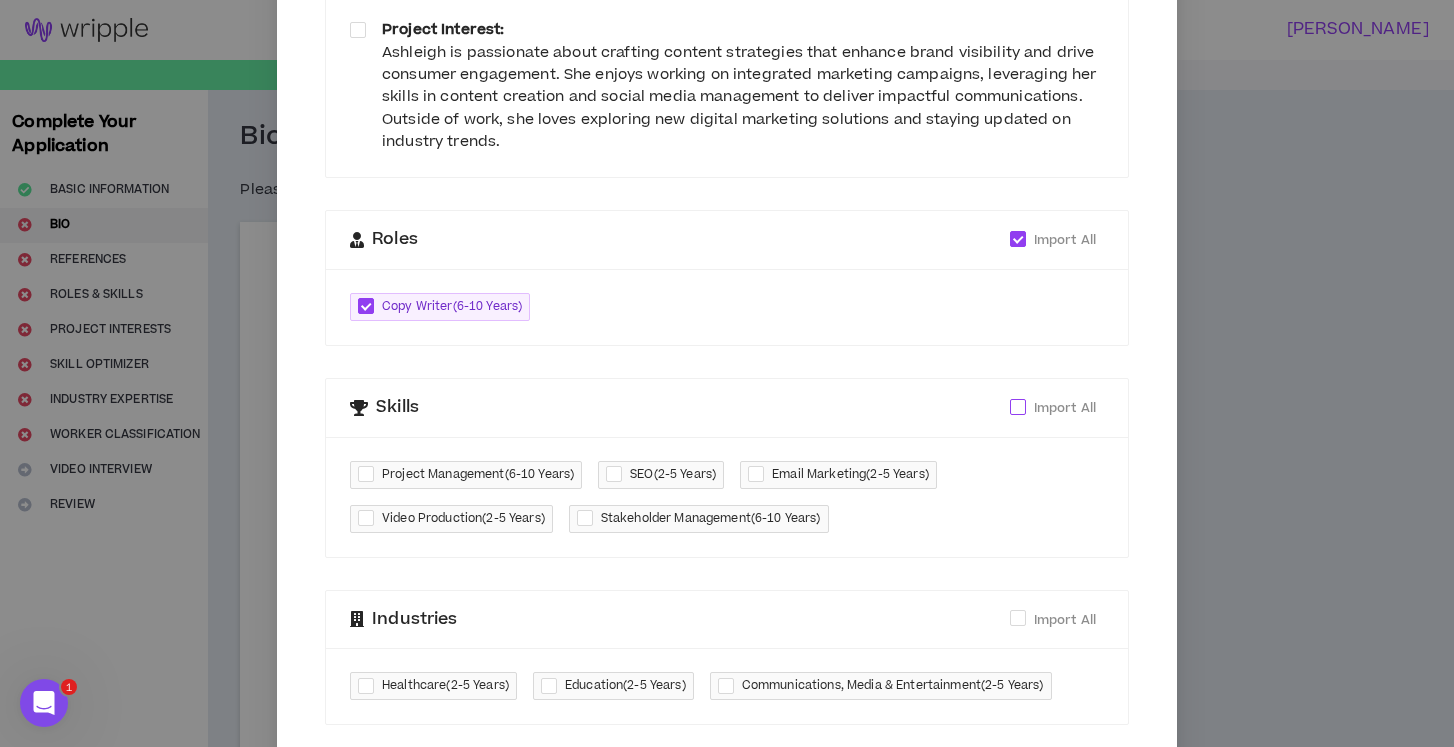 click at bounding box center [1018, 407] 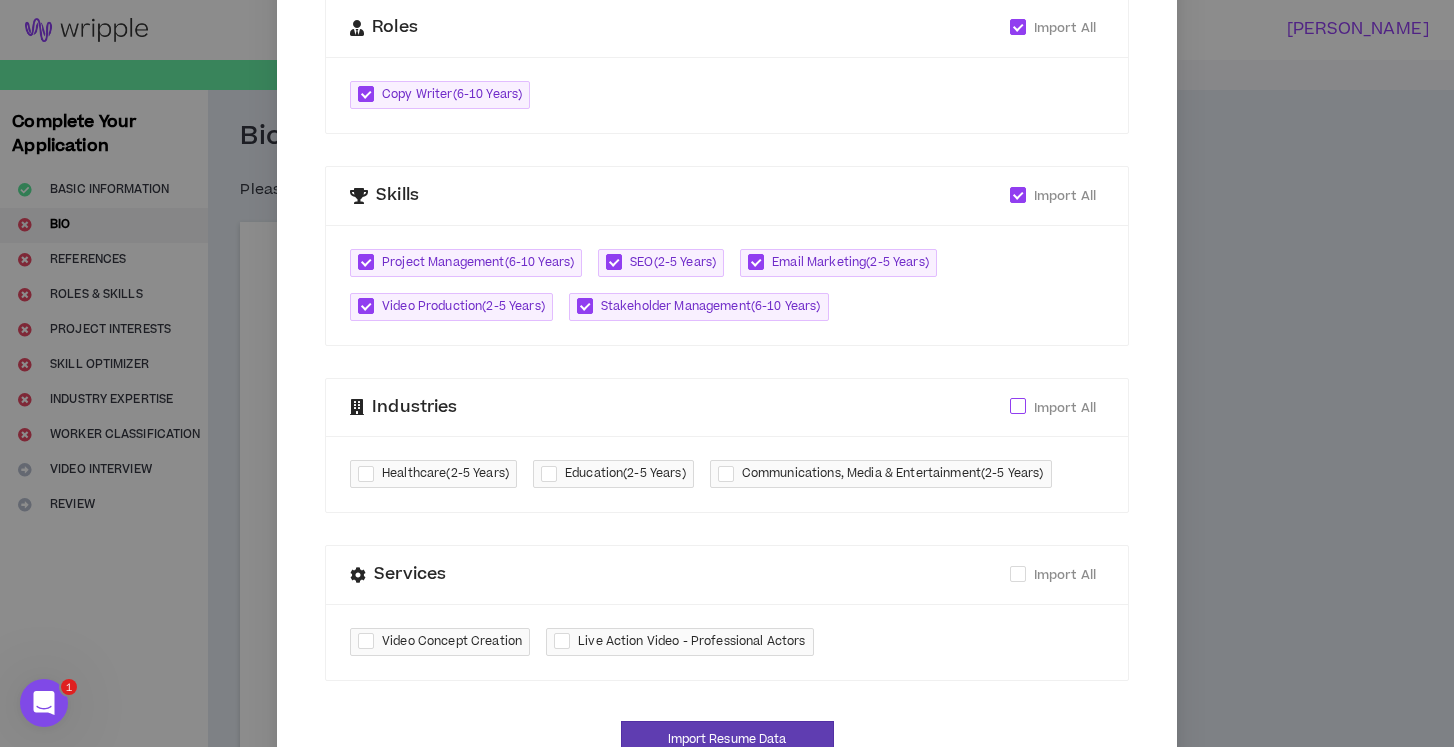 scroll, scrollTop: 651, scrollLeft: 0, axis: vertical 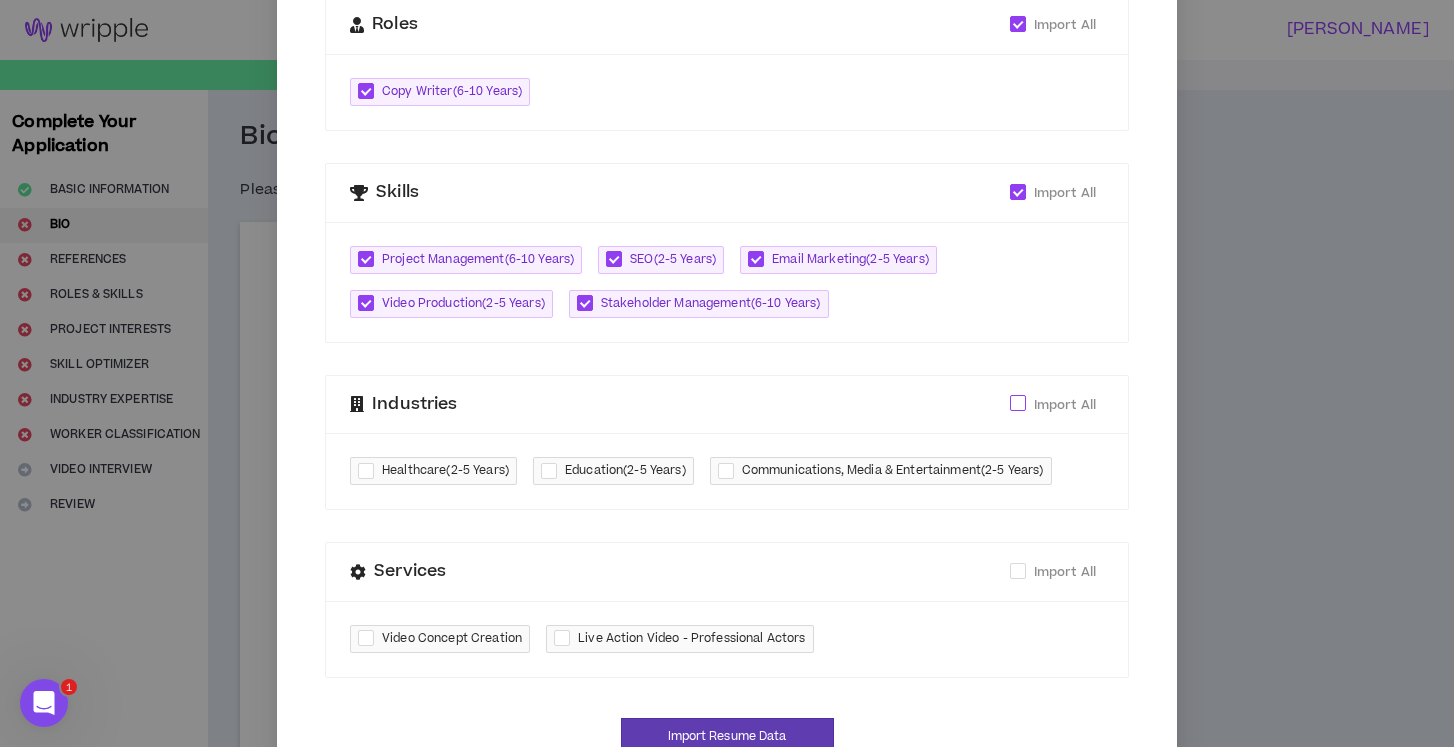 click at bounding box center (1018, 403) 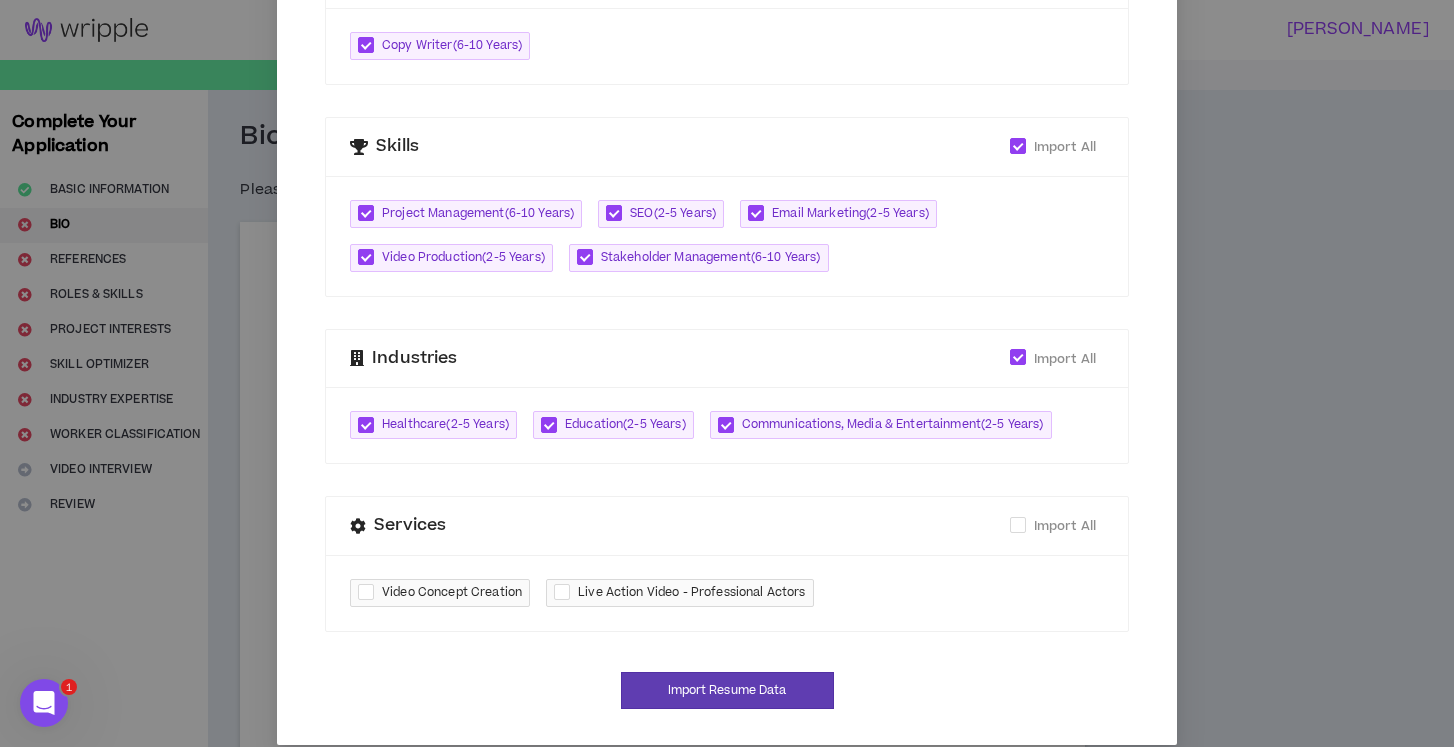 scroll, scrollTop: 696, scrollLeft: 0, axis: vertical 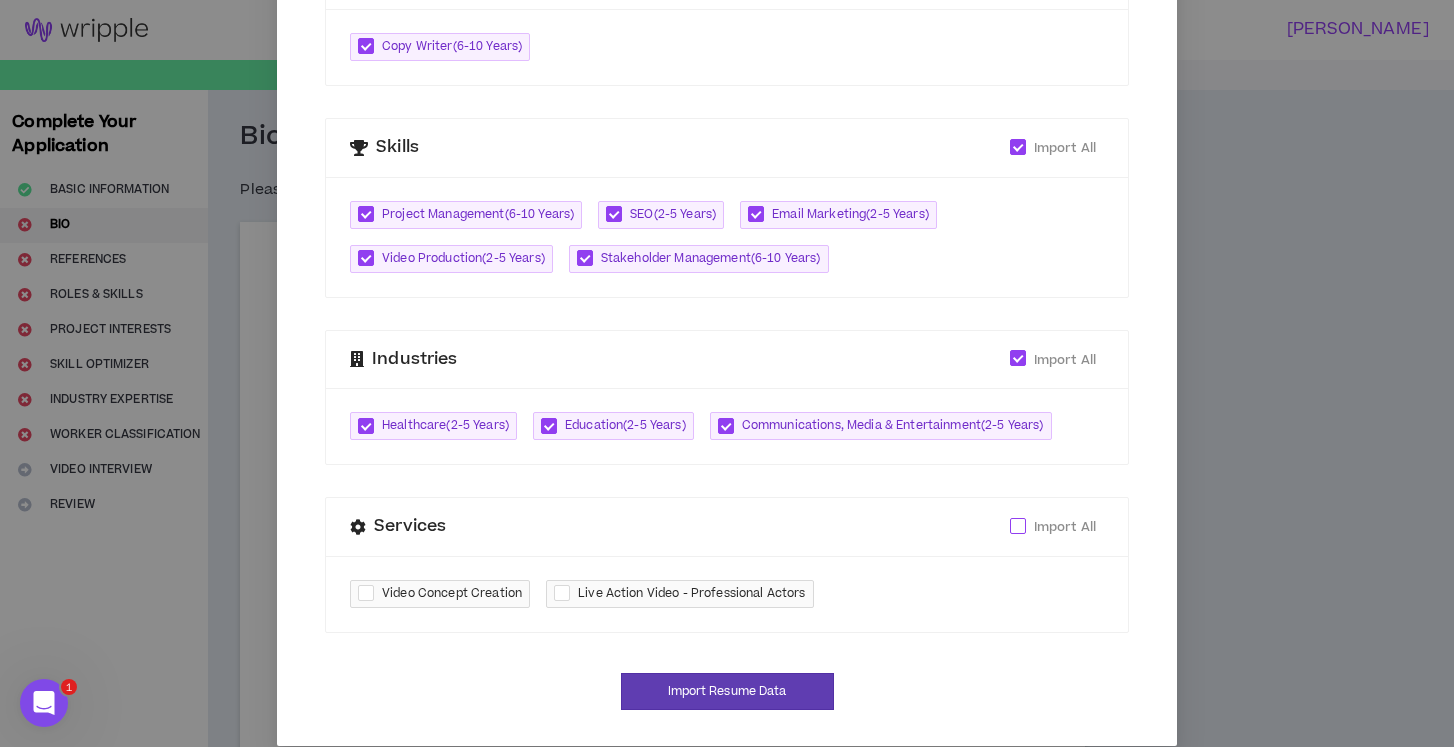 click at bounding box center (1018, 526) 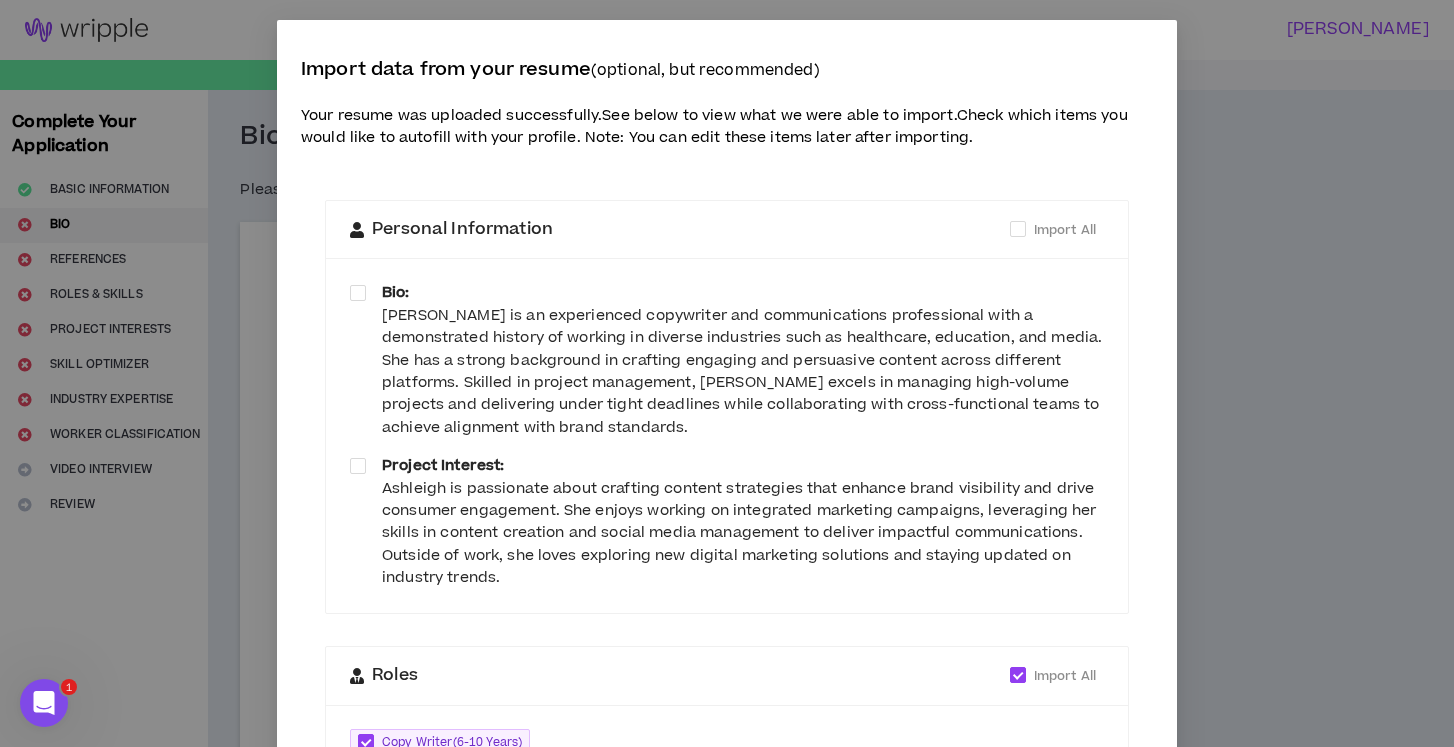 scroll, scrollTop: 0, scrollLeft: 0, axis: both 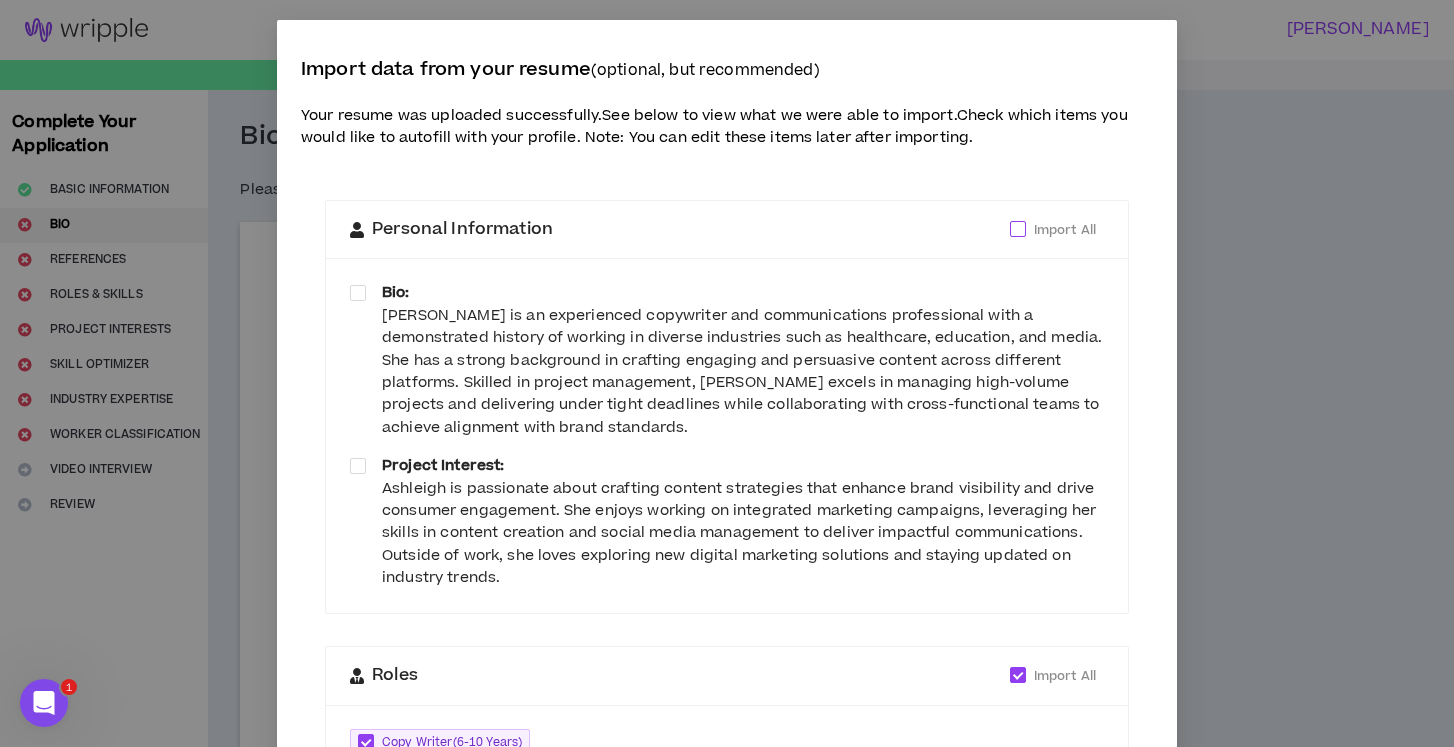click at bounding box center [1018, 229] 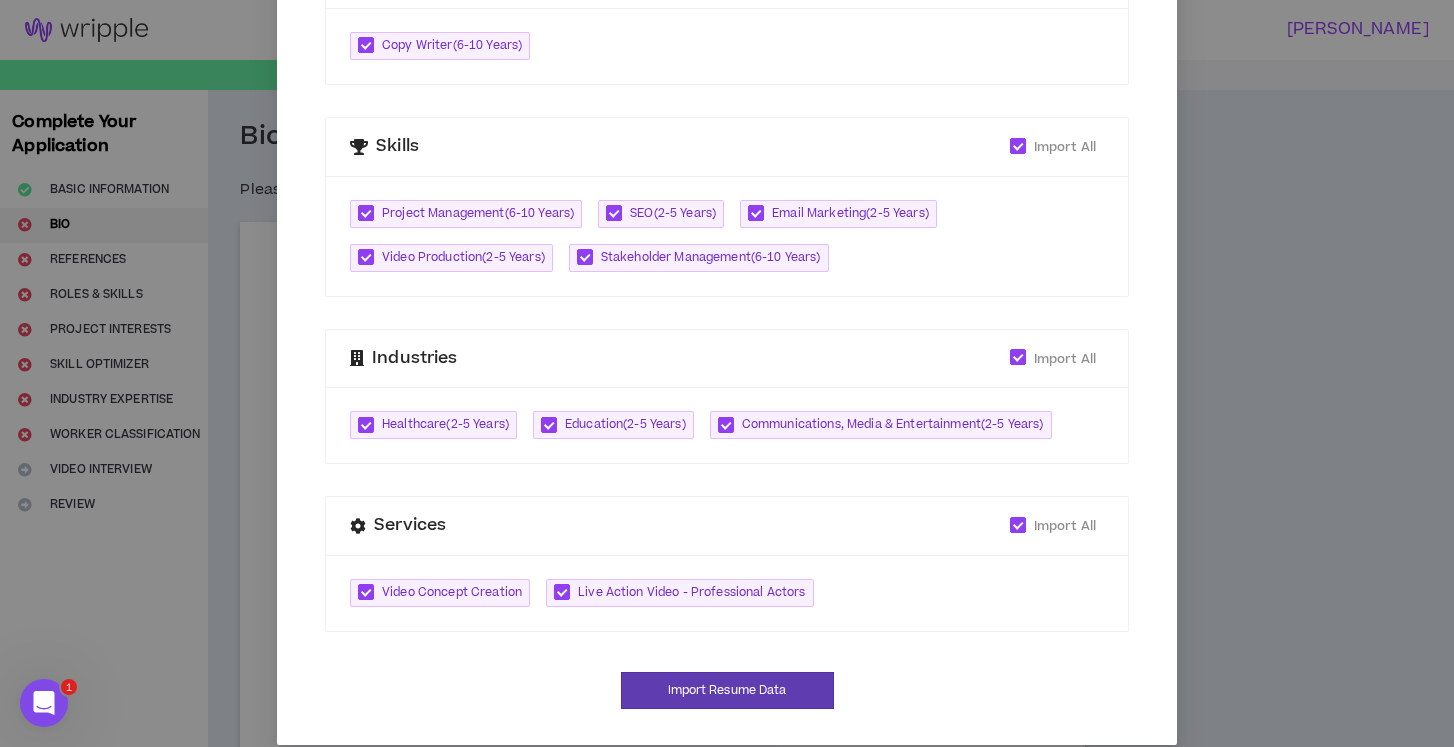 scroll, scrollTop: 696, scrollLeft: 0, axis: vertical 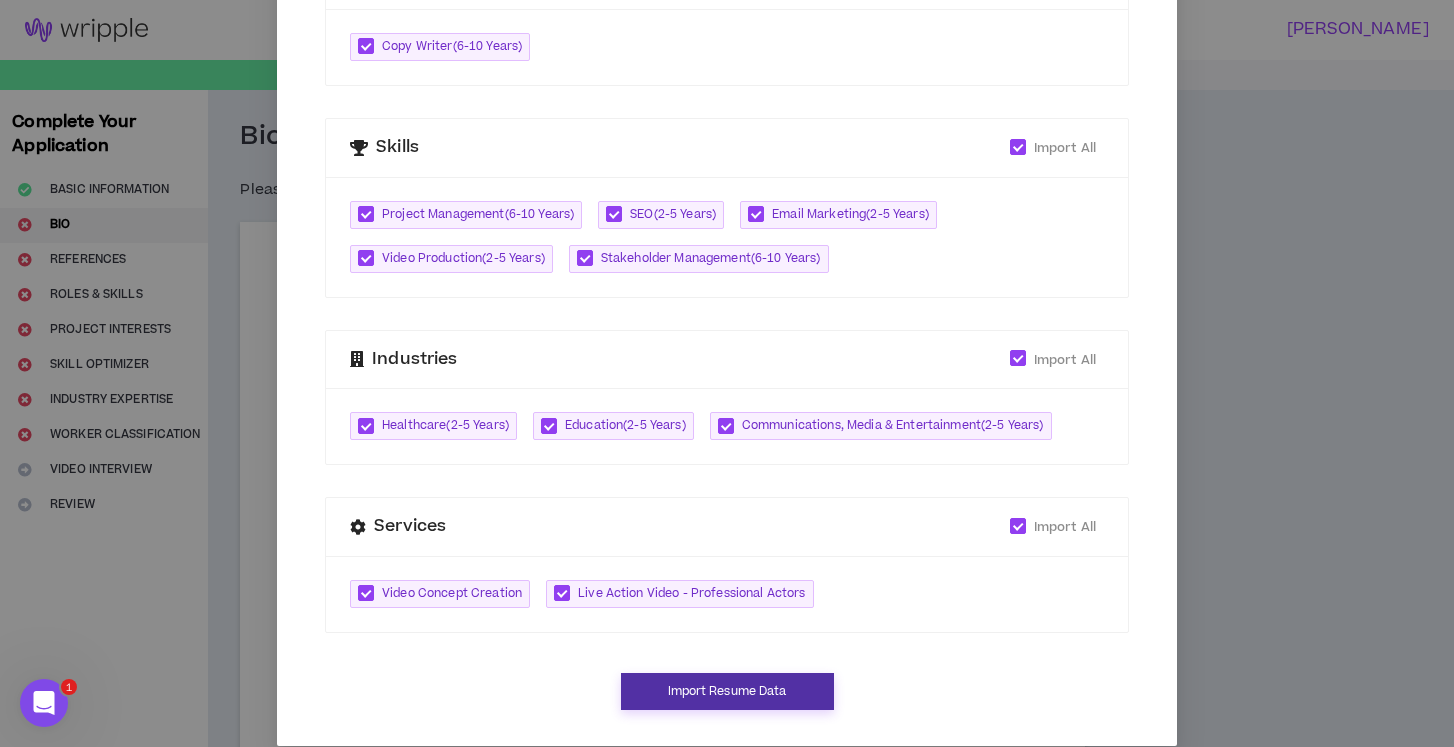 click on "Import Resume Data" at bounding box center (727, 691) 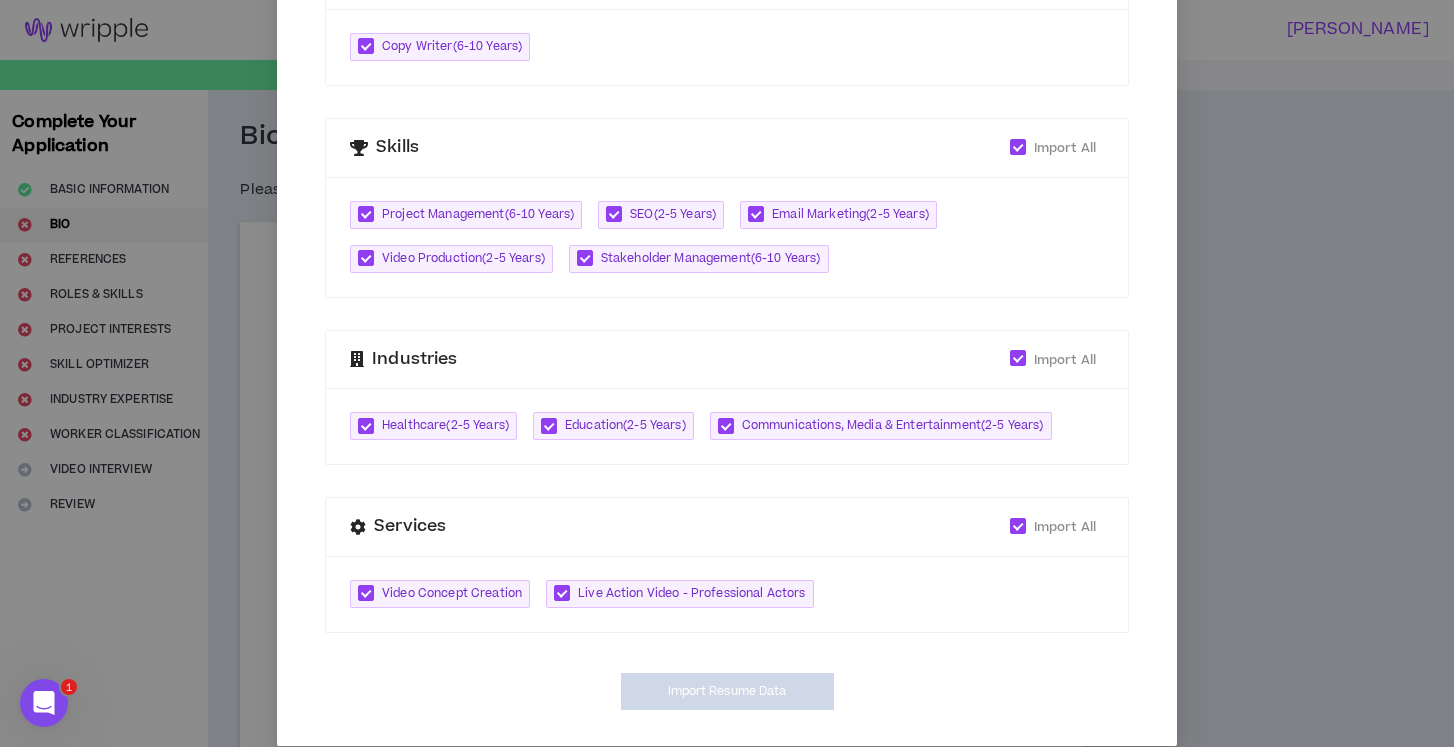 type on "**********" 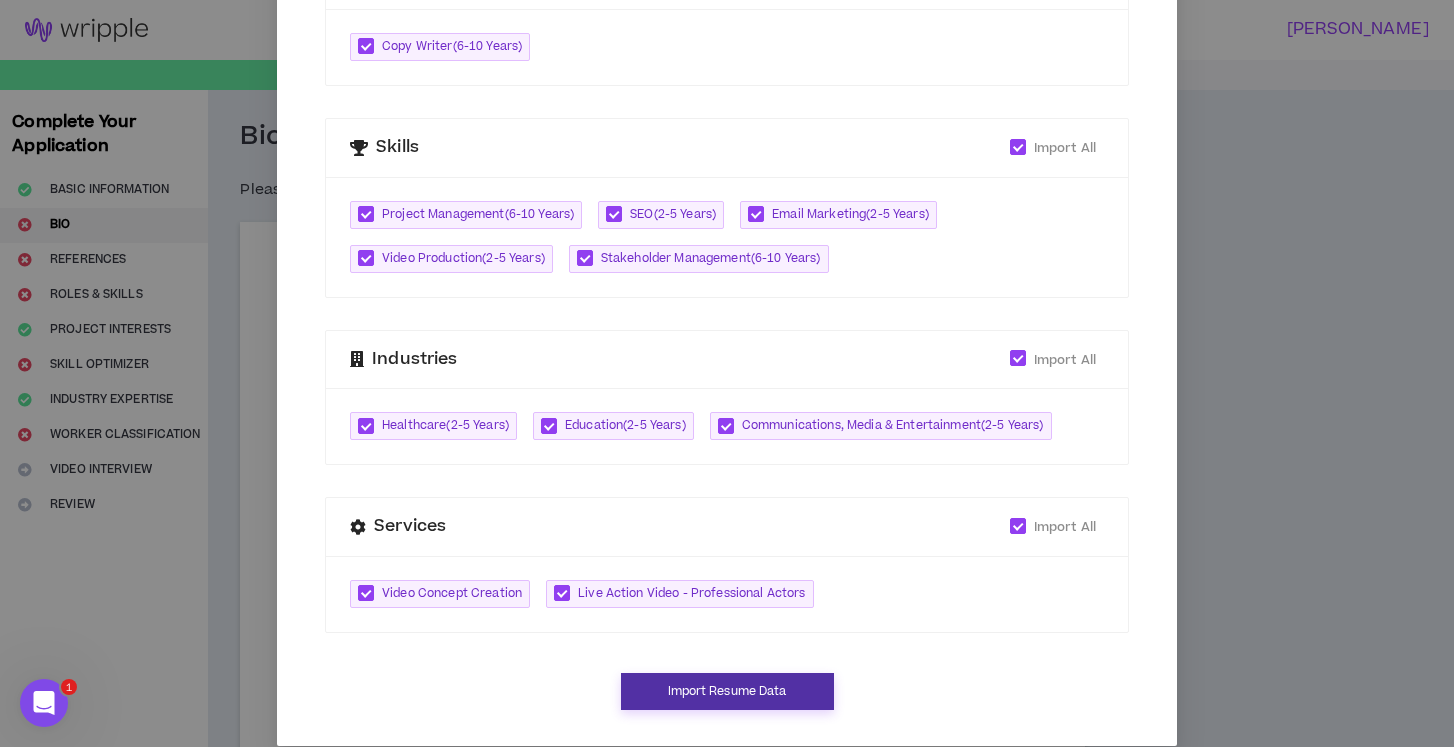 scroll, scrollTop: 685, scrollLeft: 0, axis: vertical 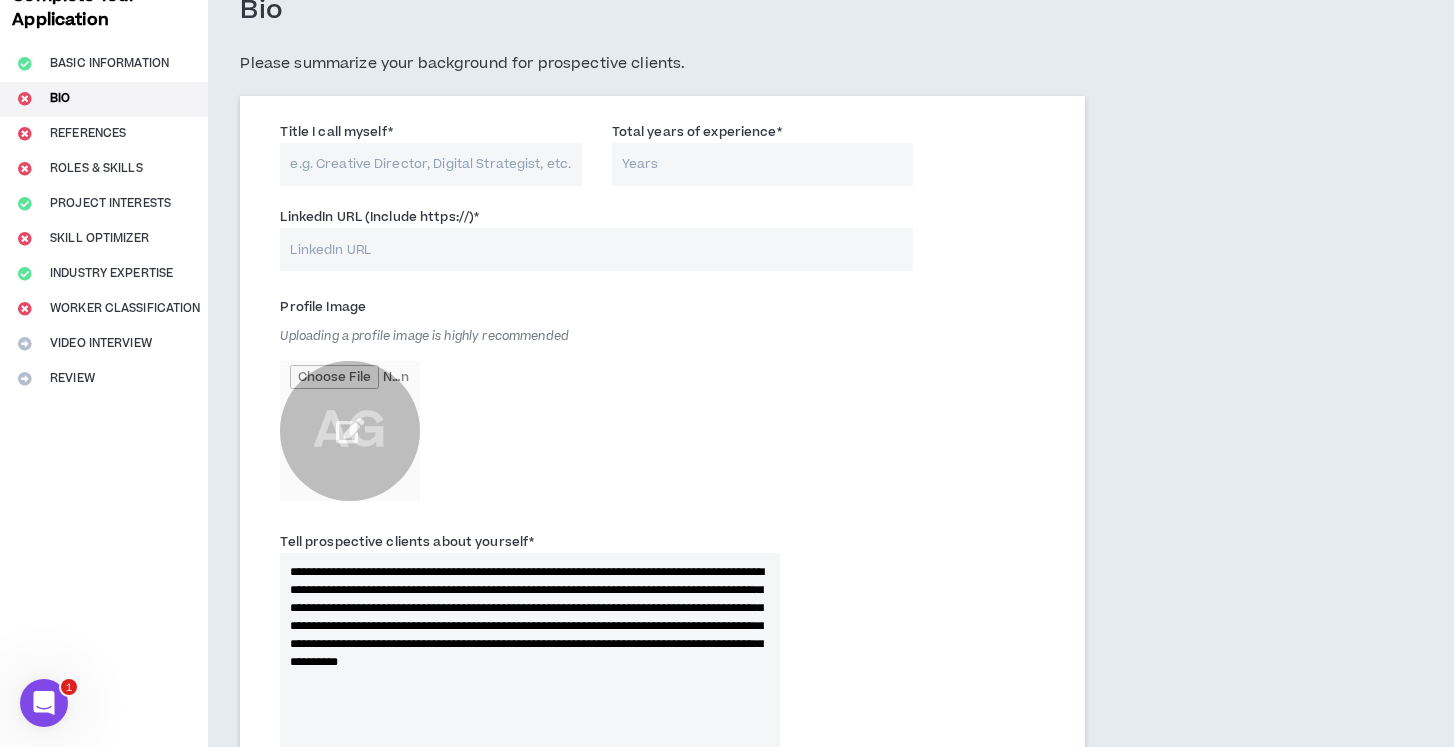 click at bounding box center (350, 431) 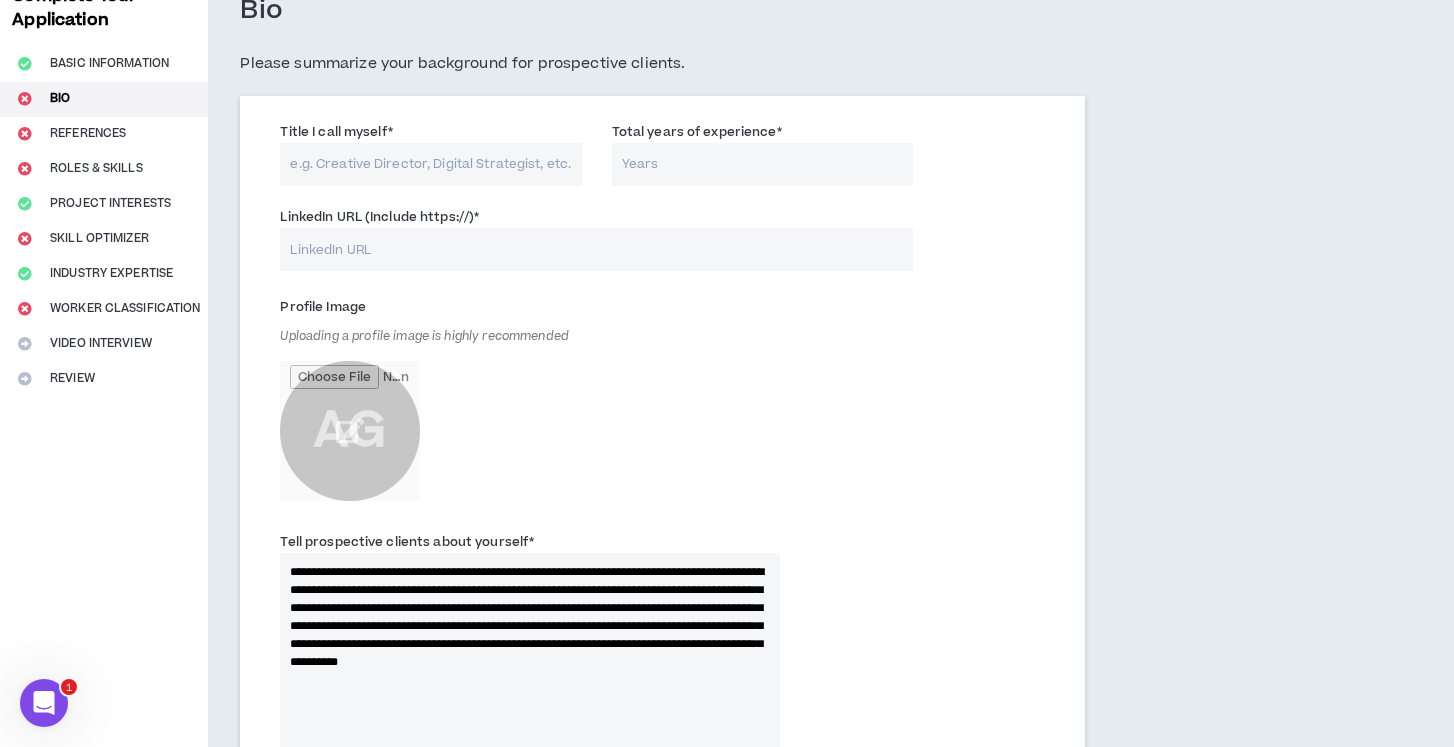click on "Title I call myself  *" at bounding box center (430, 164) 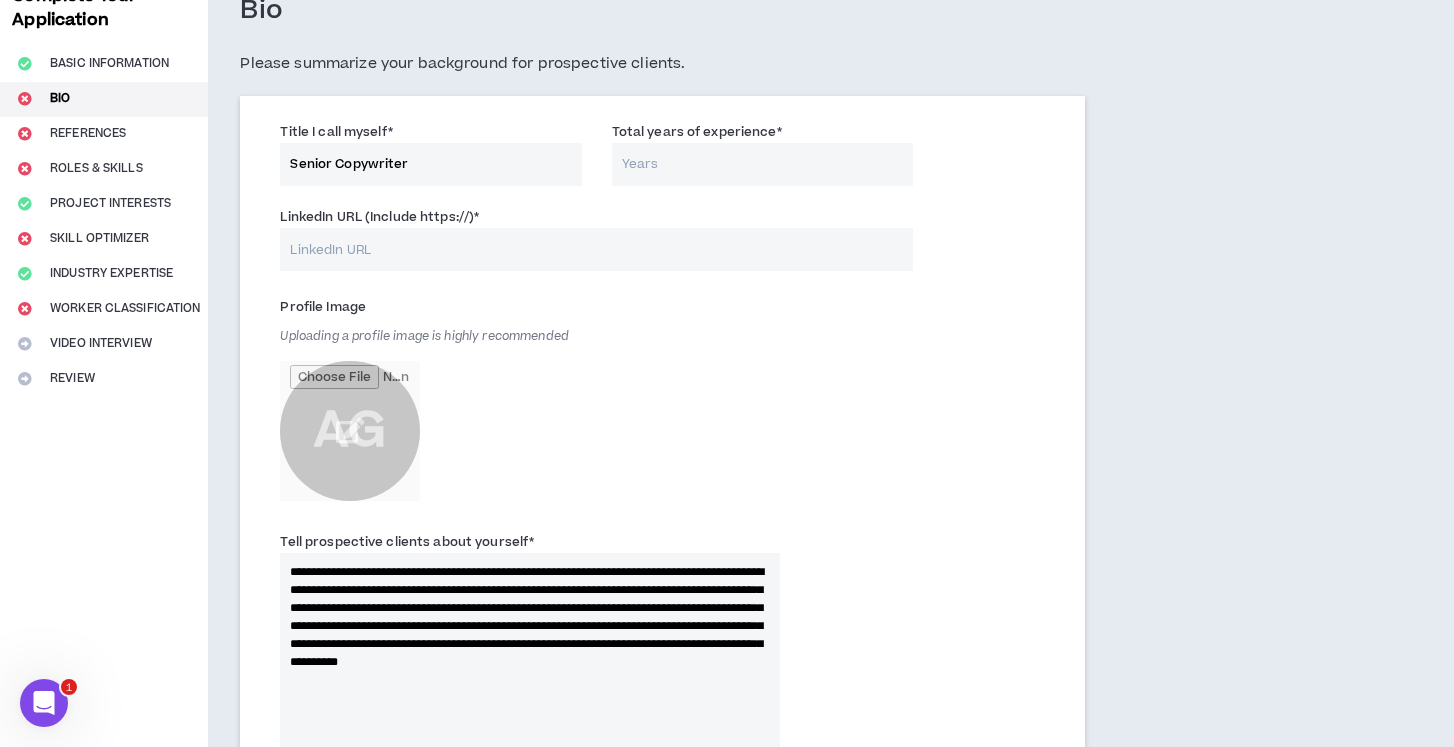 type on "Senior Copywriter" 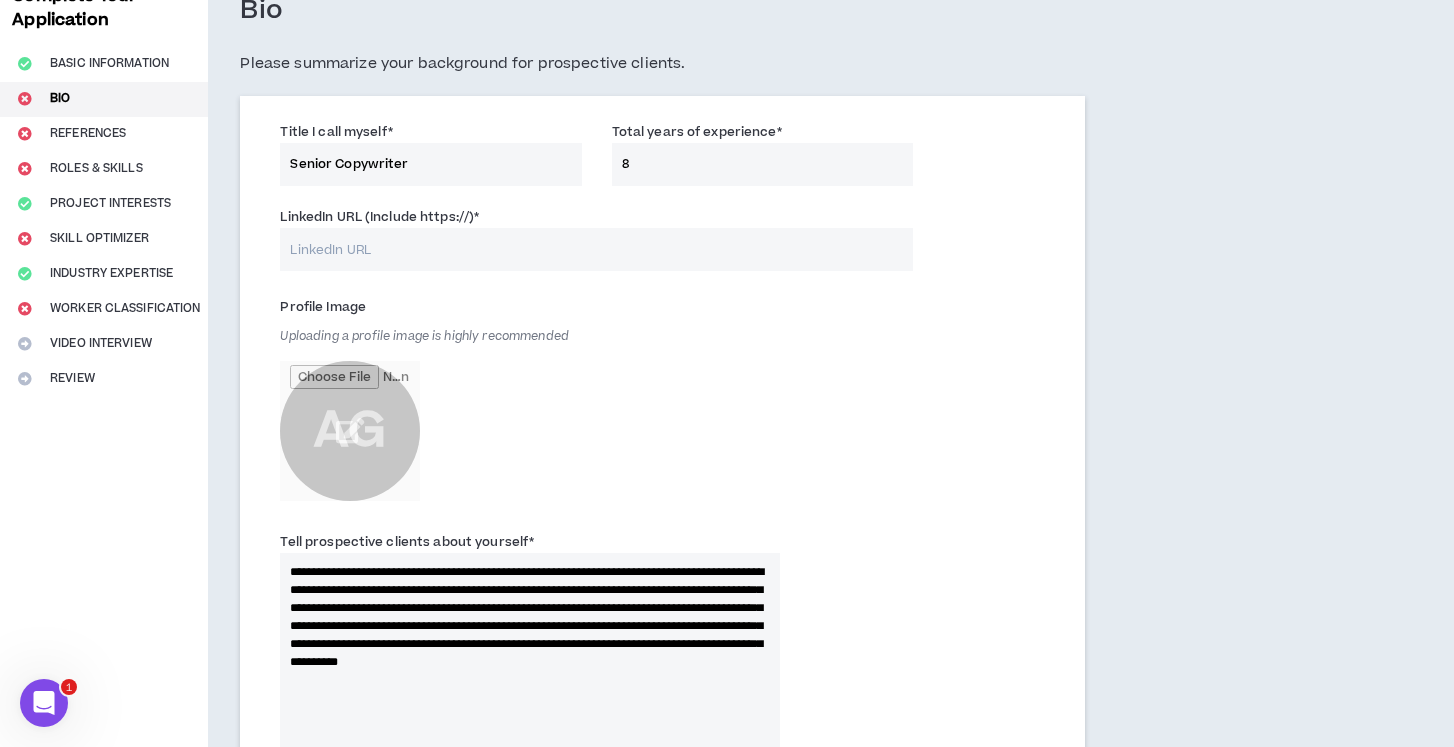 type on "8" 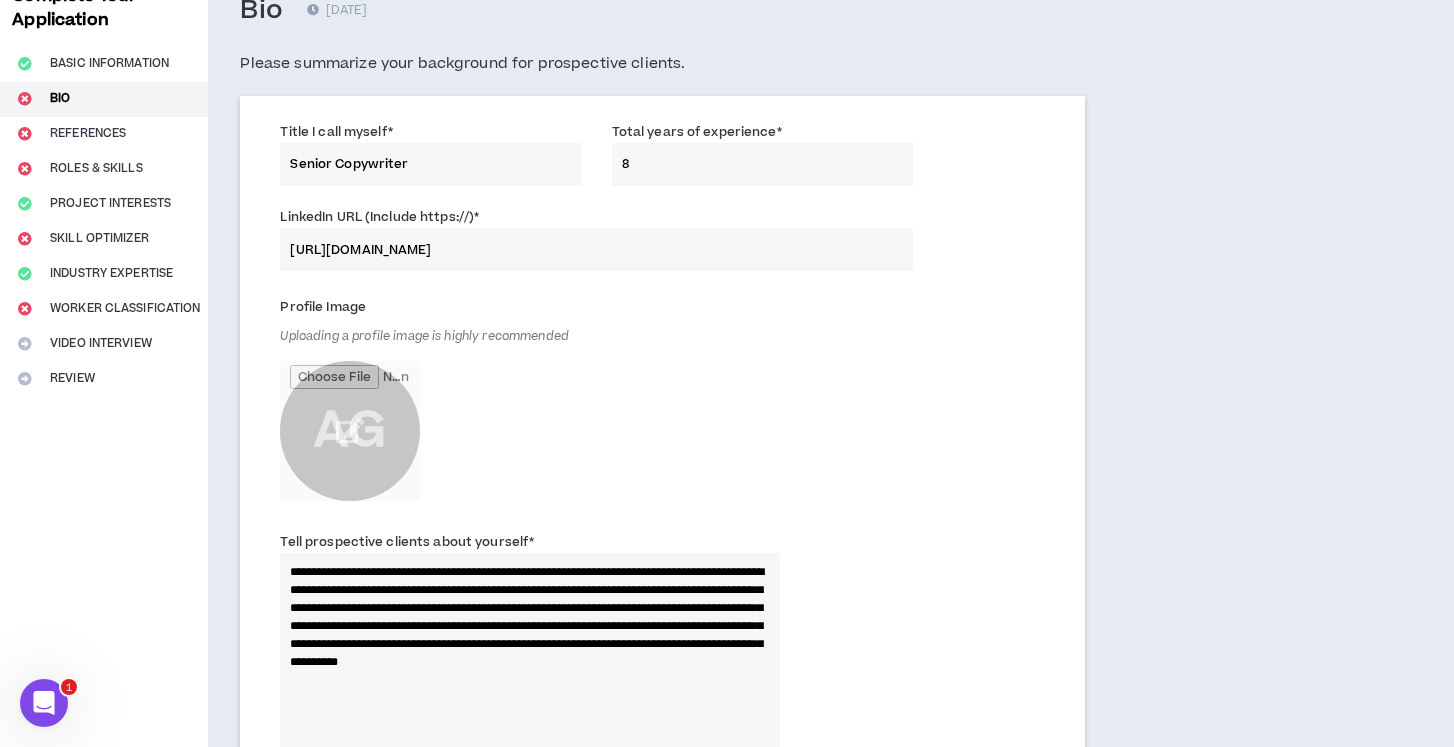 type on "[URL][DOMAIN_NAME]" 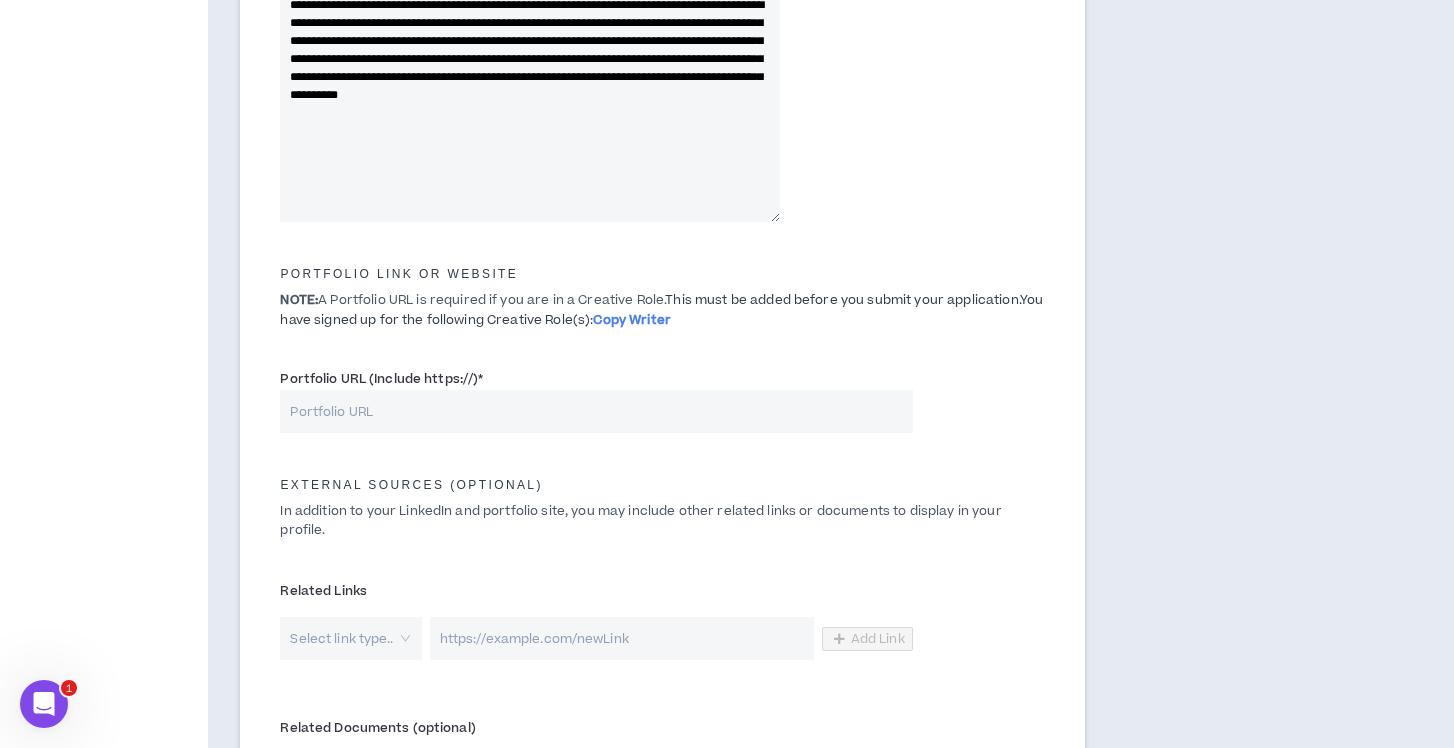 scroll, scrollTop: 716, scrollLeft: 0, axis: vertical 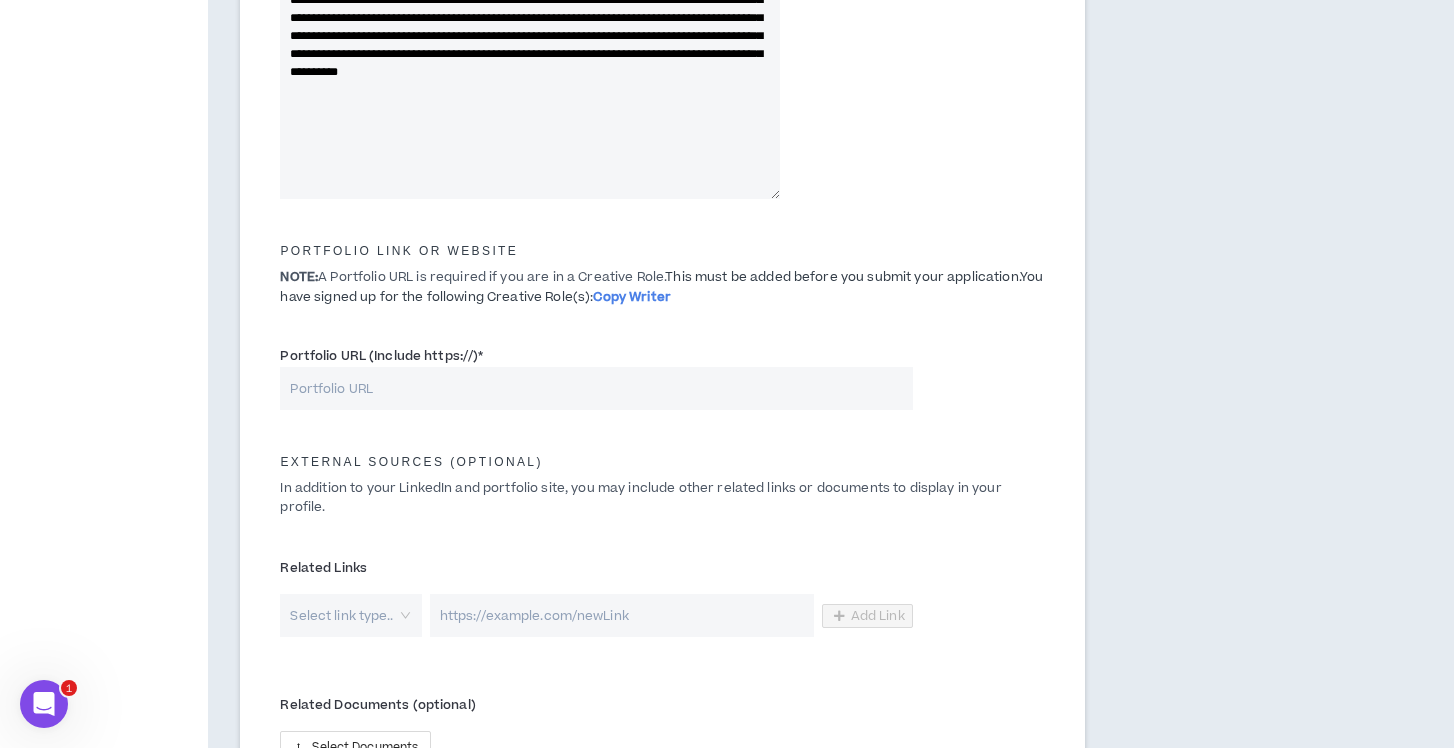 click on "Portfolio URL (Include https://)  *" at bounding box center (596, 388) 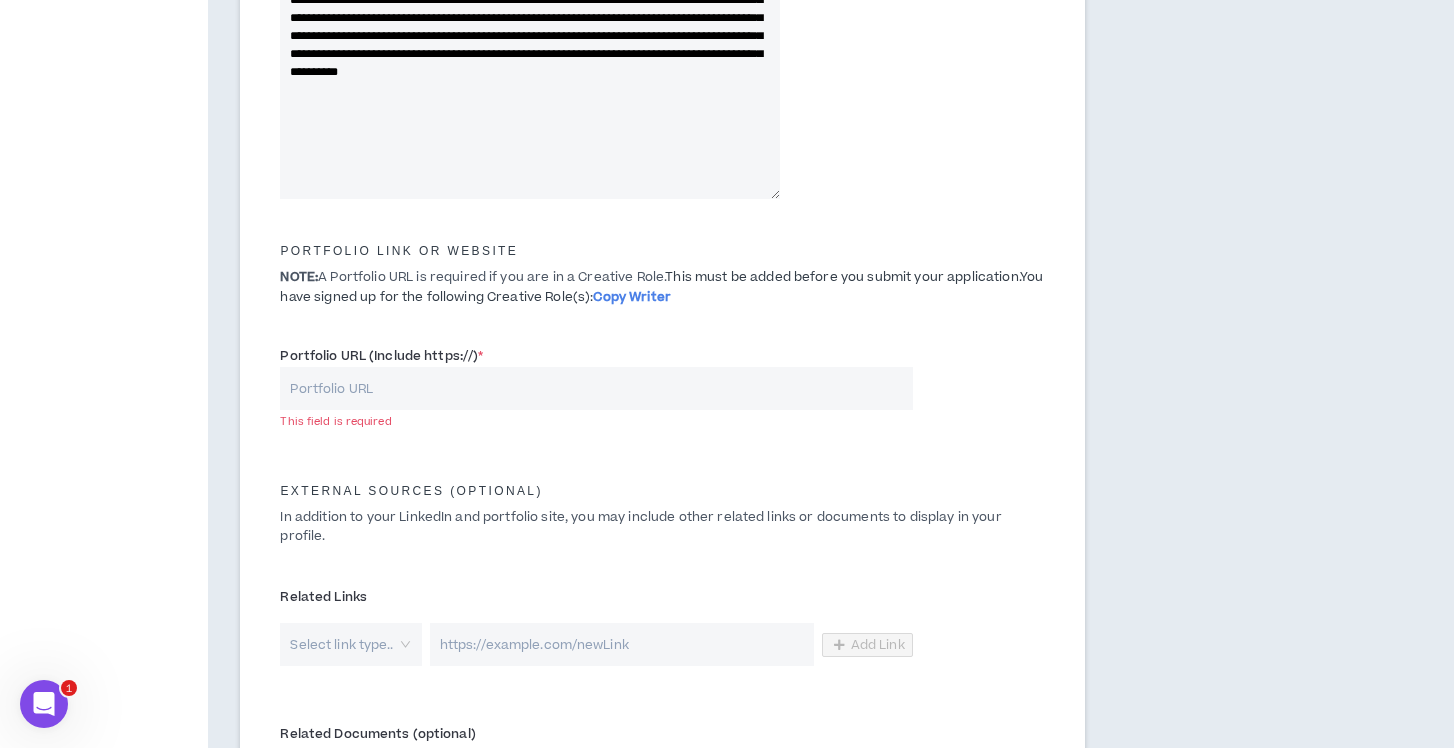 paste on "[URL][DOMAIN_NAME]" 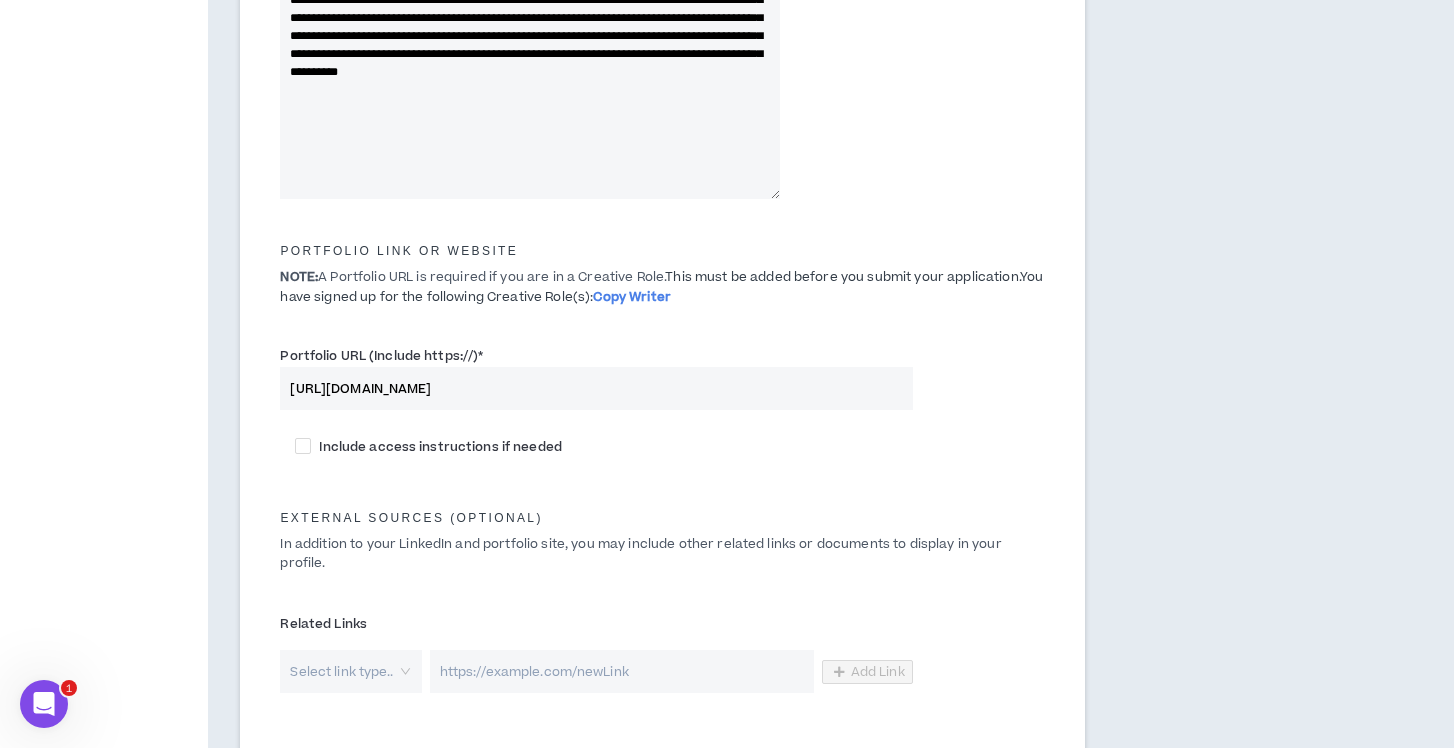 type on "[URL][DOMAIN_NAME]" 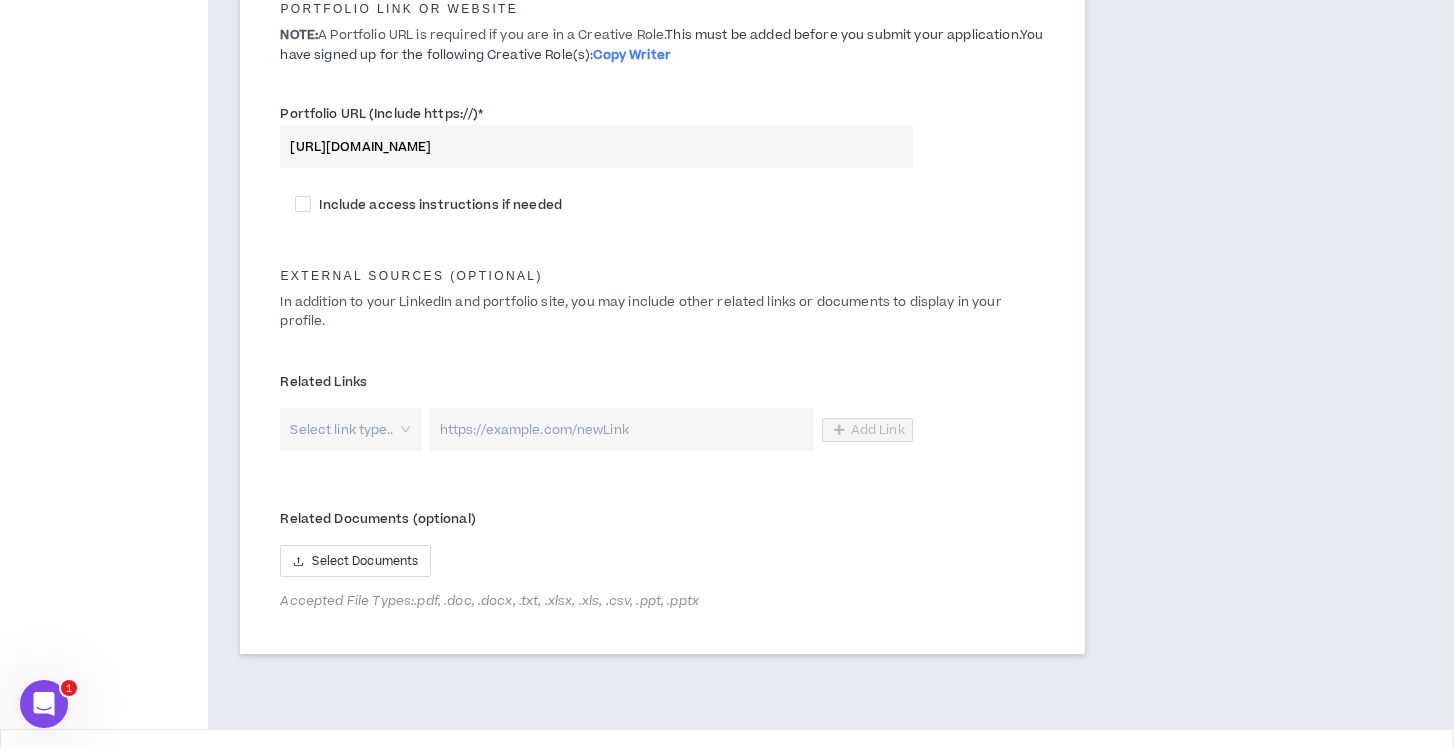 scroll, scrollTop: 981, scrollLeft: 0, axis: vertical 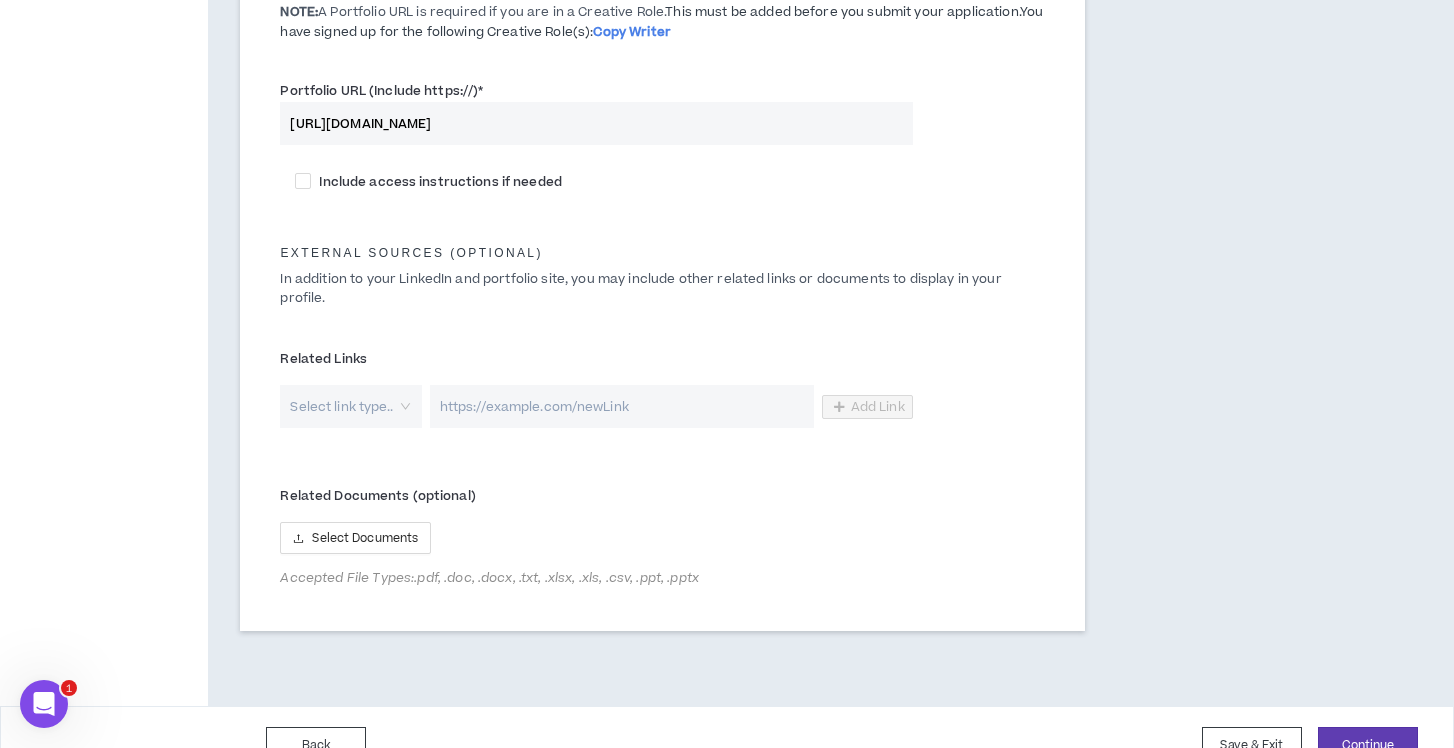 click at bounding box center (343, 406) 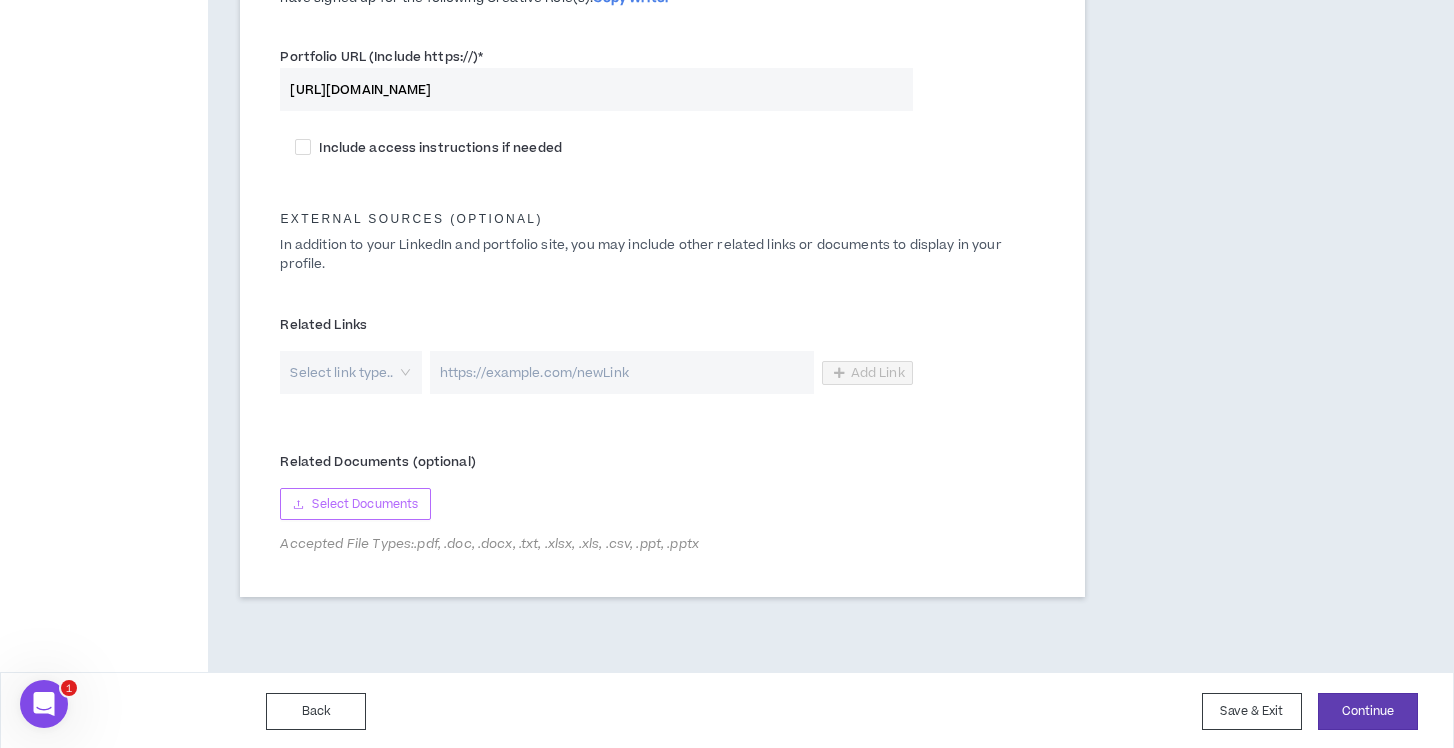 scroll, scrollTop: 1014, scrollLeft: 0, axis: vertical 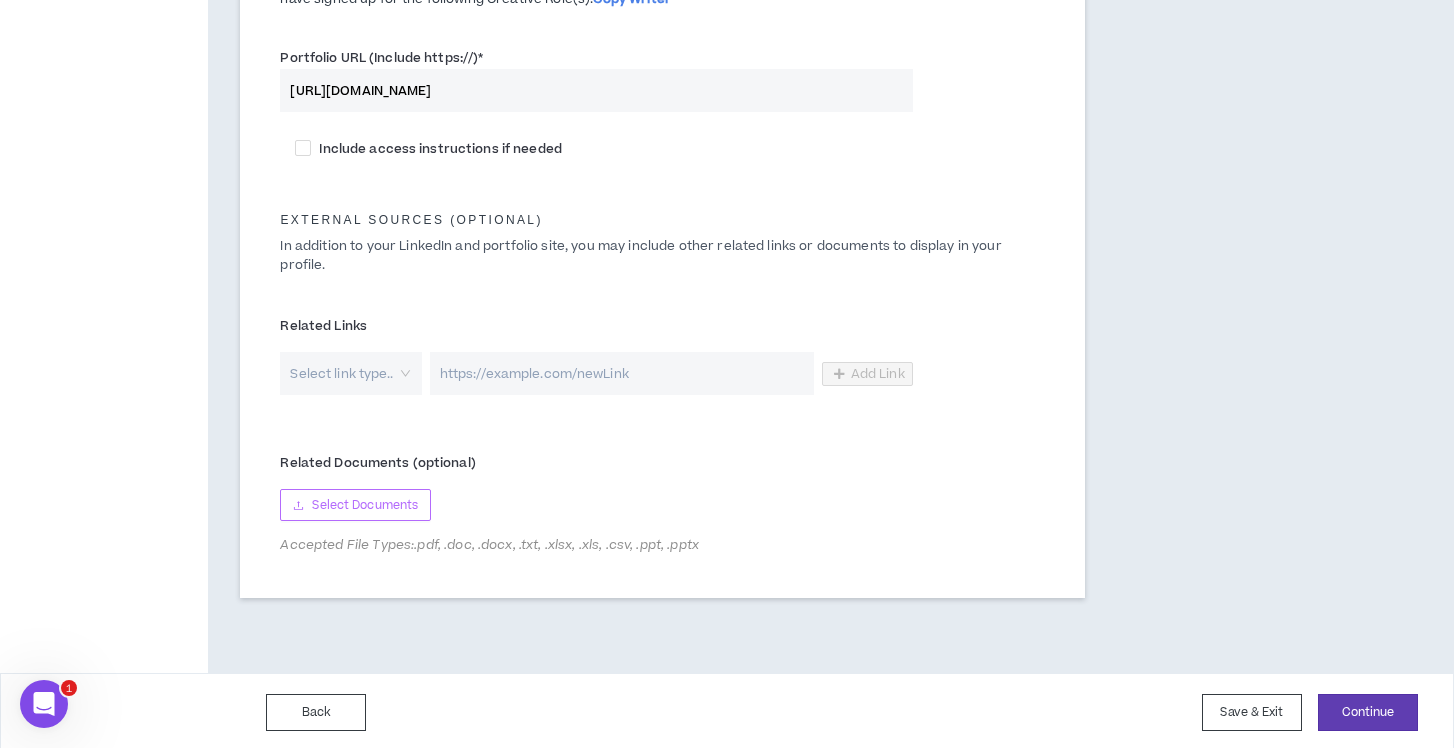 click on "Select Documents" at bounding box center [365, 505] 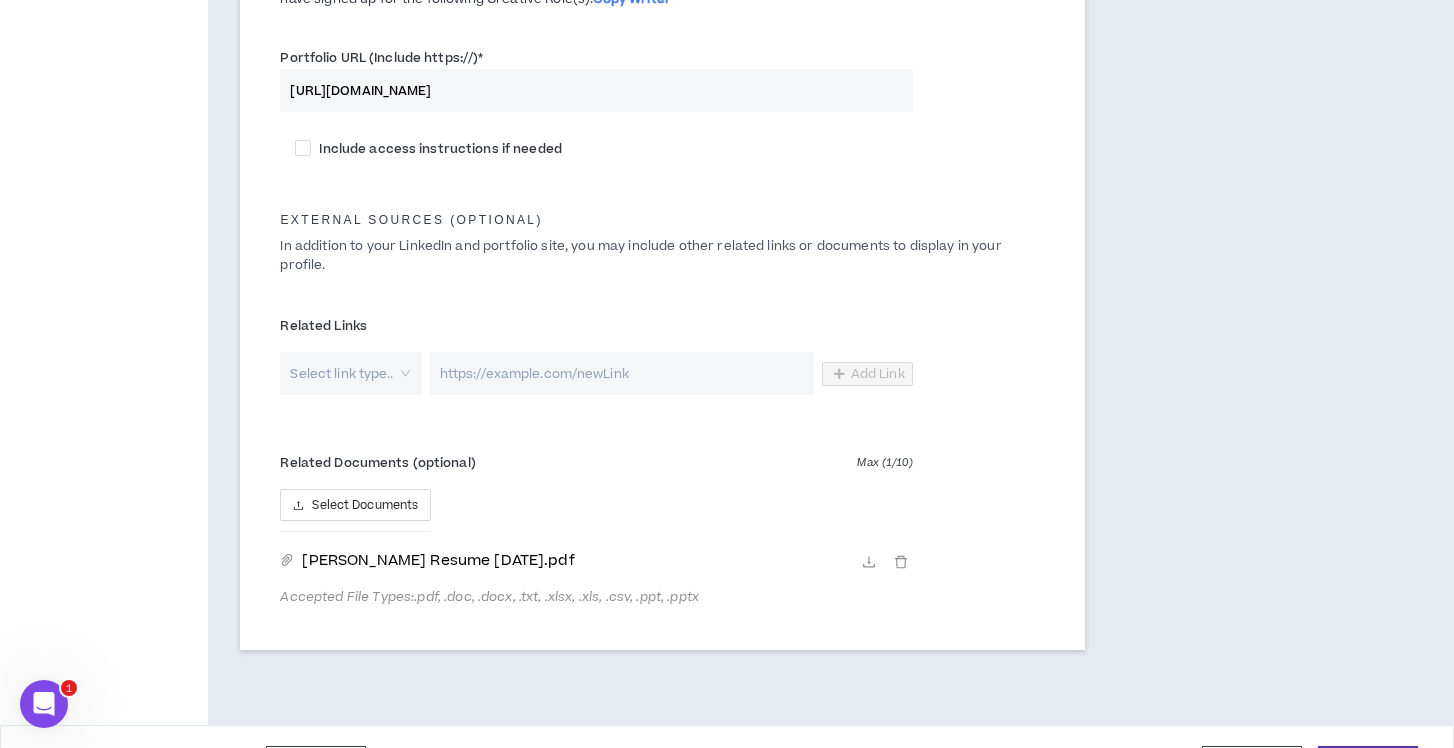 click at bounding box center [622, 373] 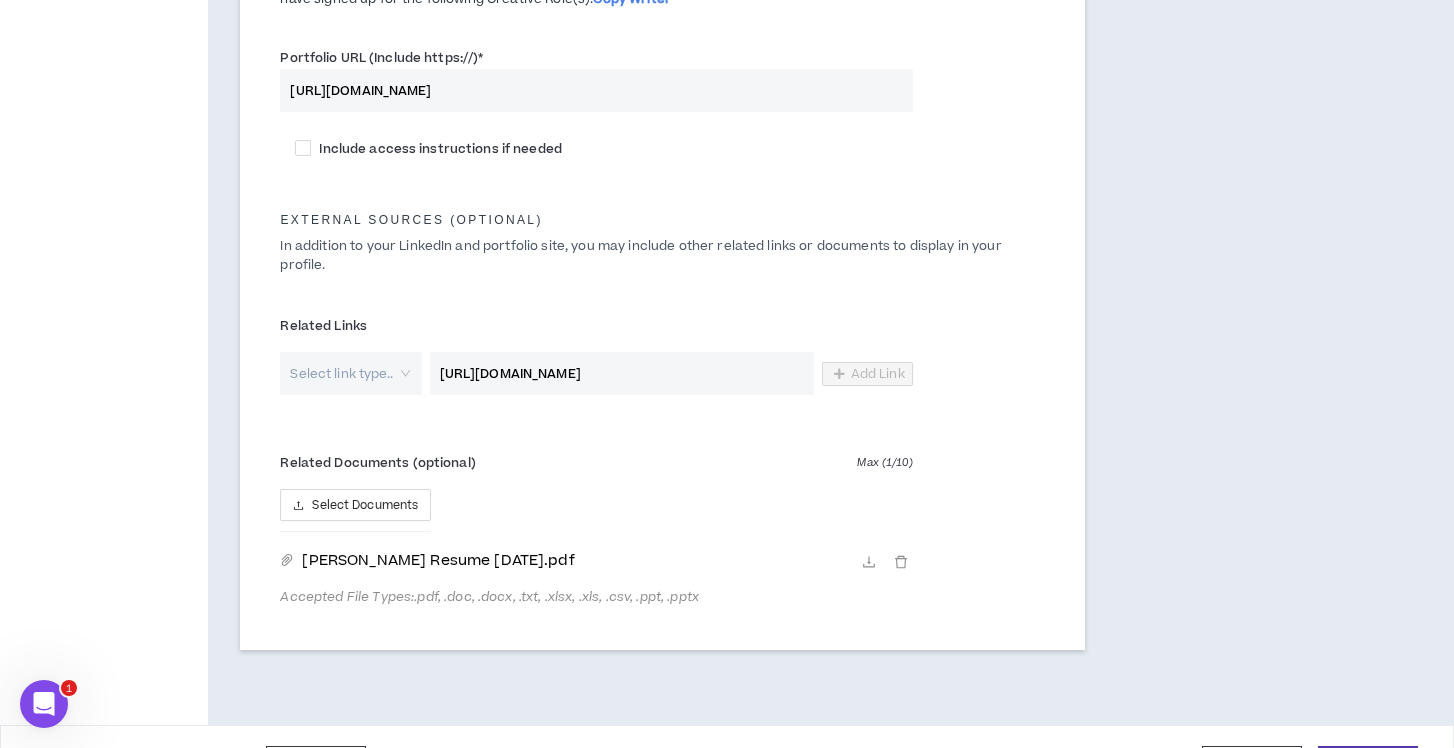 type on "[URL][DOMAIN_NAME]" 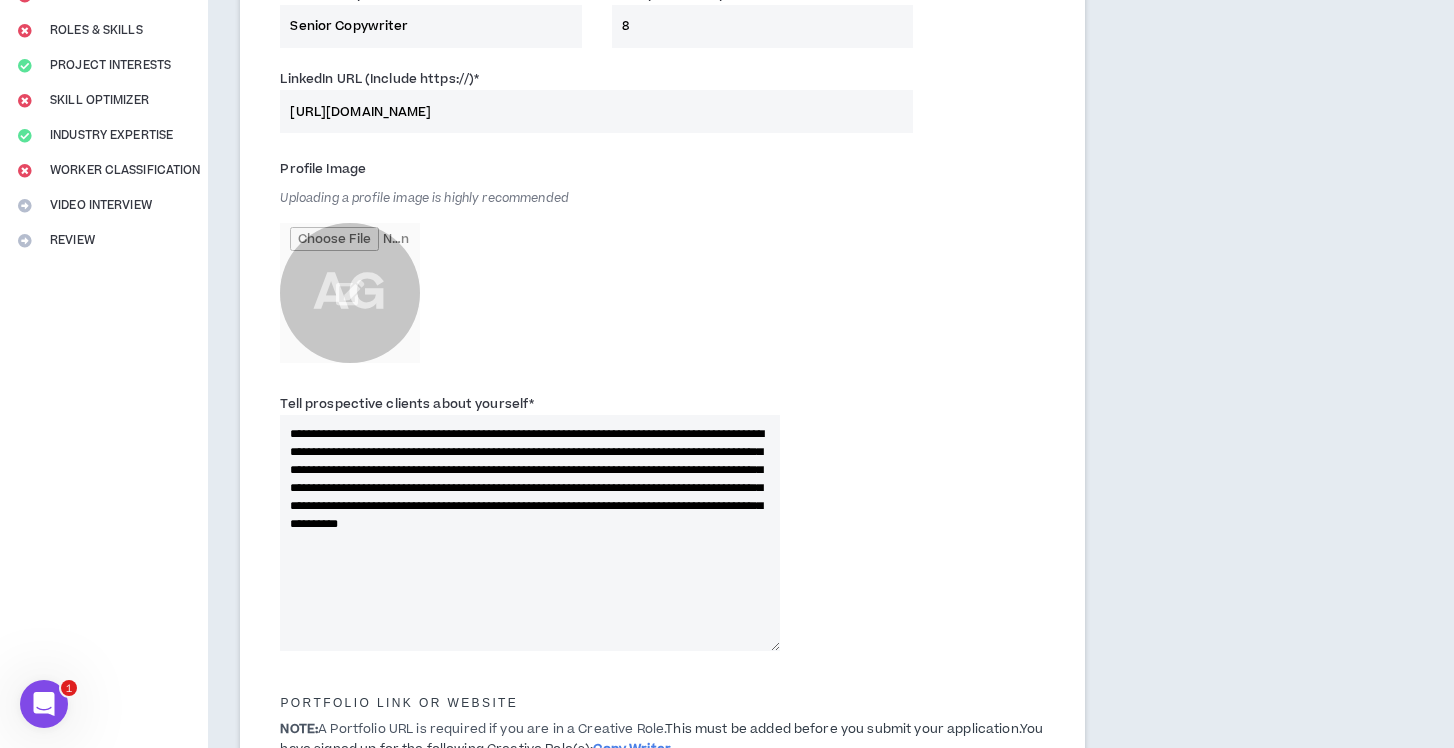 scroll, scrollTop: 395, scrollLeft: 0, axis: vertical 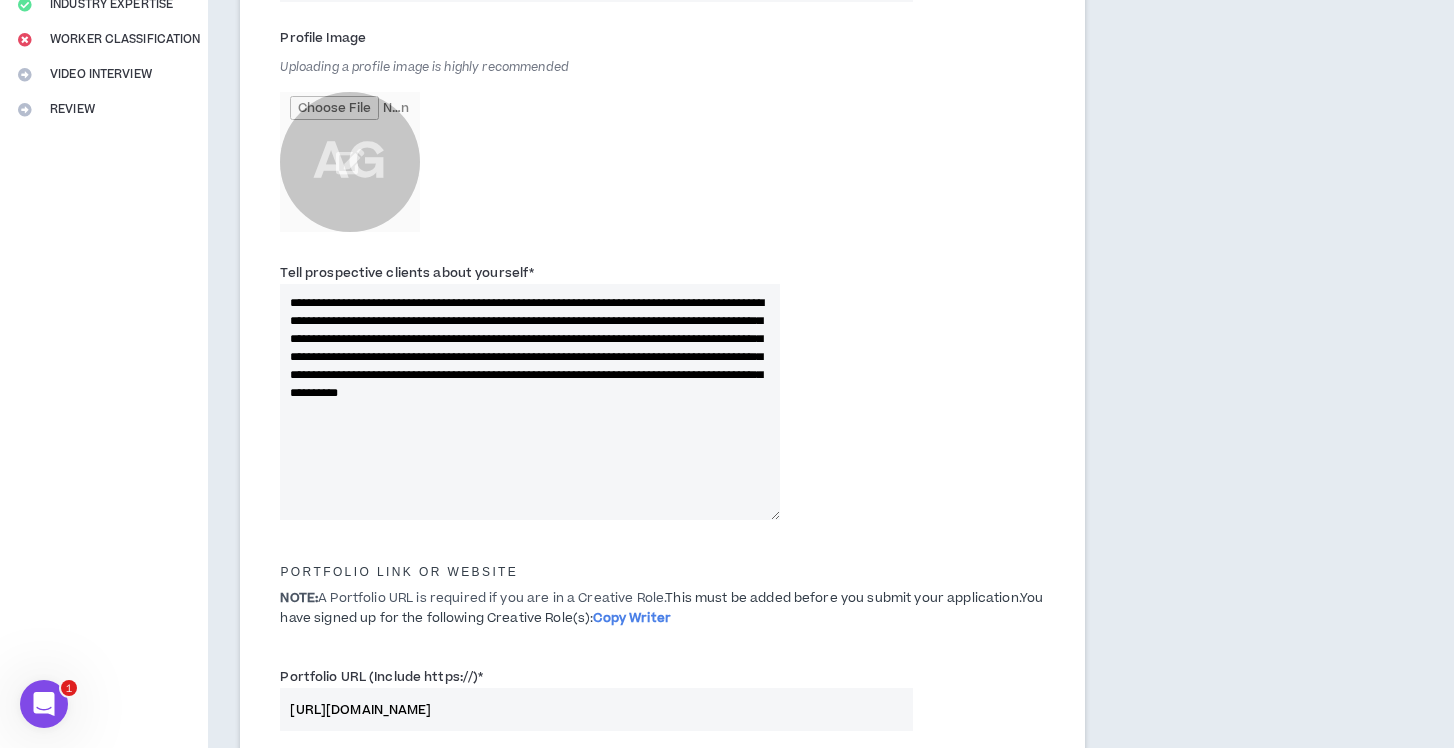 click on "**********" at bounding box center [530, 402] 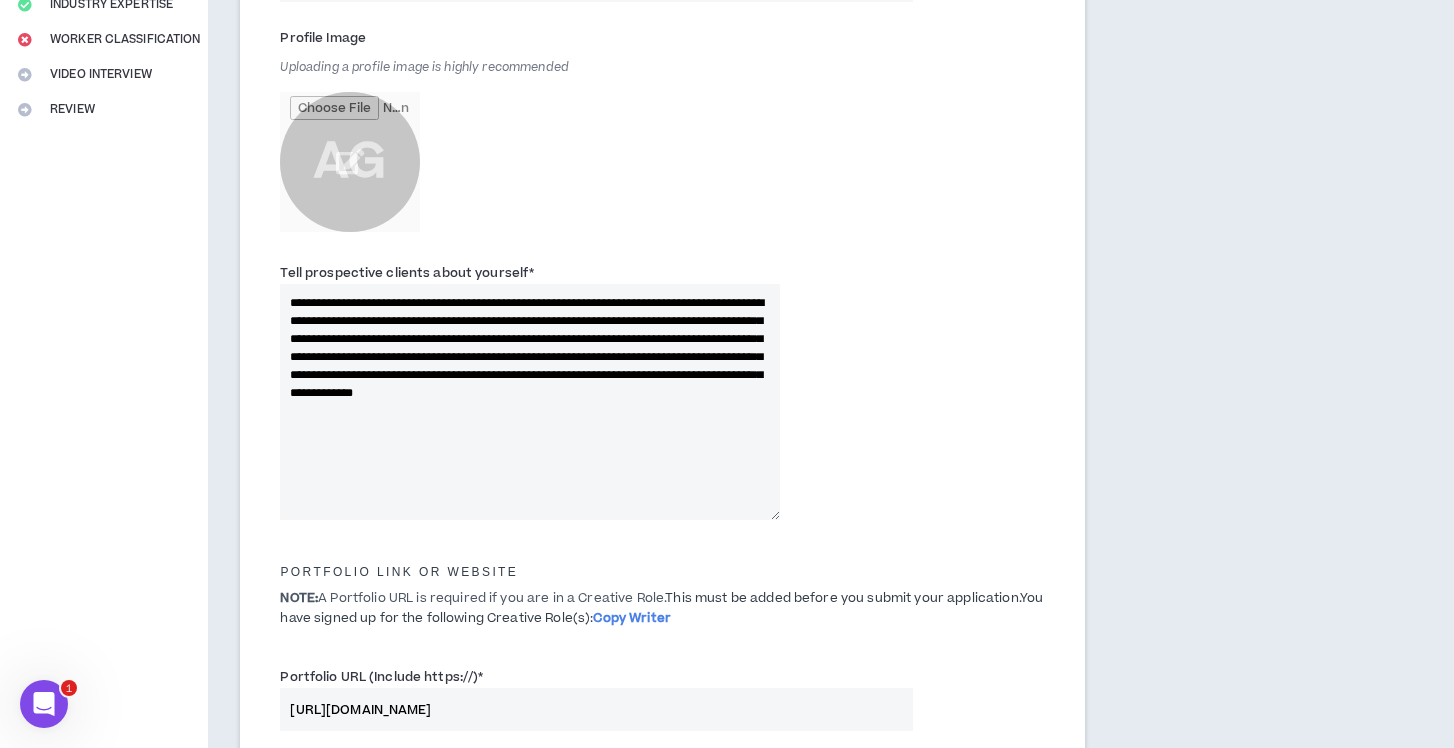 paste on "**********" 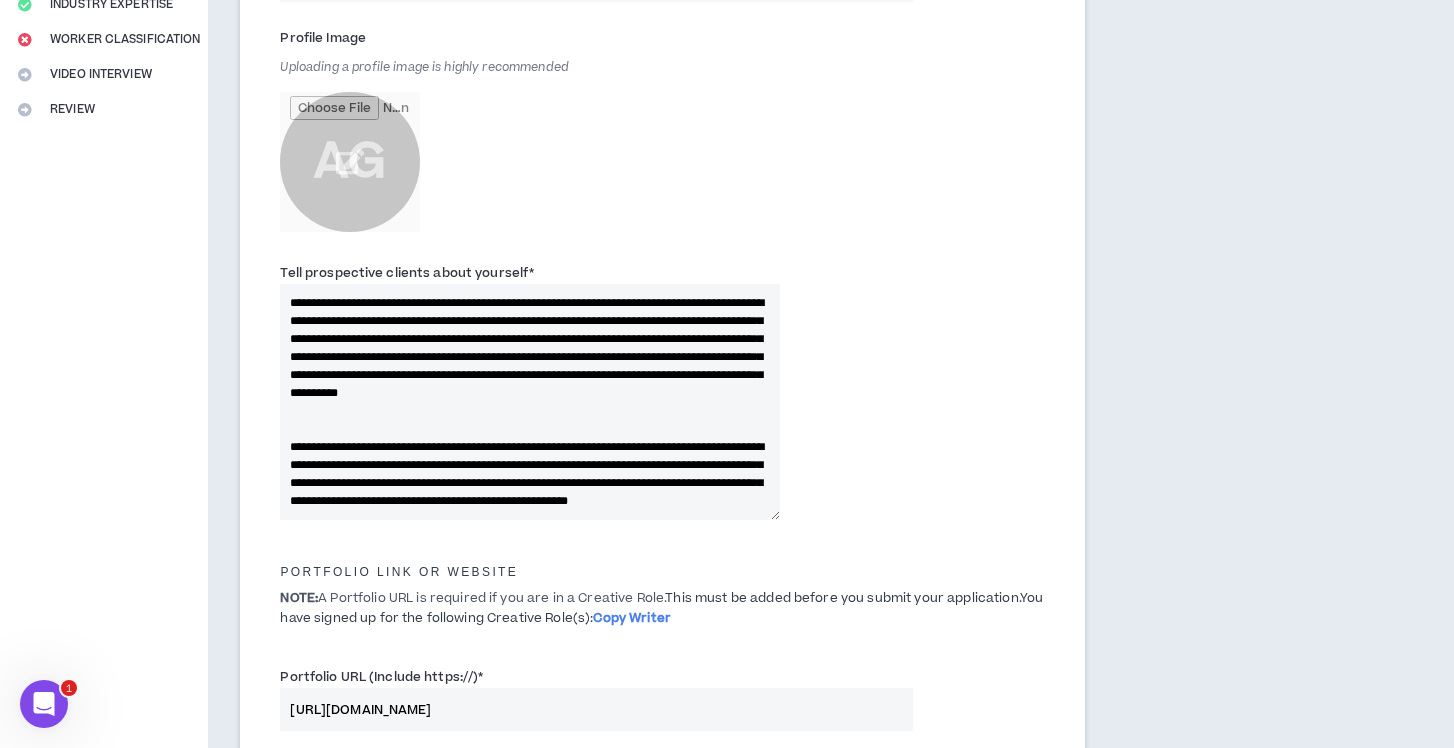 scroll, scrollTop: 36, scrollLeft: 0, axis: vertical 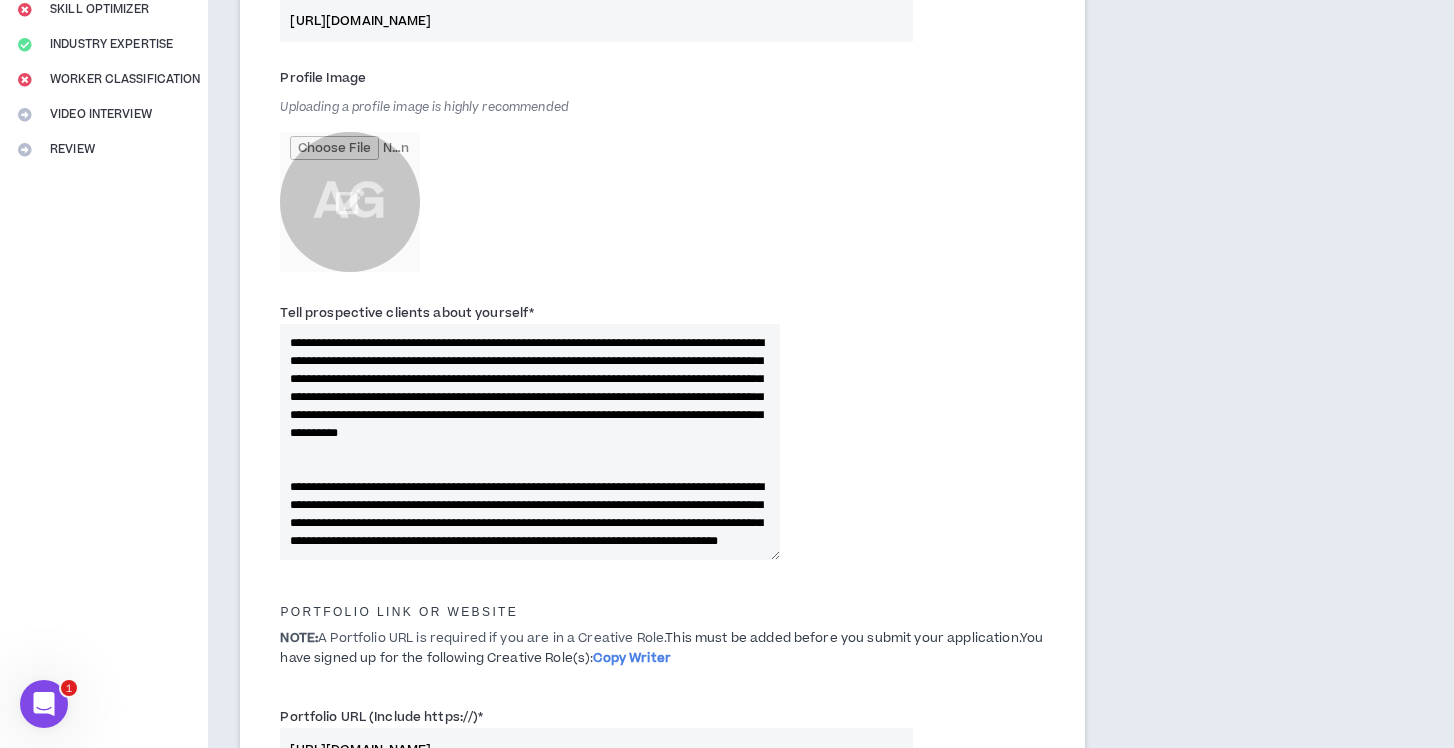 drag, startPoint x: 743, startPoint y: 456, endPoint x: 233, endPoint y: 316, distance: 528.8667 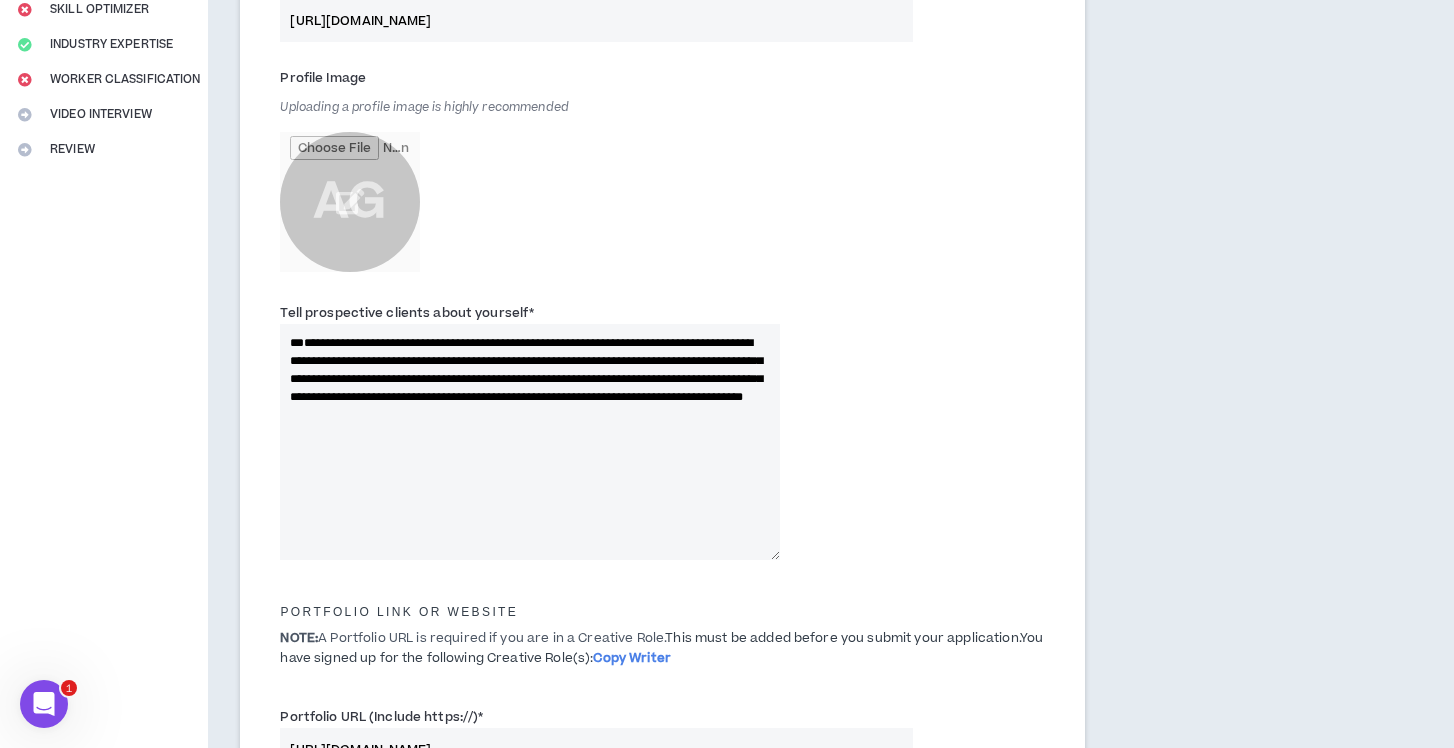 click on "**********" at bounding box center (530, 442) 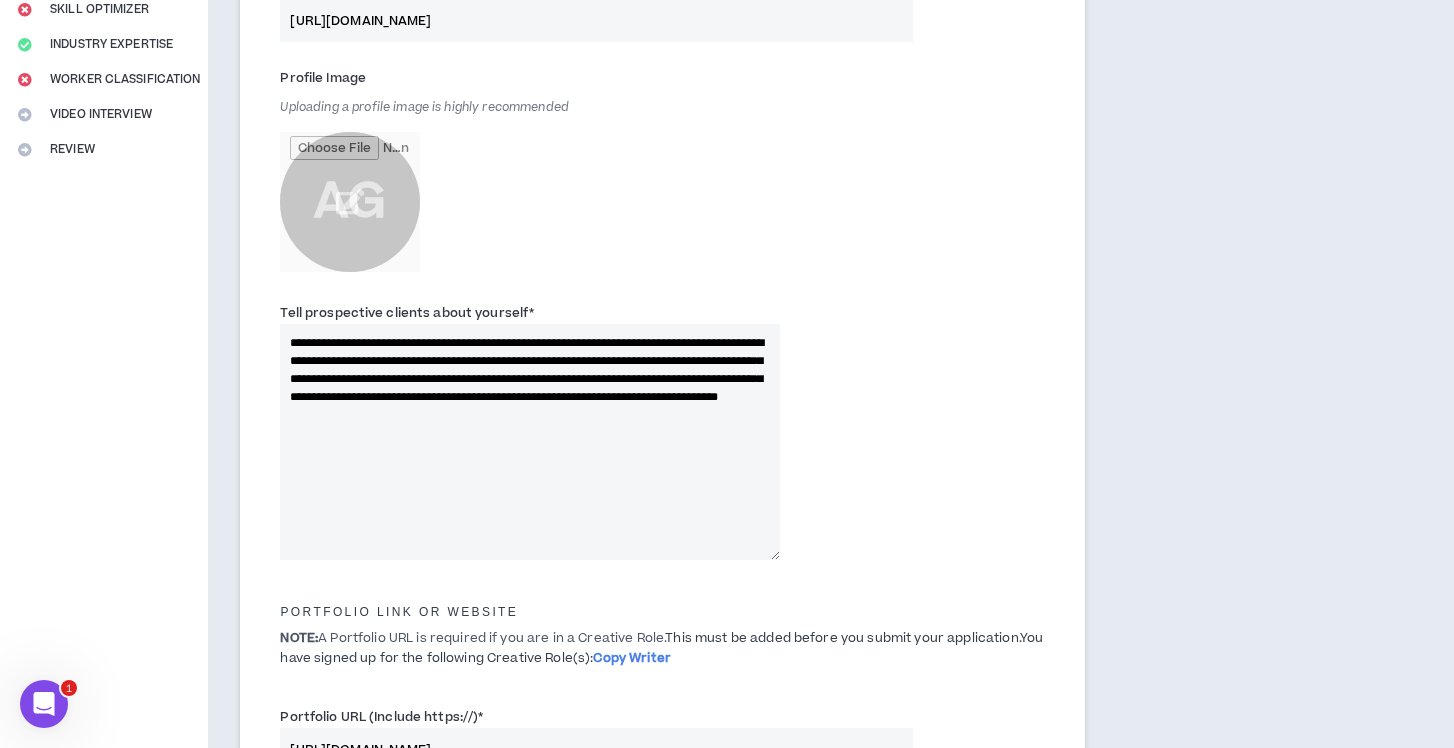 type on "**********" 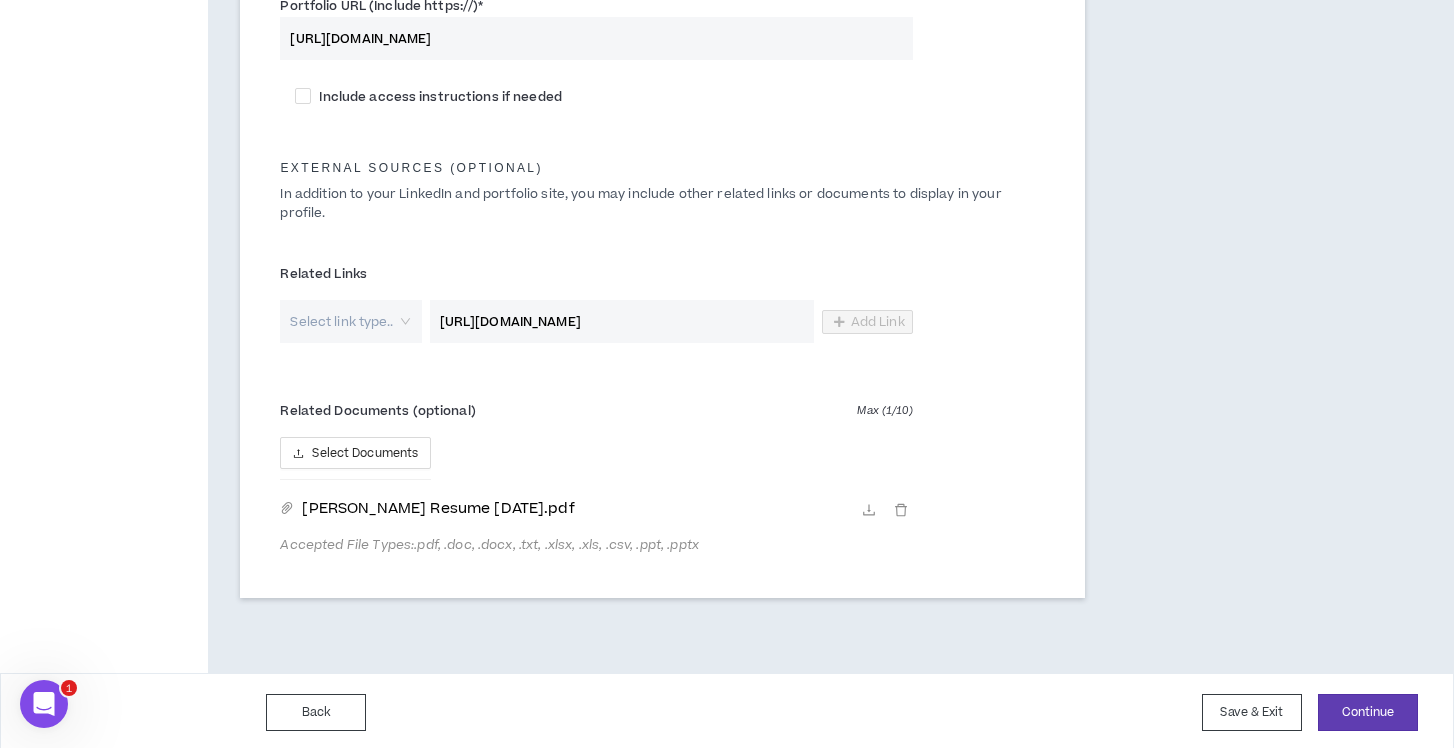 scroll, scrollTop: 1065, scrollLeft: 0, axis: vertical 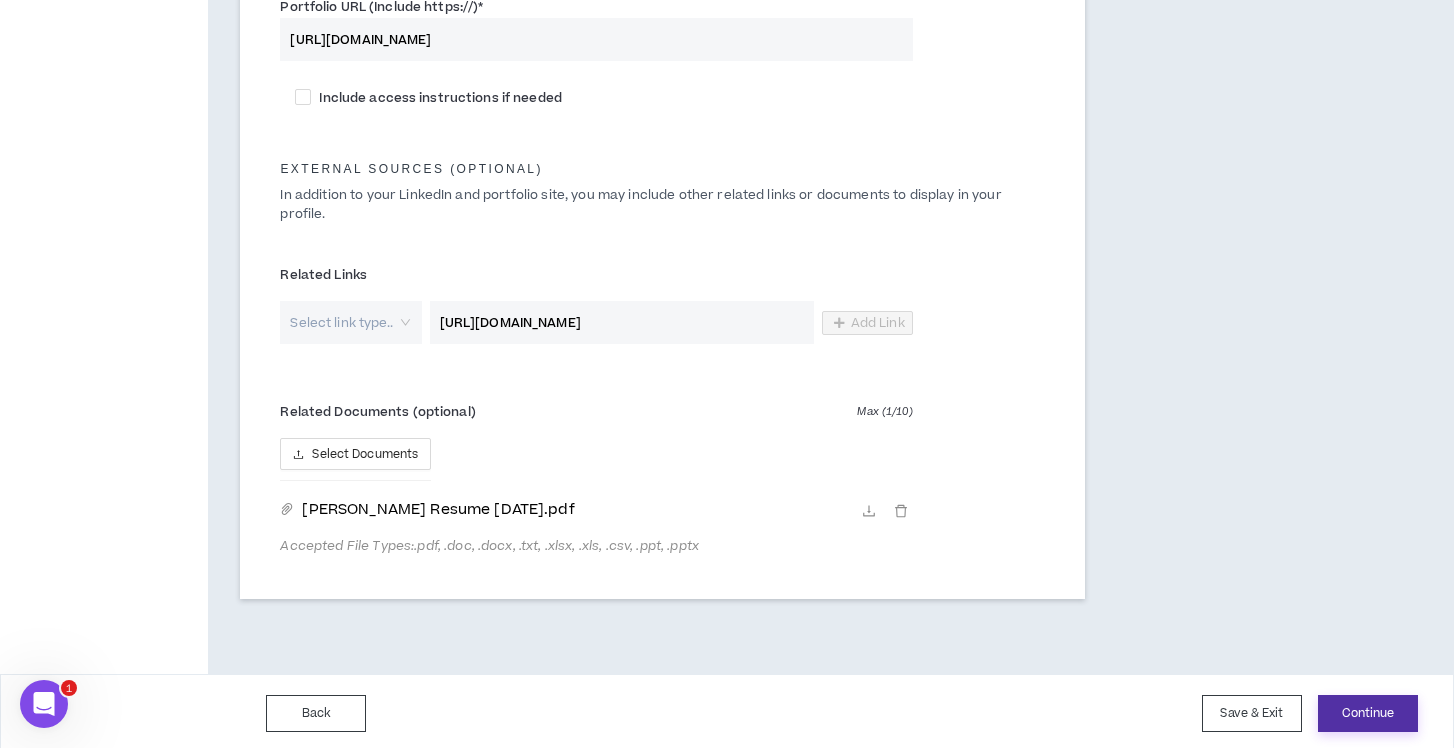 click on "Continue" at bounding box center [1368, 713] 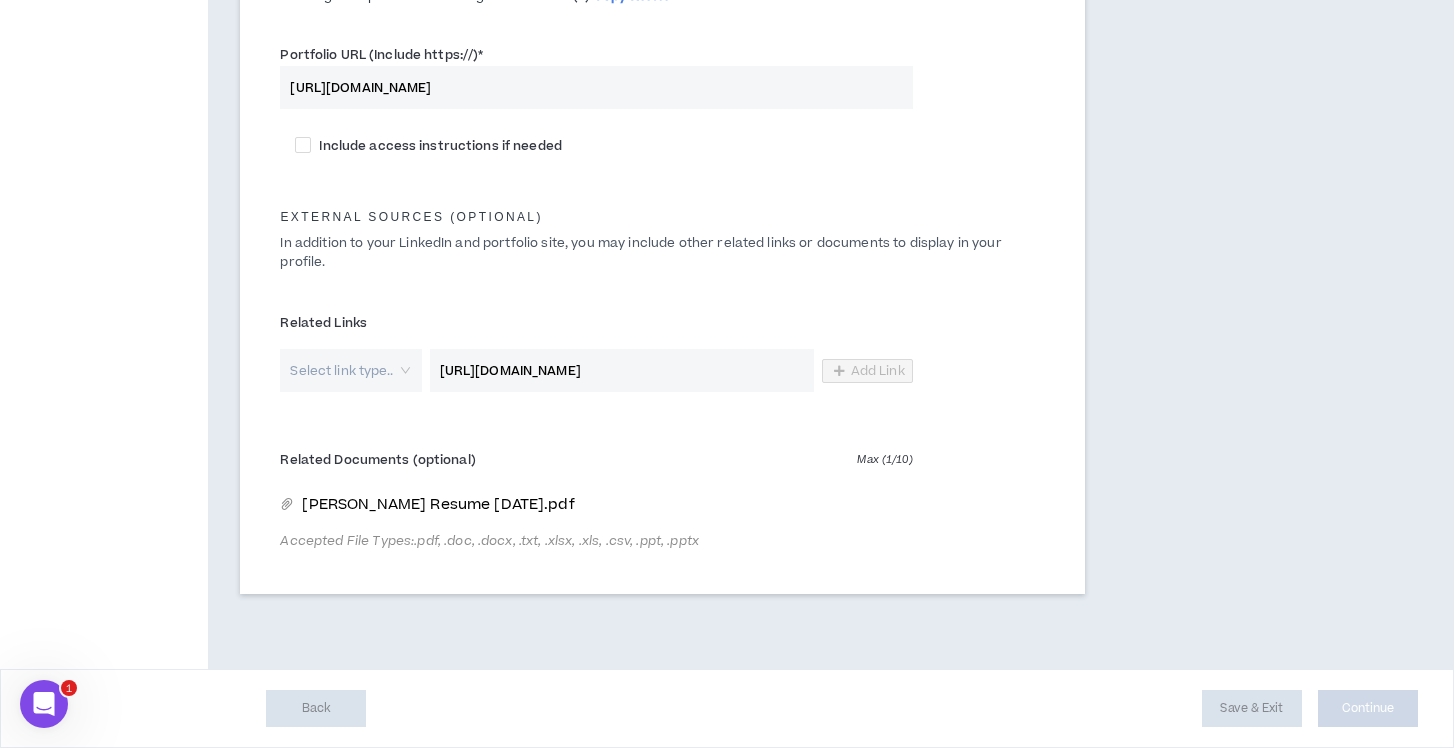 scroll, scrollTop: 1012, scrollLeft: 0, axis: vertical 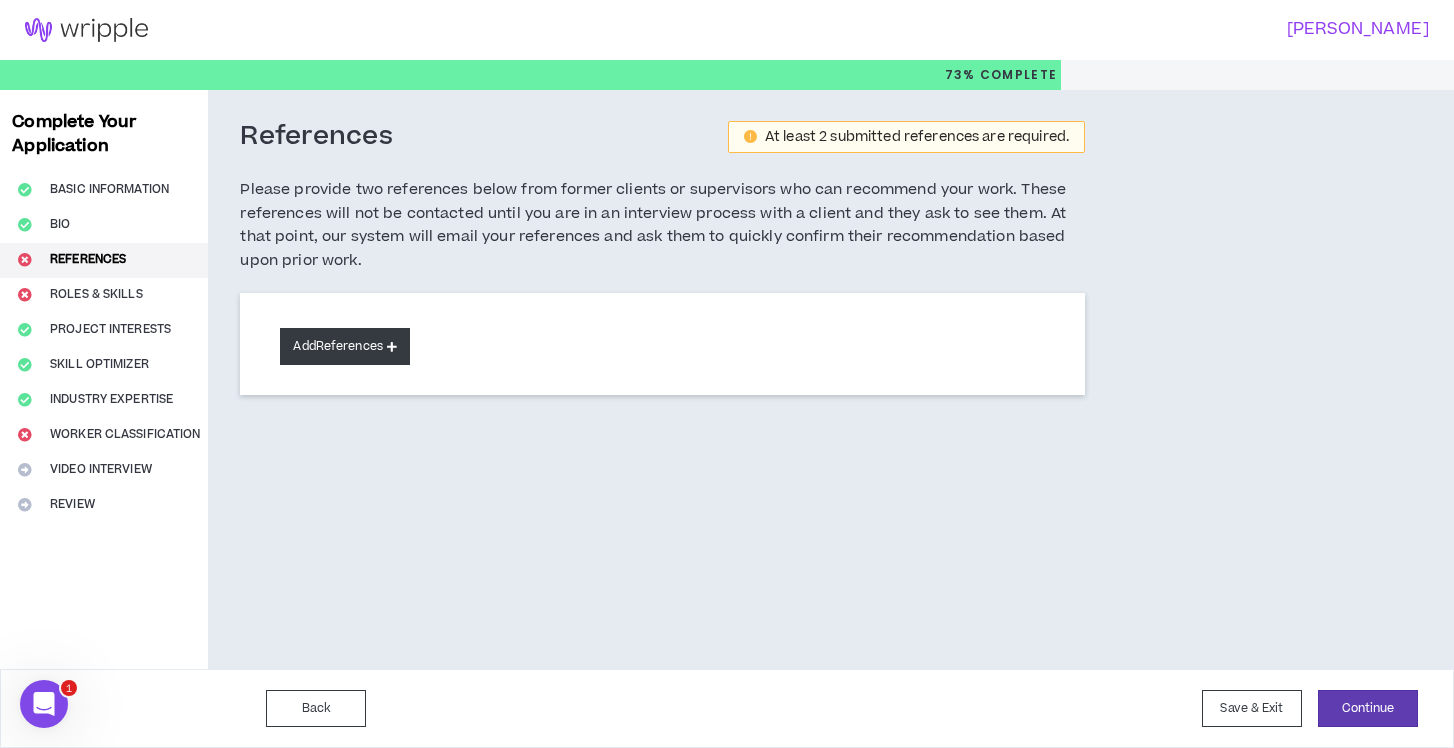 click on "Add  References" at bounding box center (345, 346) 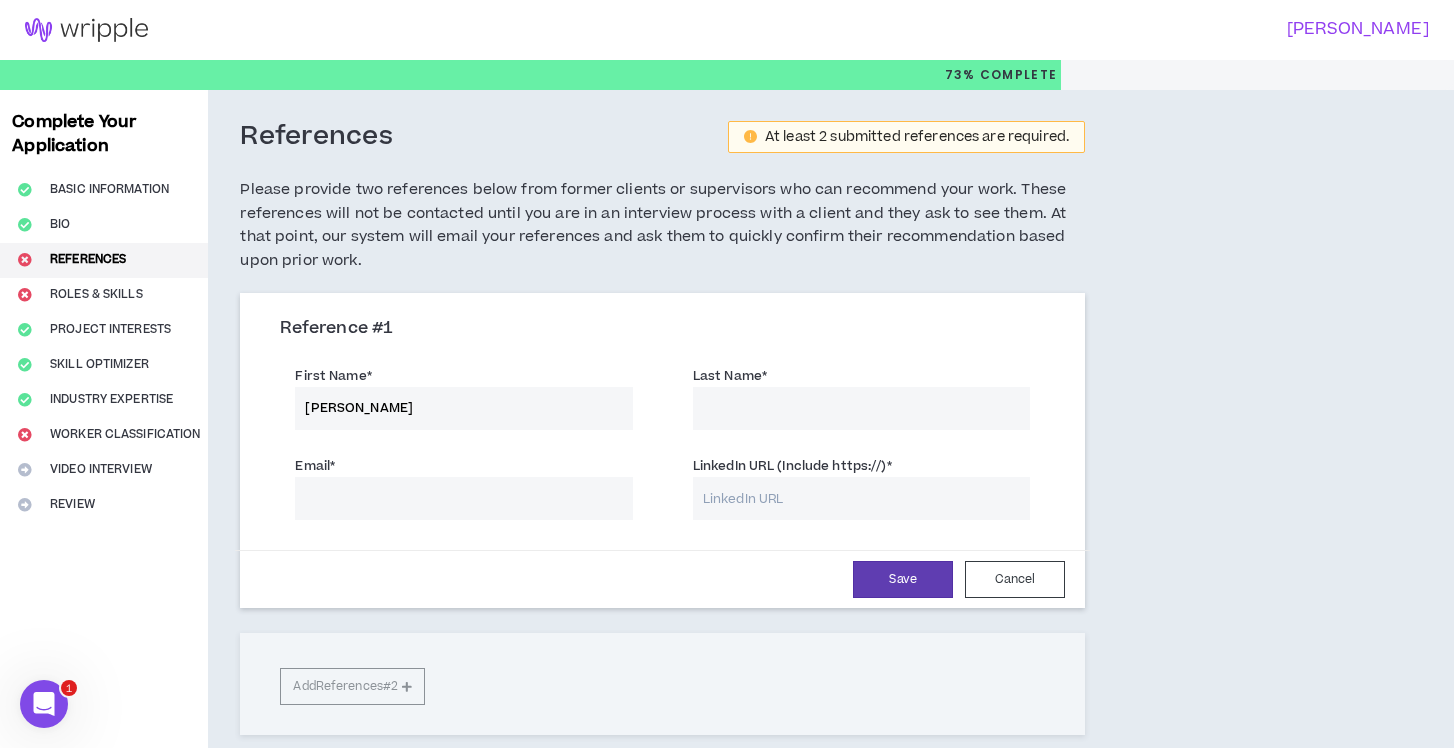 type on "[PERSON_NAME]" 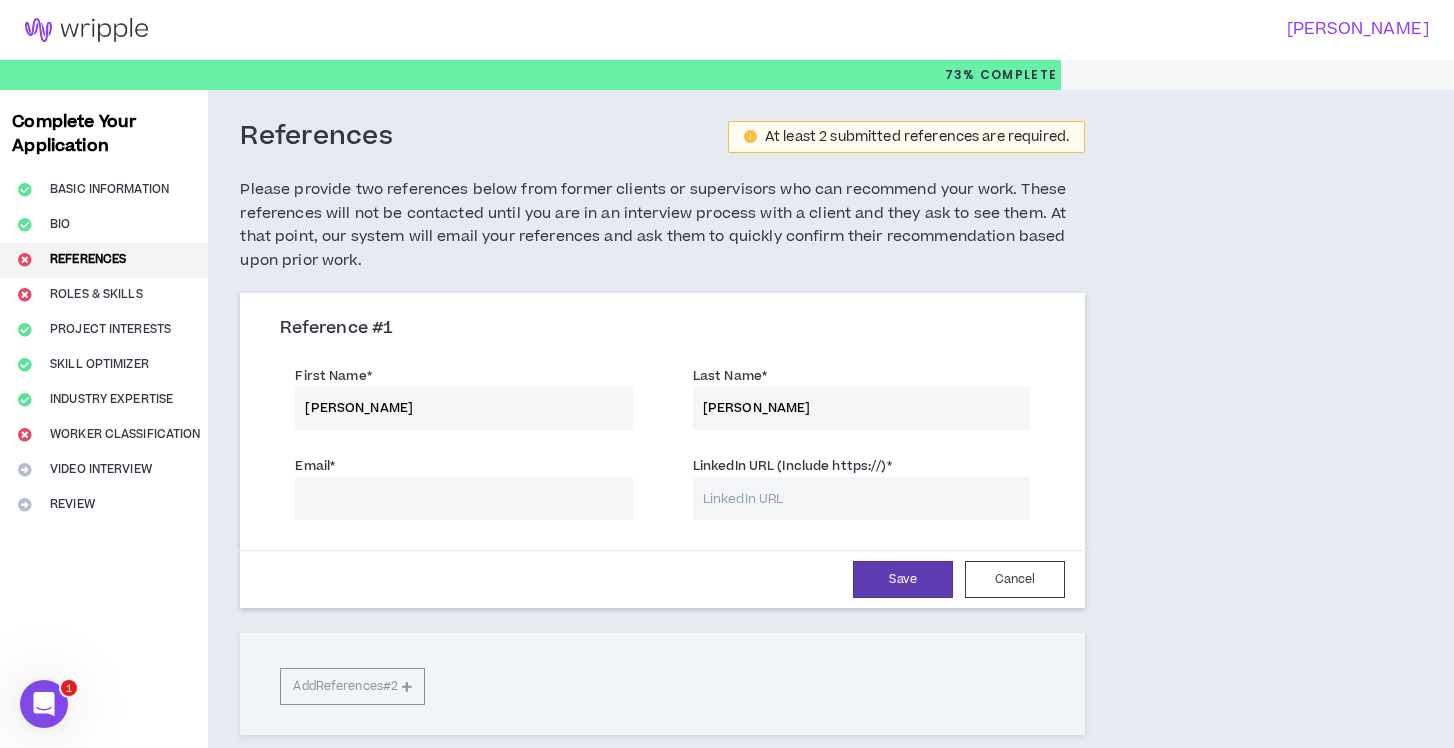 type on "[PERSON_NAME]" 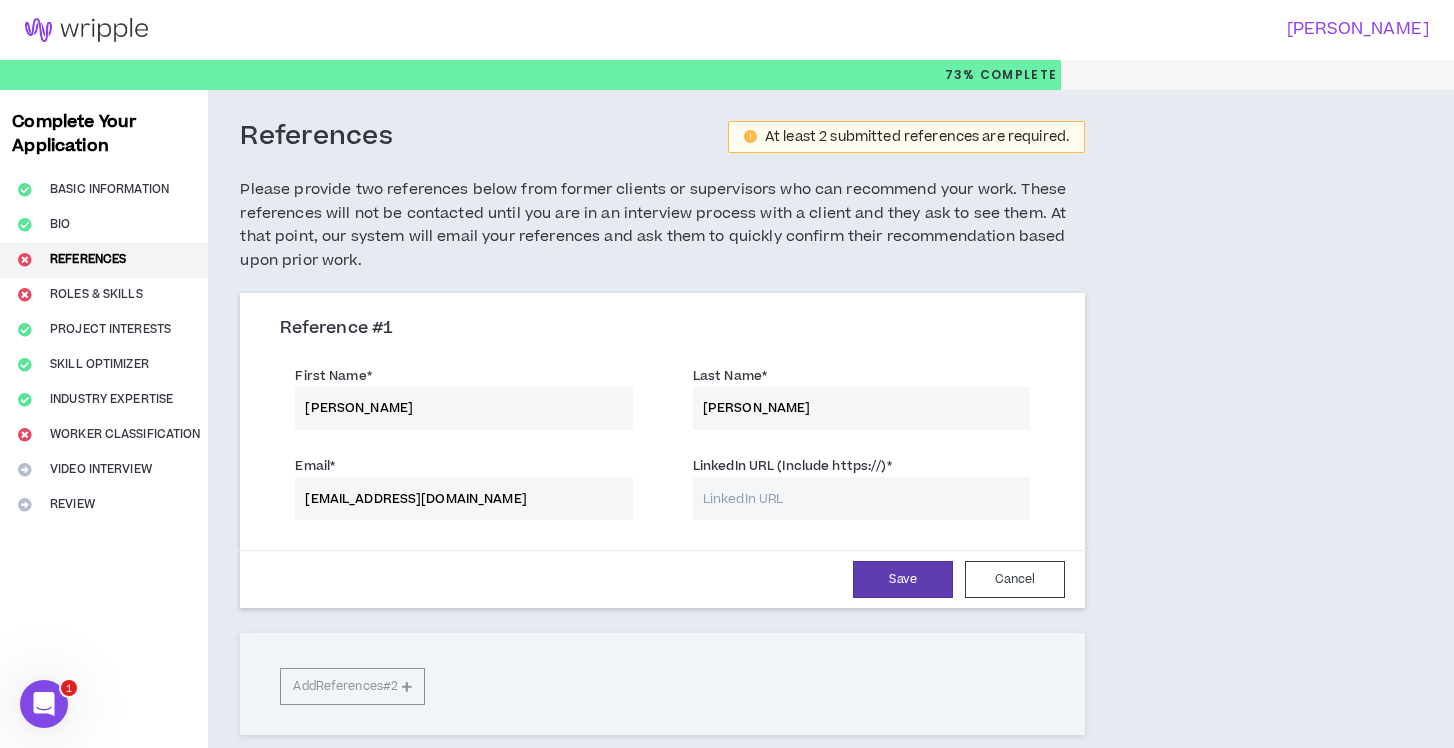 type on "[EMAIL_ADDRESS][DOMAIN_NAME]" 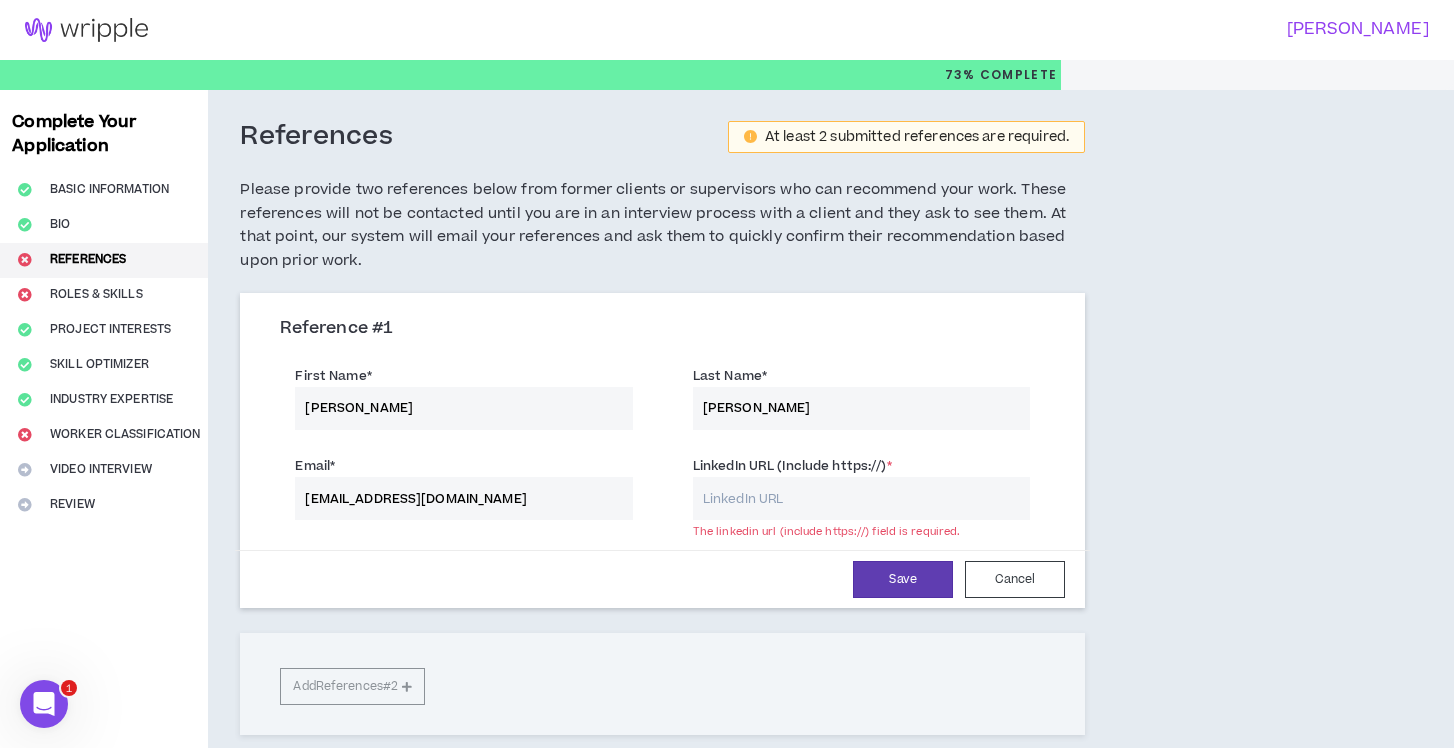 paste on "[URL][DOMAIN_NAME]" 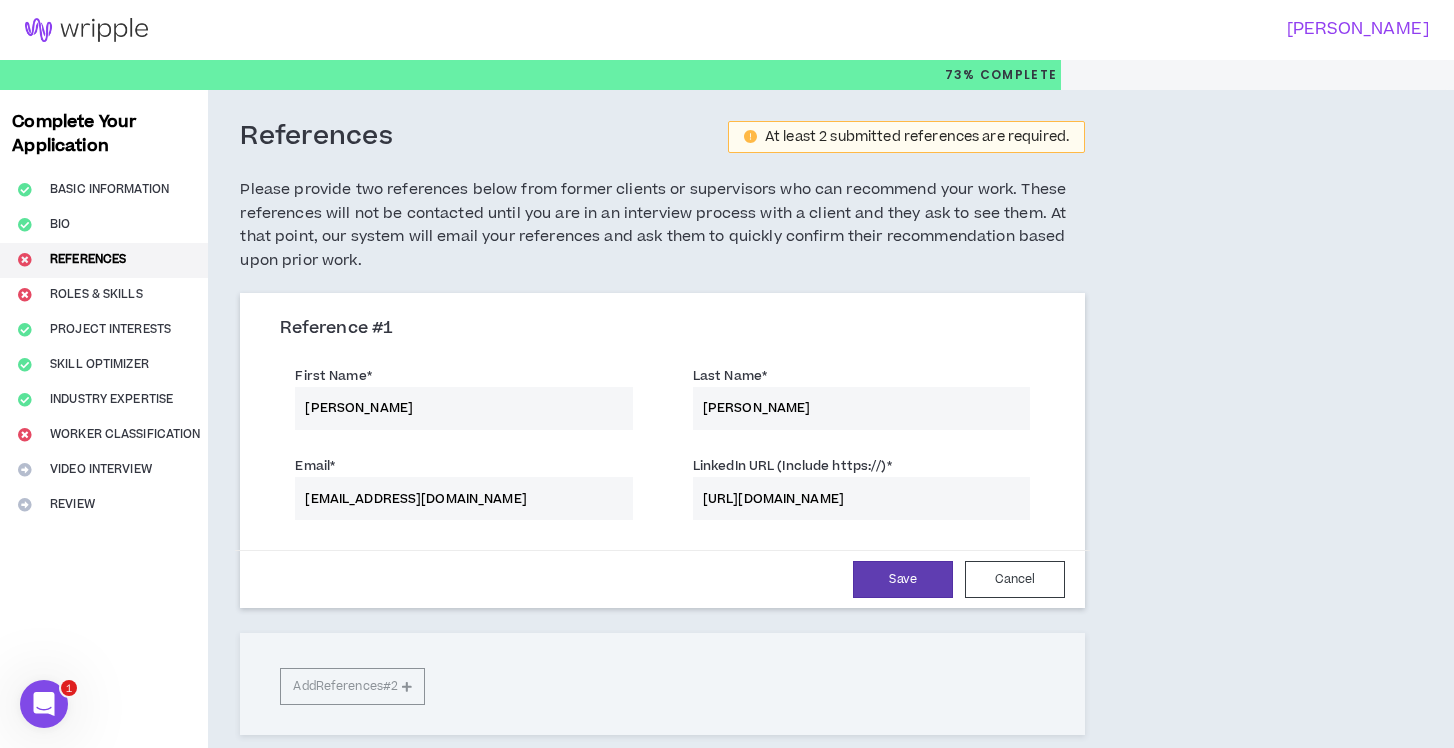 type on "[URL][DOMAIN_NAME]" 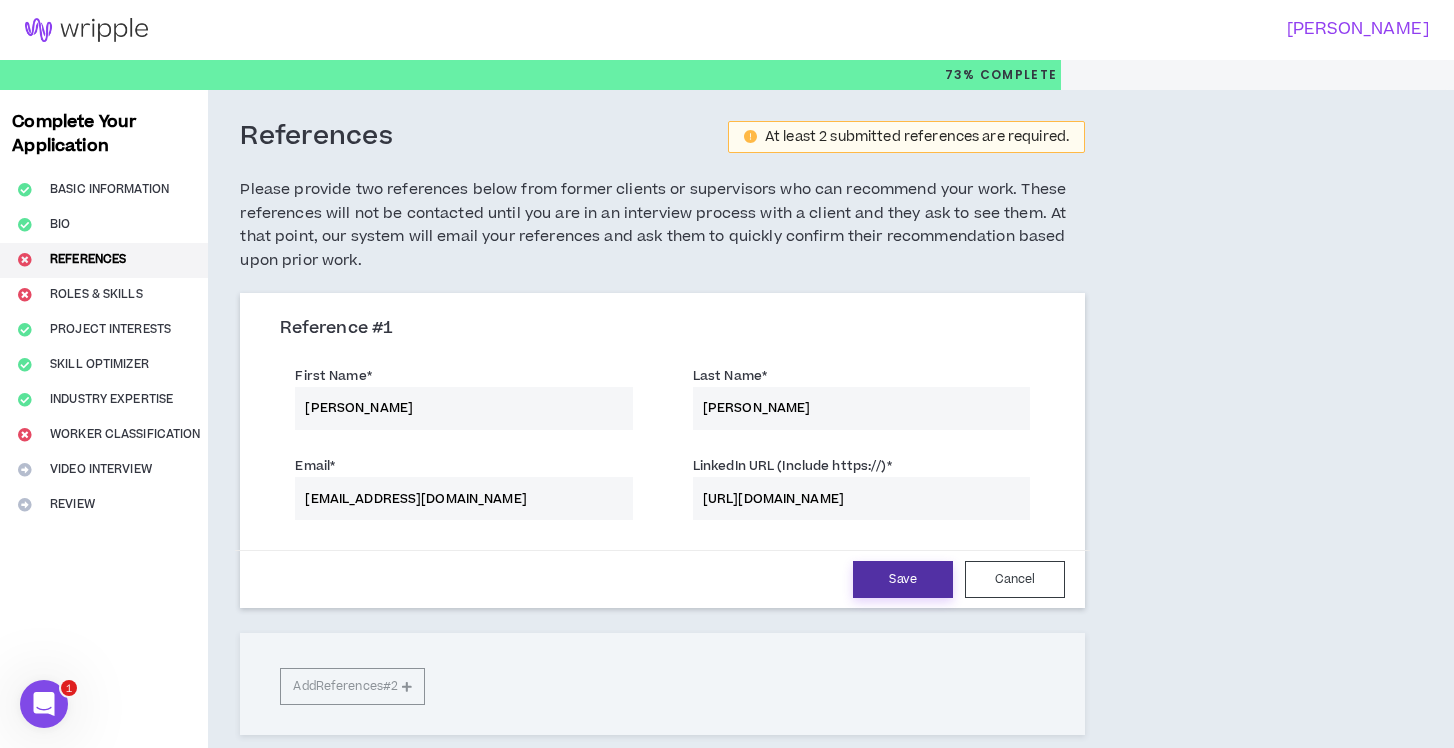 click on "Save" at bounding box center [903, 579] 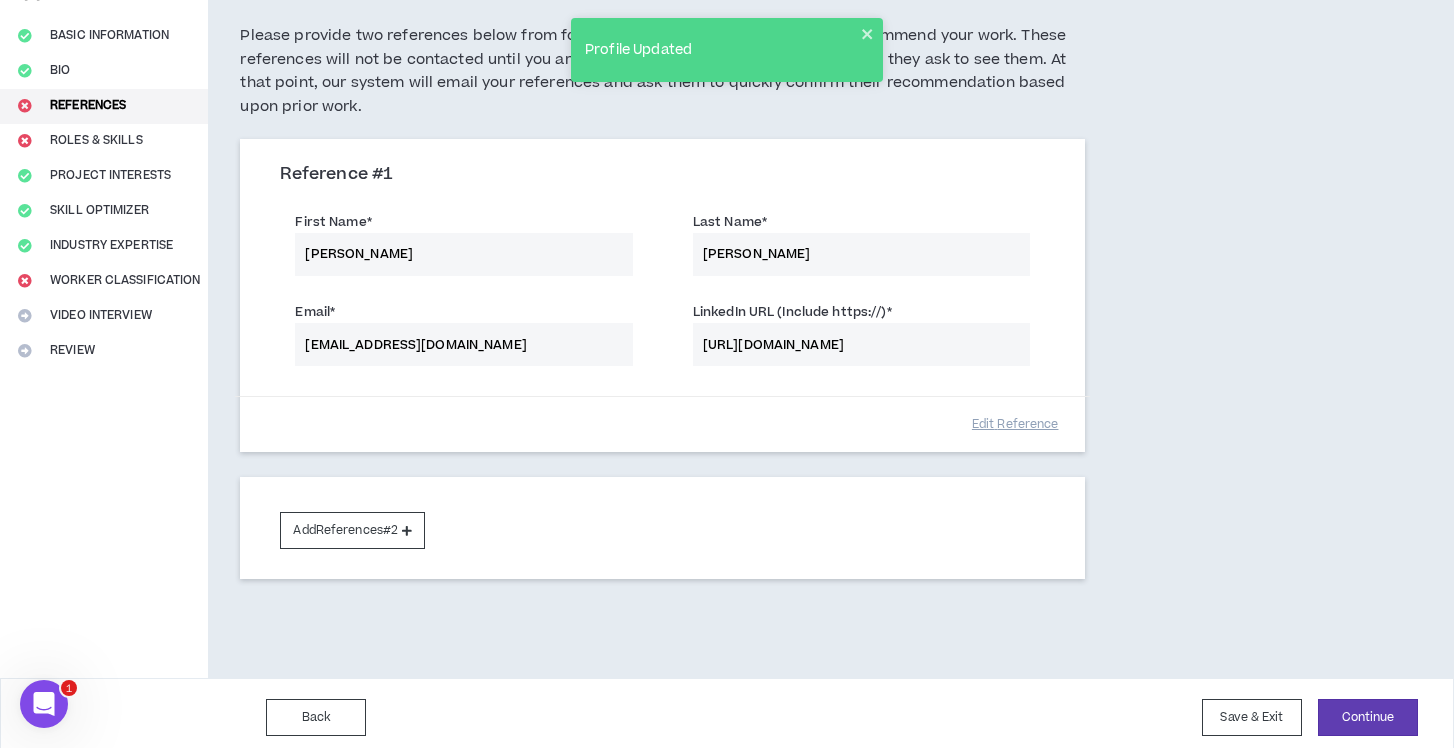 scroll, scrollTop: 158, scrollLeft: 0, axis: vertical 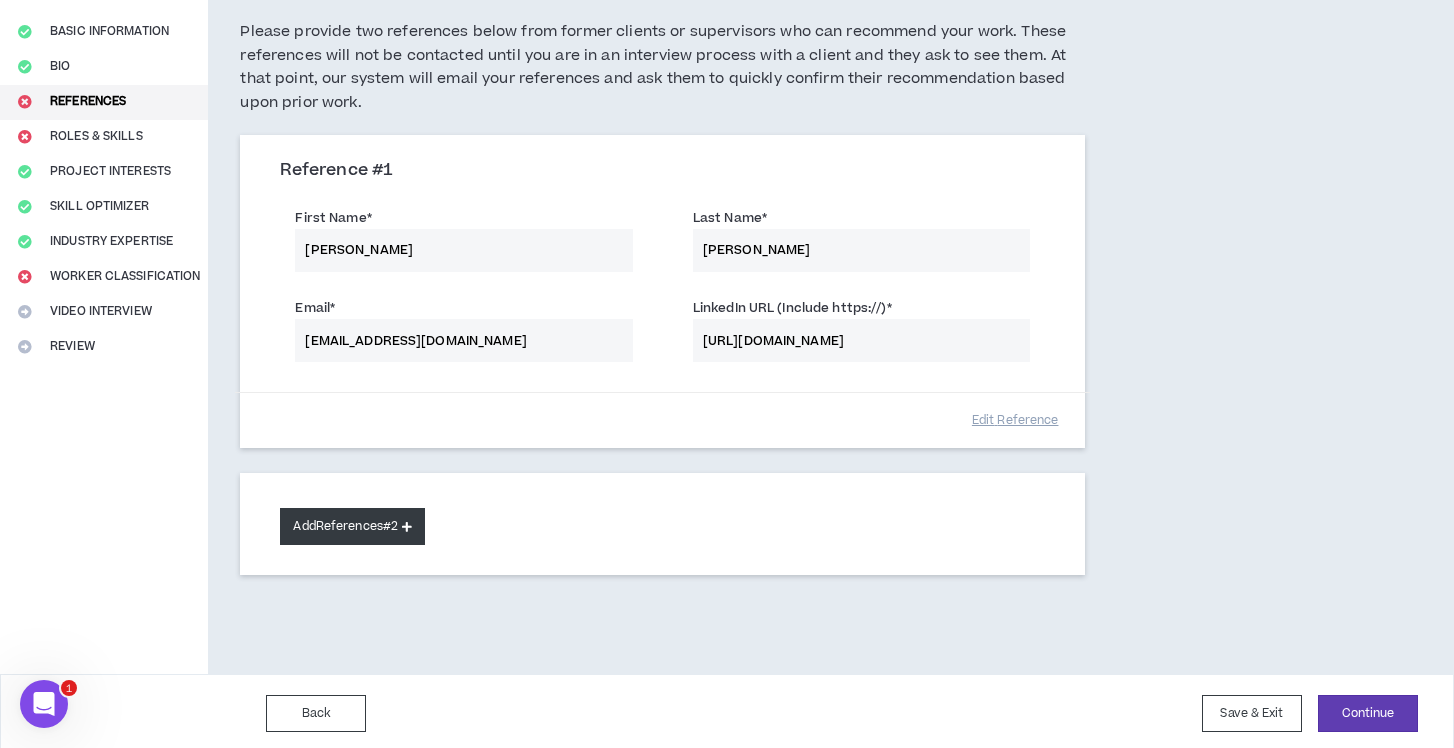 click on "Add  References  #2" at bounding box center (352, 526) 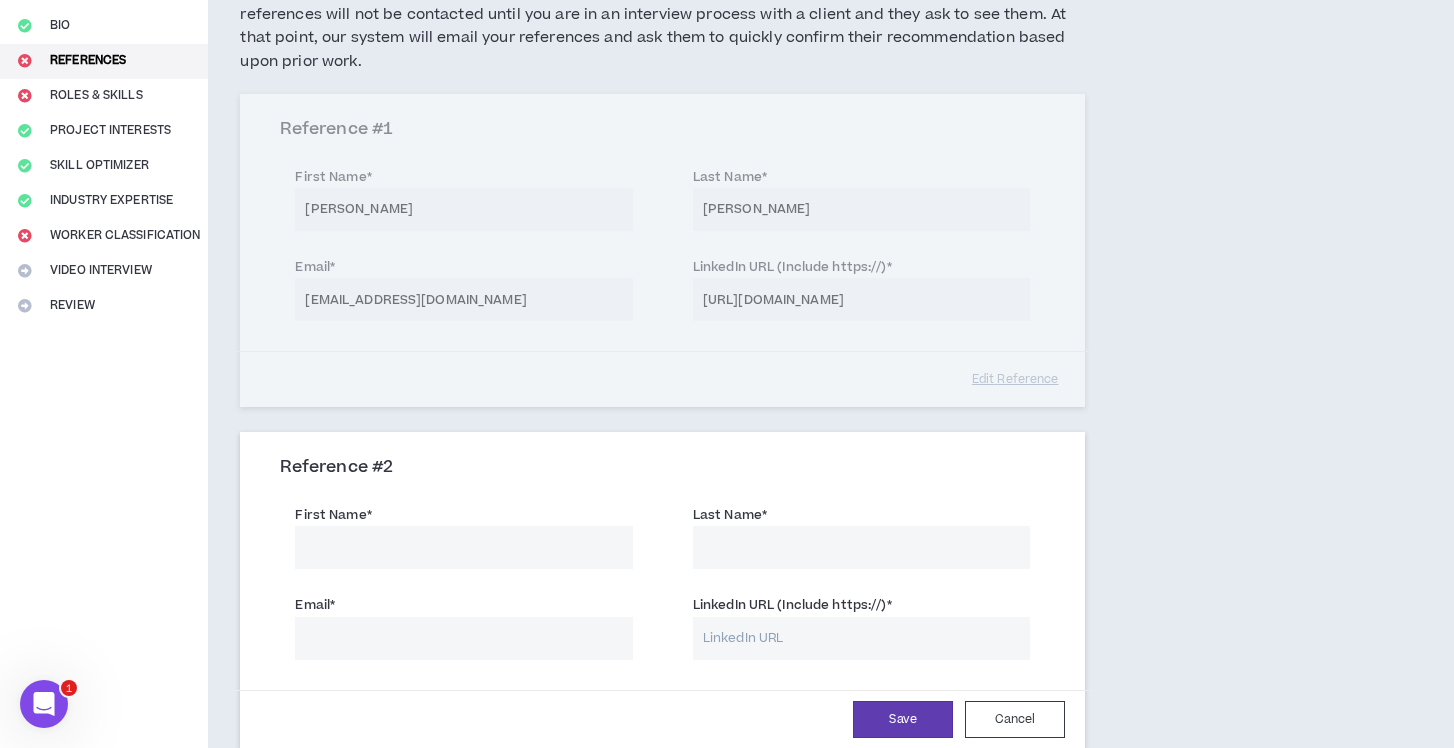 scroll, scrollTop: 272, scrollLeft: 0, axis: vertical 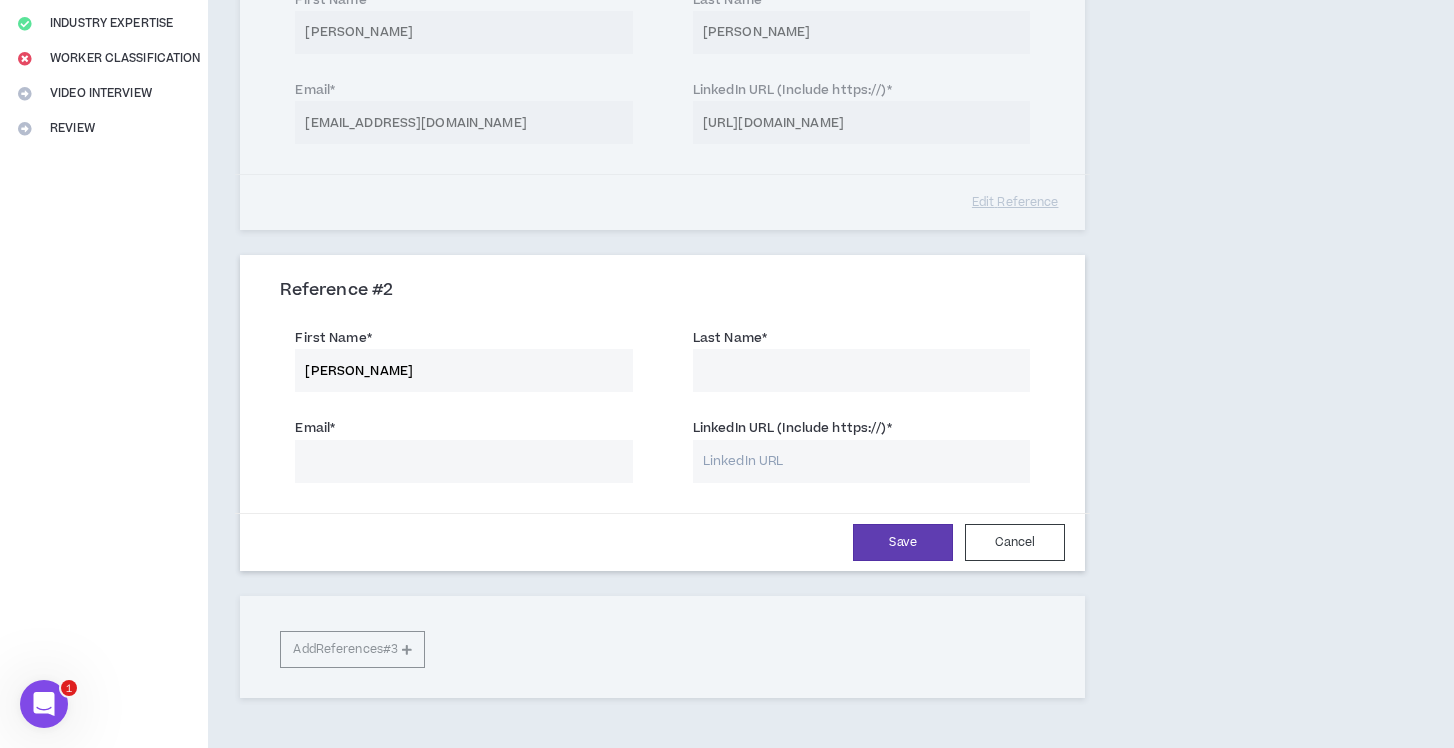 type on "[PERSON_NAME]" 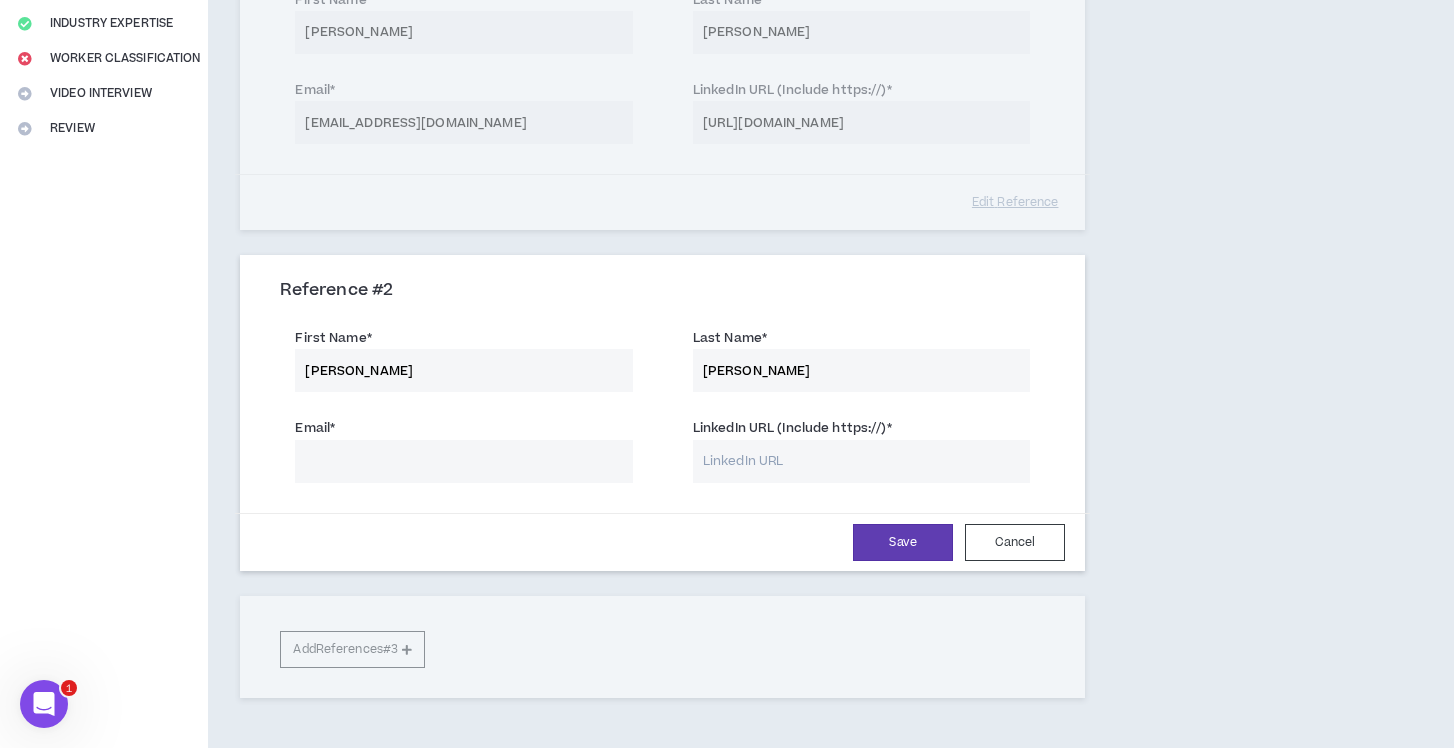 type on "[PERSON_NAME]" 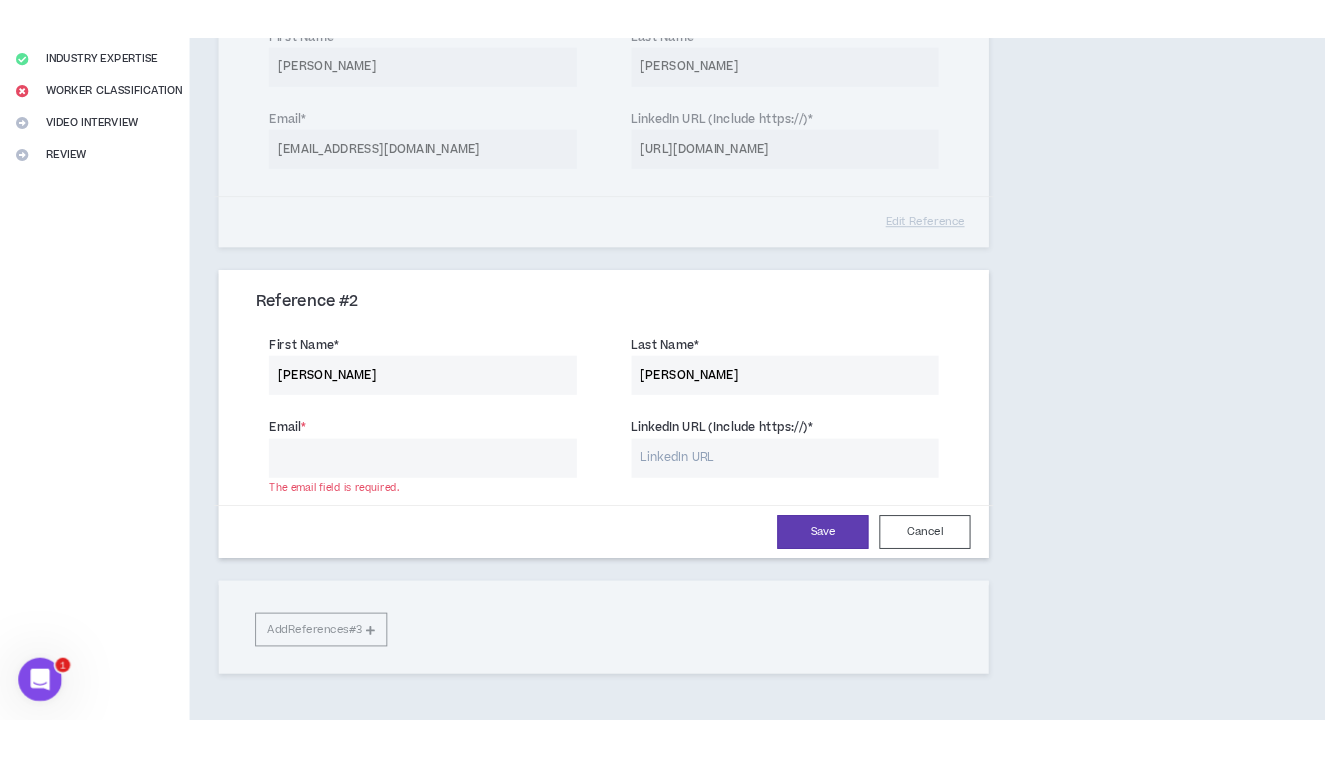 scroll, scrollTop: 452, scrollLeft: 0, axis: vertical 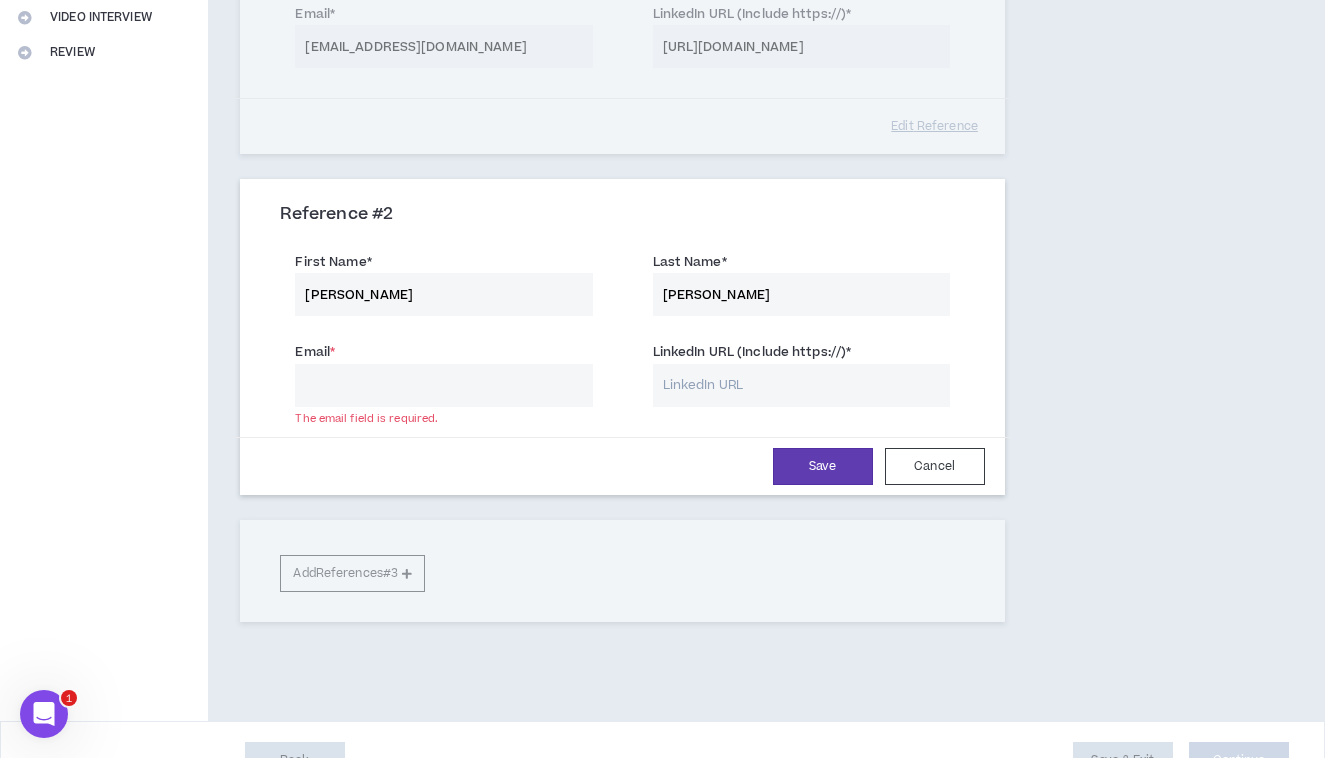 click on "LinkedIn URL (Include https://)  *" at bounding box center (801, 385) 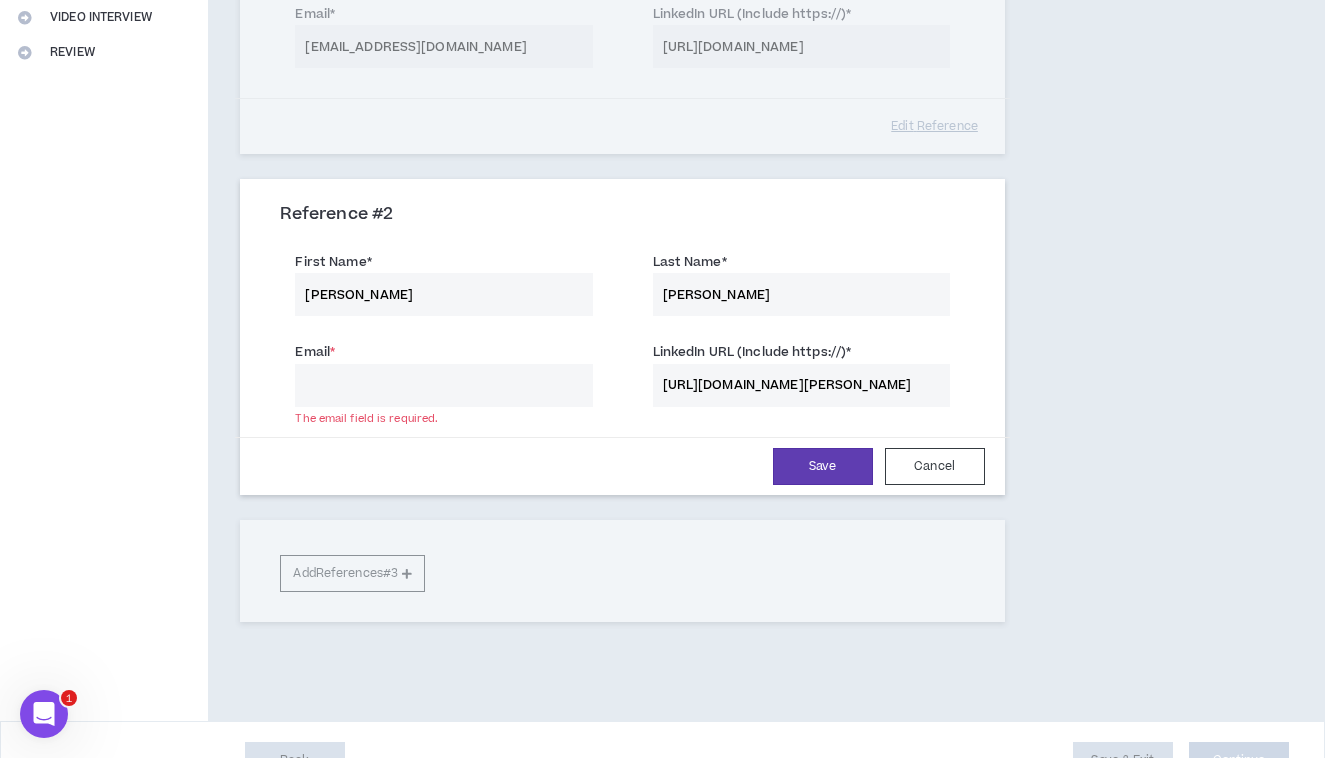 type on "[URL][DOMAIN_NAME][PERSON_NAME]" 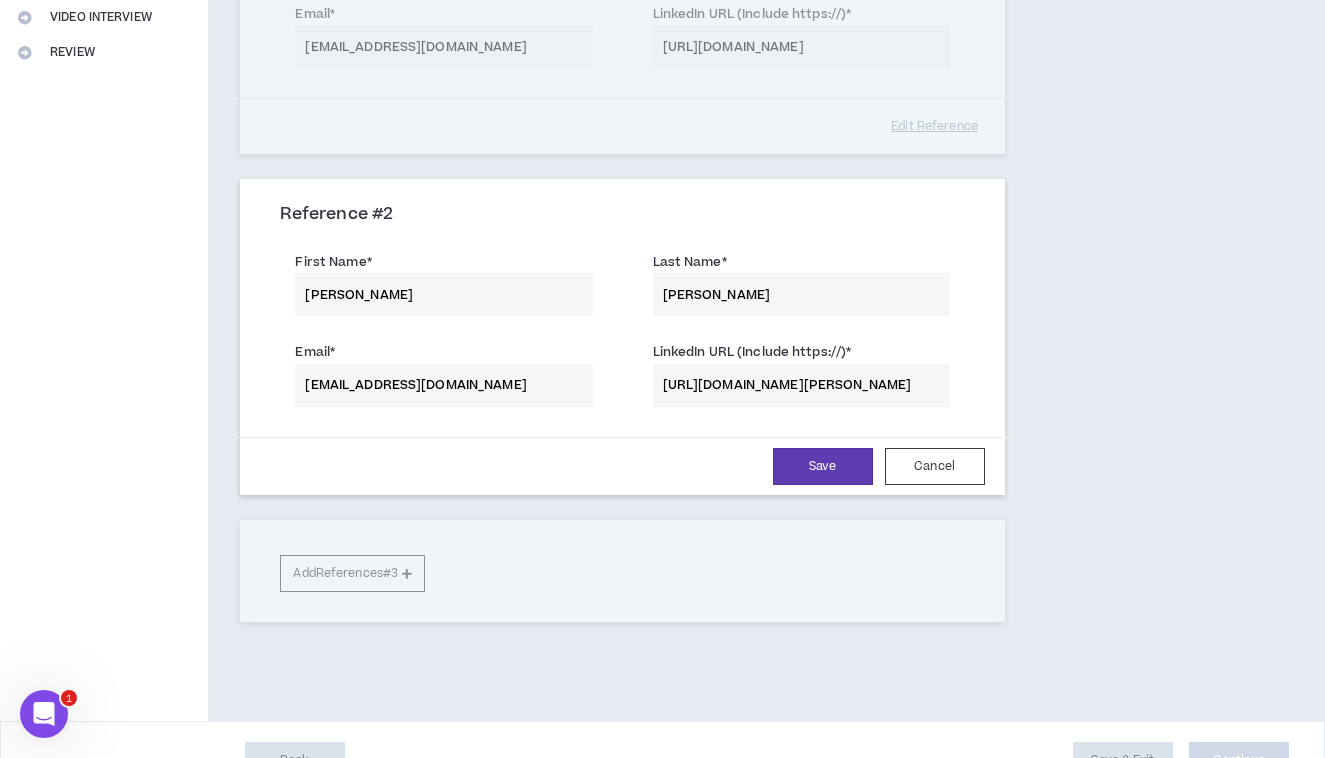 click on "References At least 2 submitted references are required. Please provide two references below from former clients or supervisors who can recommend your work. These references will not be contacted until you are in an interview process with a client and they ask to see them. At that point, our system will email your references and ask them to quickly confirm their recommendation based upon prior work. Reference # 1 First Name  * [PERSON_NAME] Name  * [PERSON_NAME] Email  * [EMAIL_ADDRESS][DOMAIN_NAME] LinkedIn URL (Include https://)  * [URL][DOMAIN_NAME] Edit   Reference Reference # 2 First Name  * [PERSON_NAME] Last Name  * [PERSON_NAME] Email  * [PERSON_NAME][EMAIL_ADDRESS][DOMAIN_NAME] LinkedIn URL (Include https://)  * [URL][DOMAIN_NAME][PERSON_NAME] Save Cancel Add  References  #3" at bounding box center [705, 179] 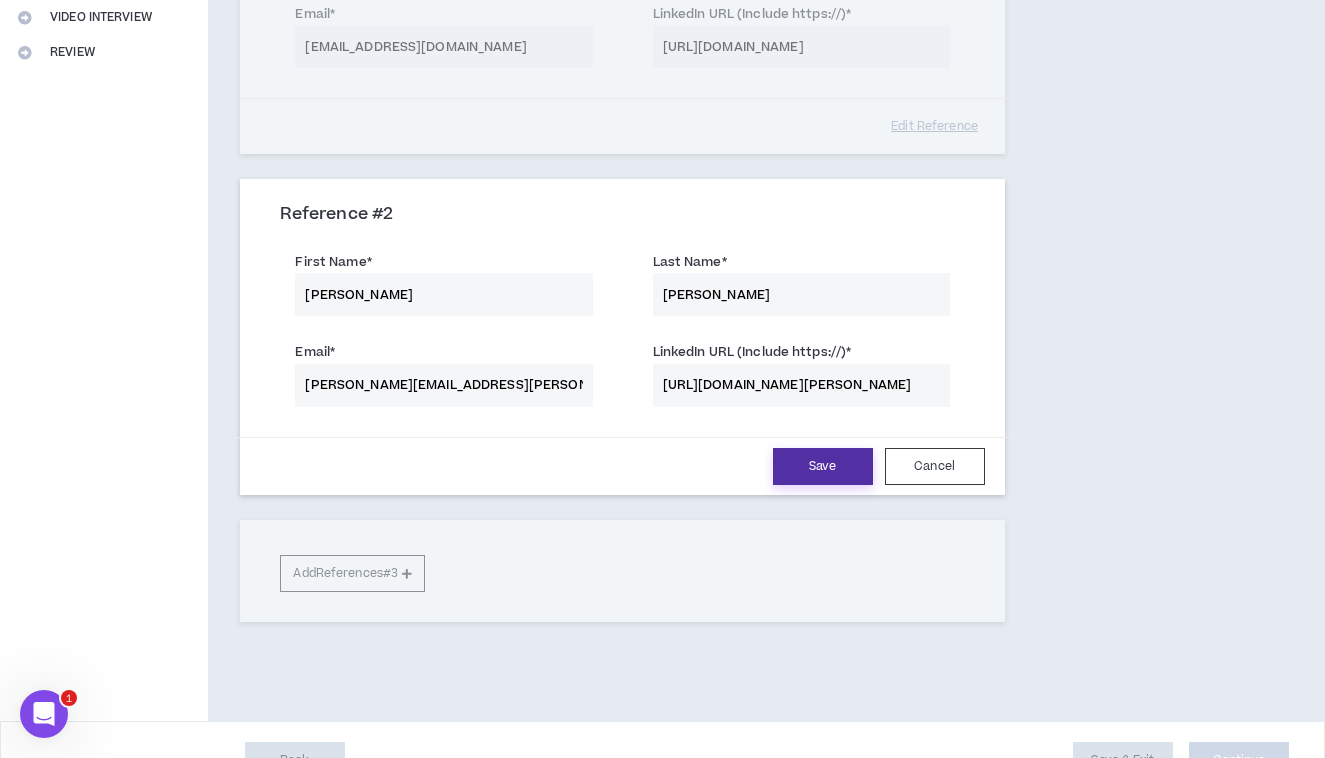 type on "[PERSON_NAME][EMAIL_ADDRESS][PERSON_NAME][DOMAIN_NAME]" 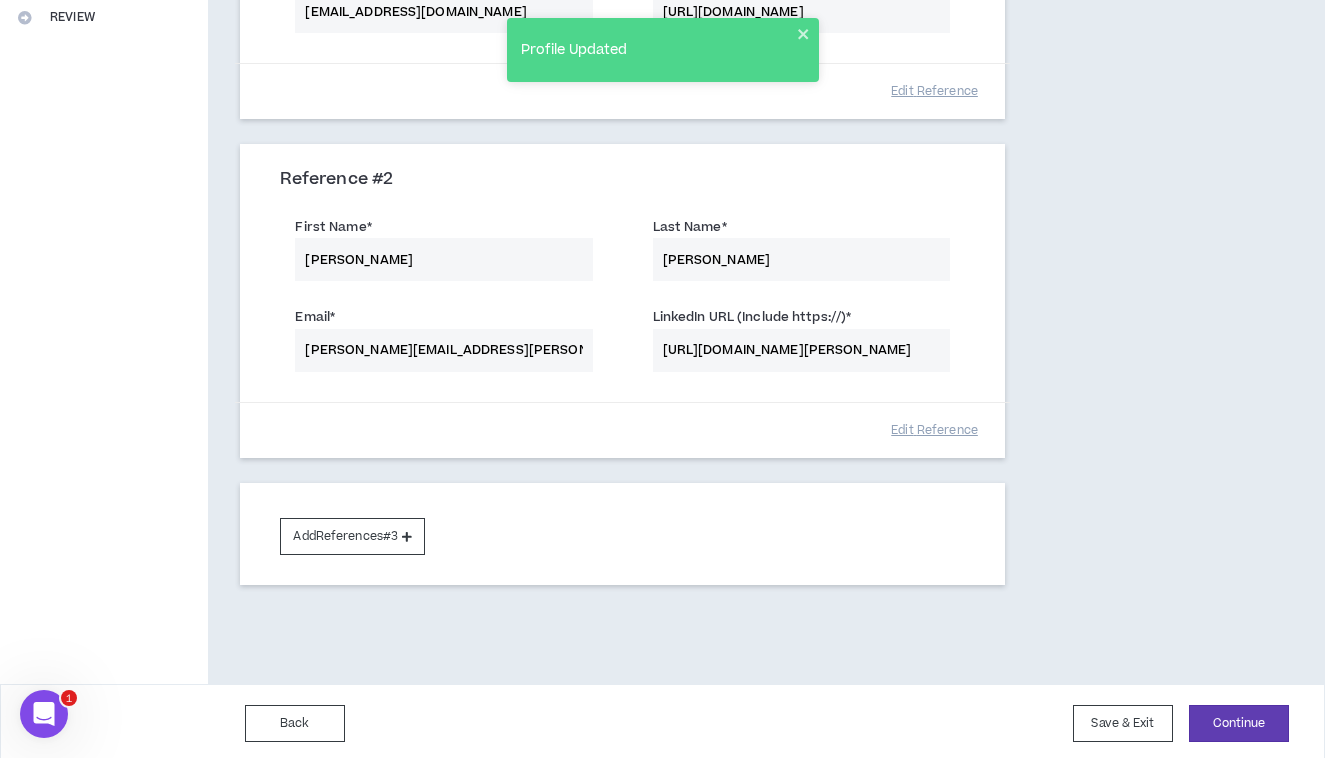 scroll, scrollTop: 485, scrollLeft: 0, axis: vertical 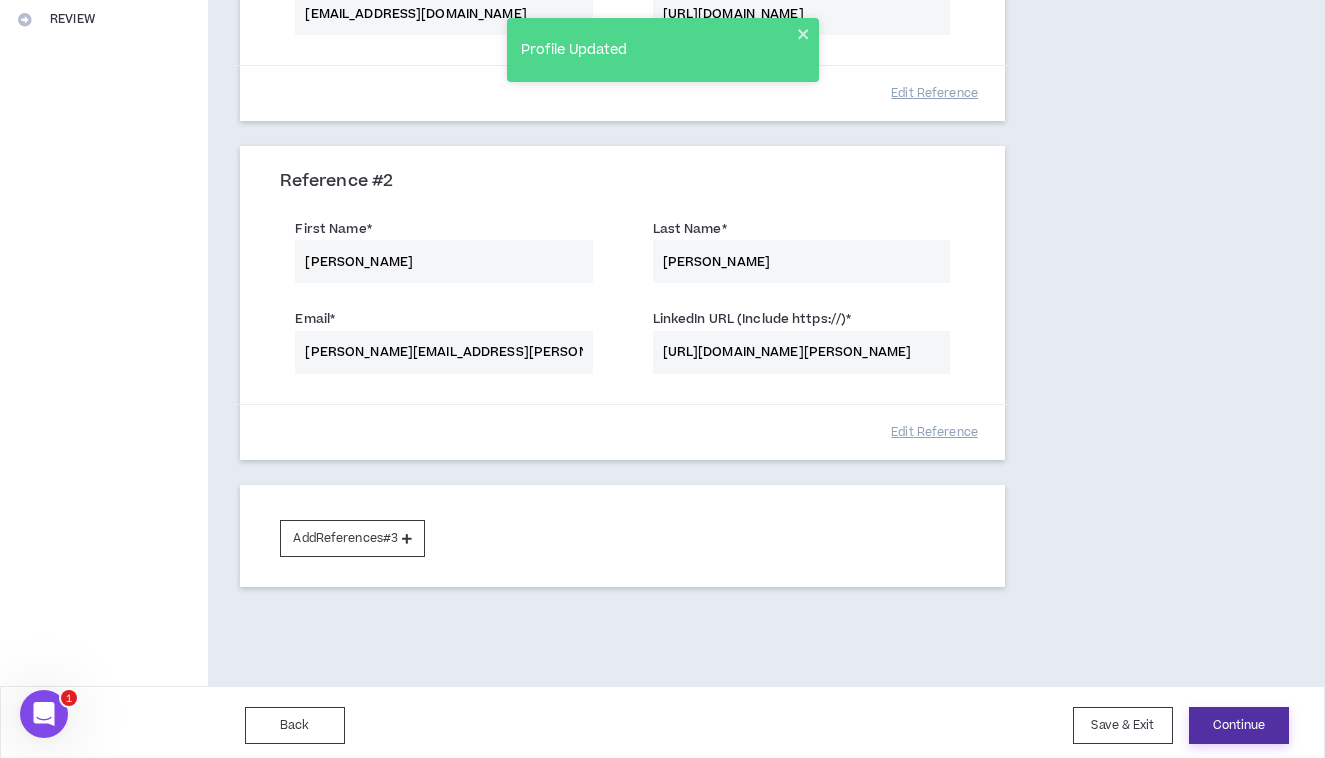 click on "Continue" at bounding box center (1239, 725) 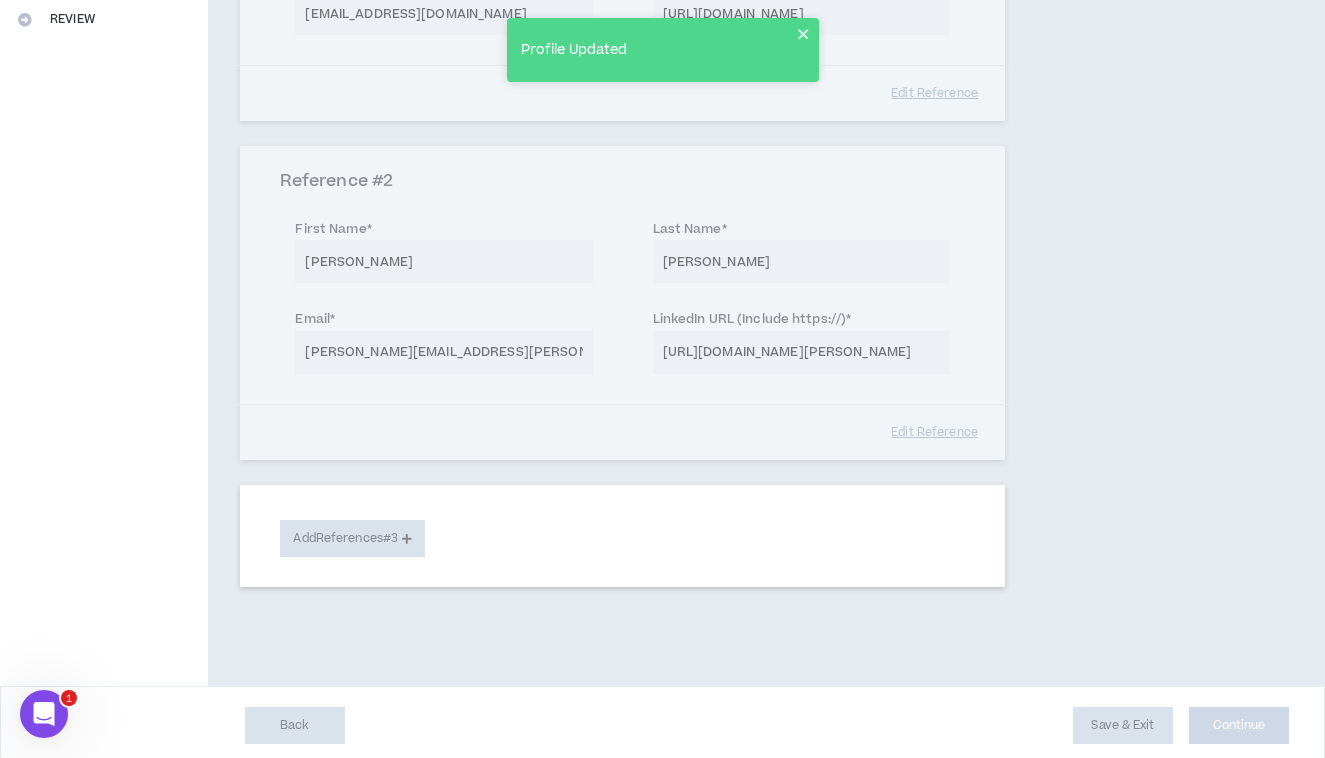 select on "**" 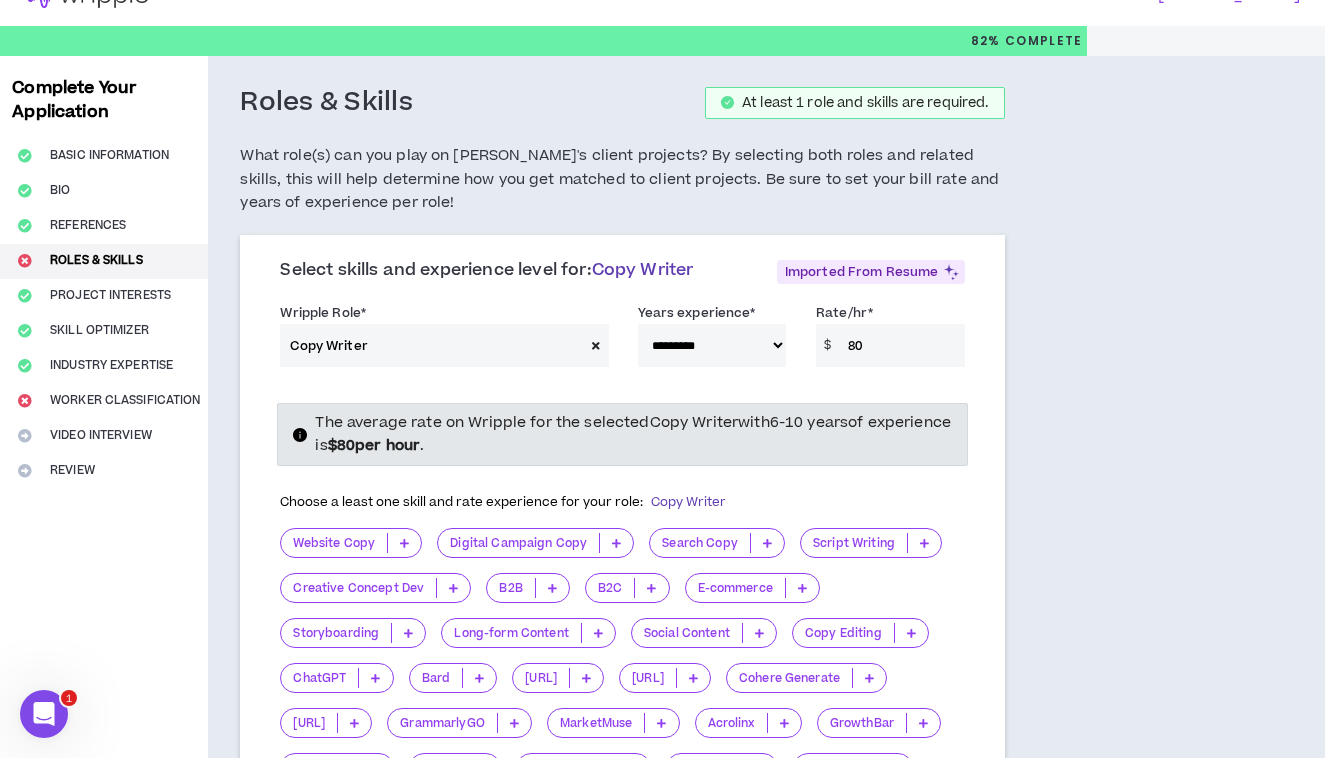 scroll, scrollTop: 37, scrollLeft: 0, axis: vertical 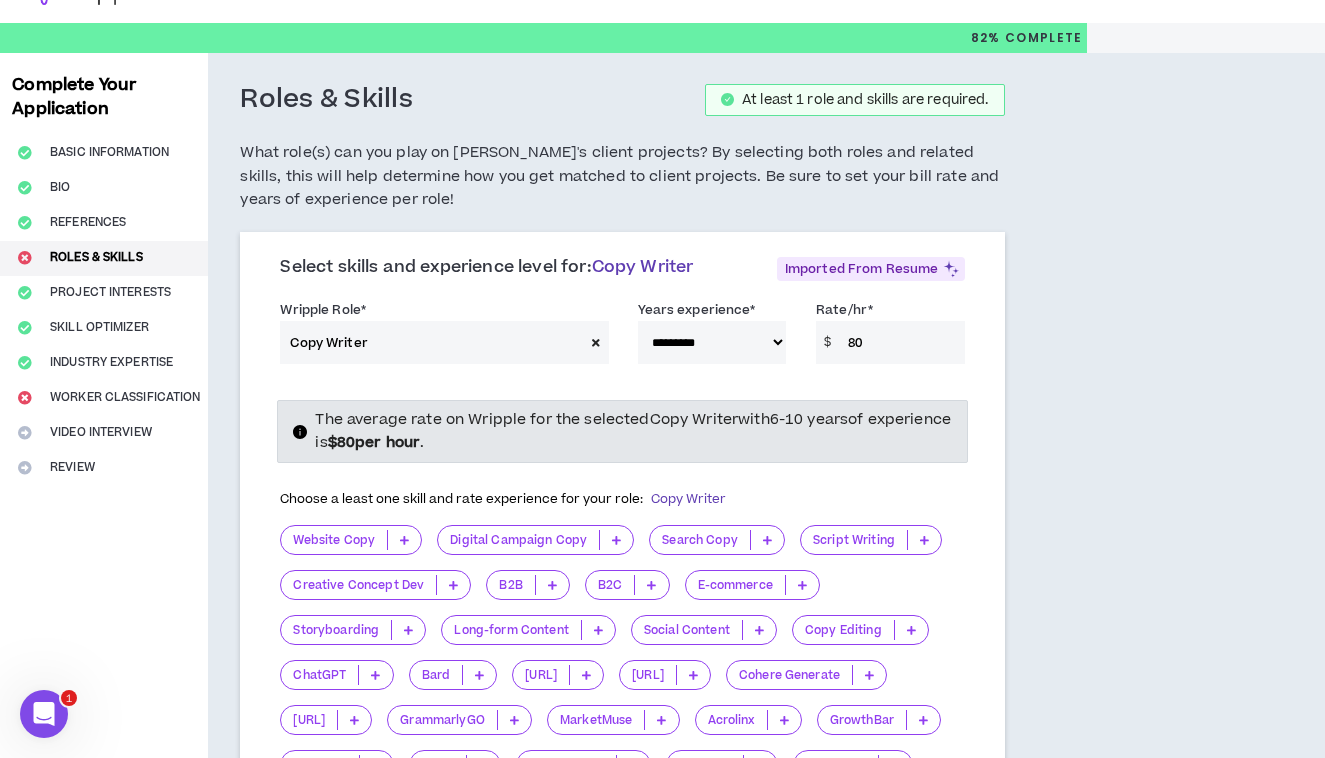 click on "80" at bounding box center [901, 342] 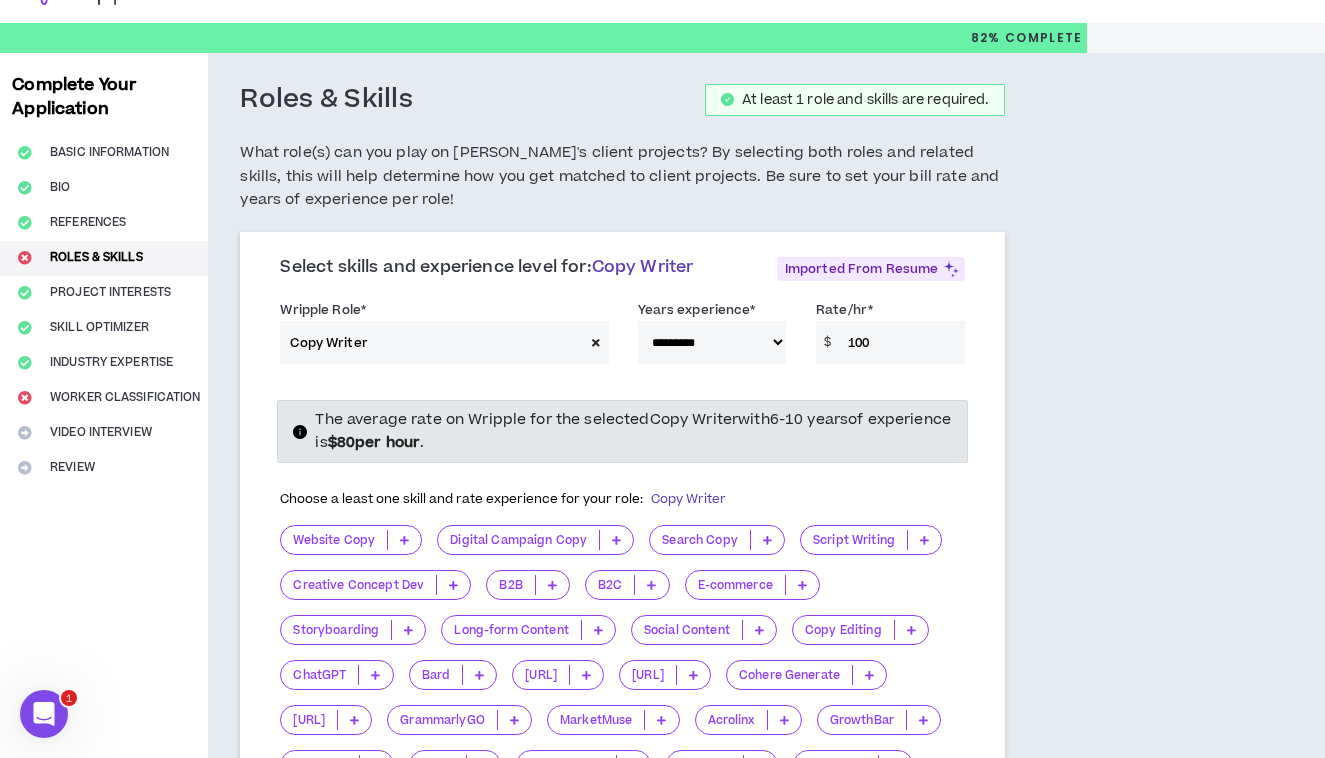 click on "Rate/hr  * $ 100" at bounding box center [890, 331] 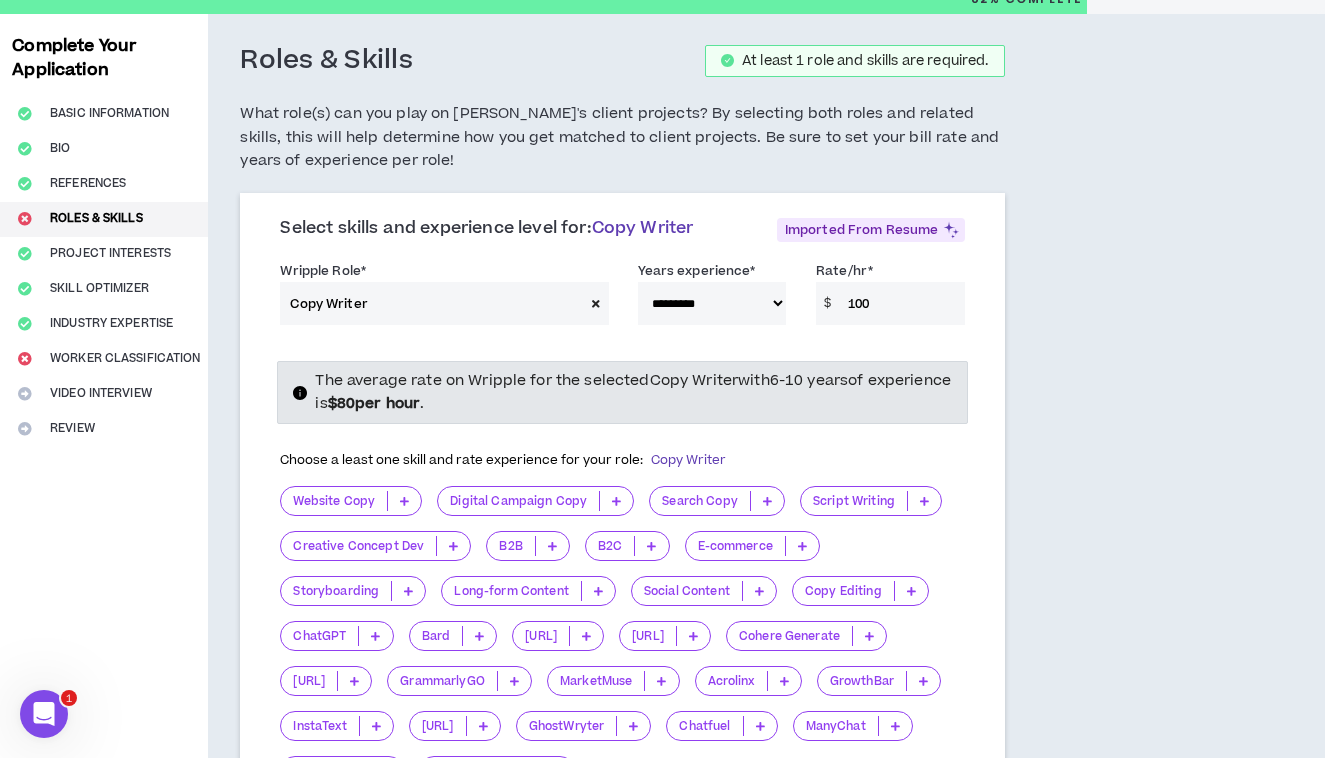 scroll, scrollTop: 82, scrollLeft: 0, axis: vertical 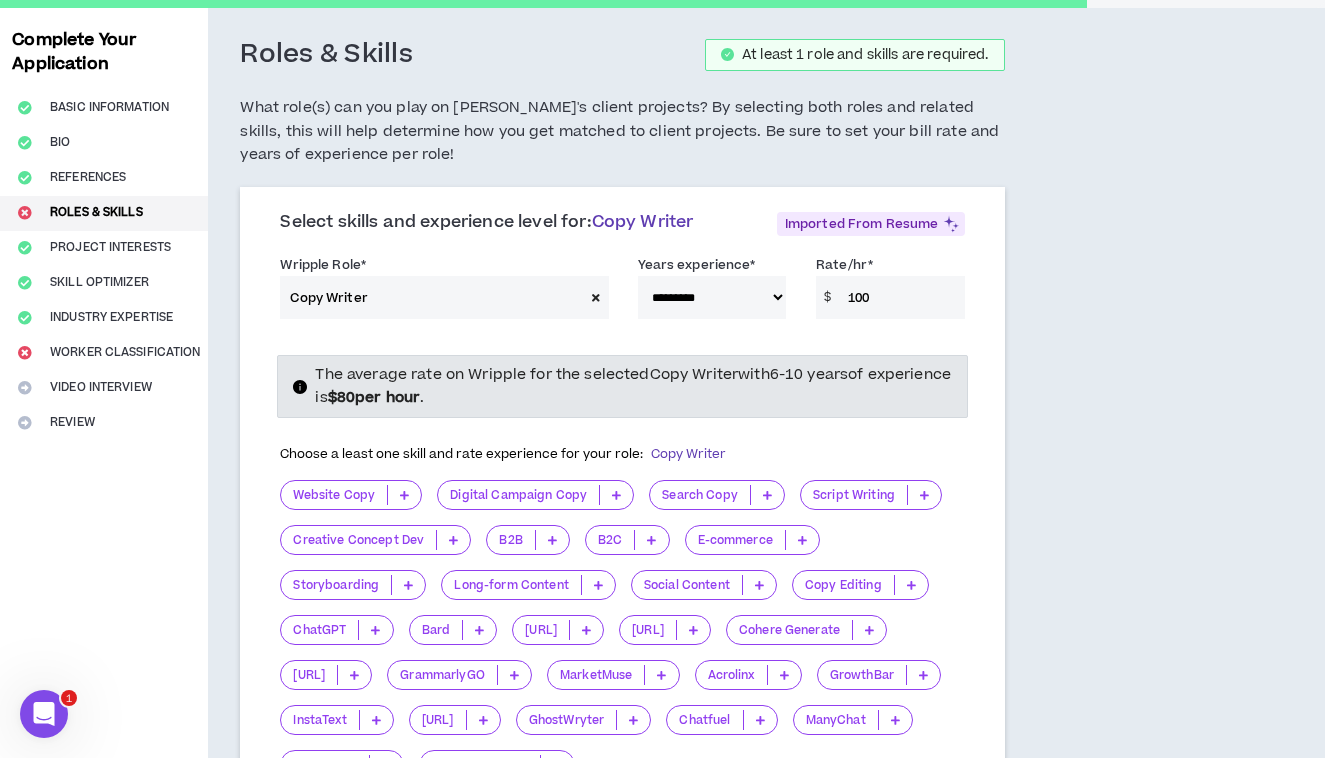 drag, startPoint x: 886, startPoint y: 303, endPoint x: 809, endPoint y: 297, distance: 77.23341 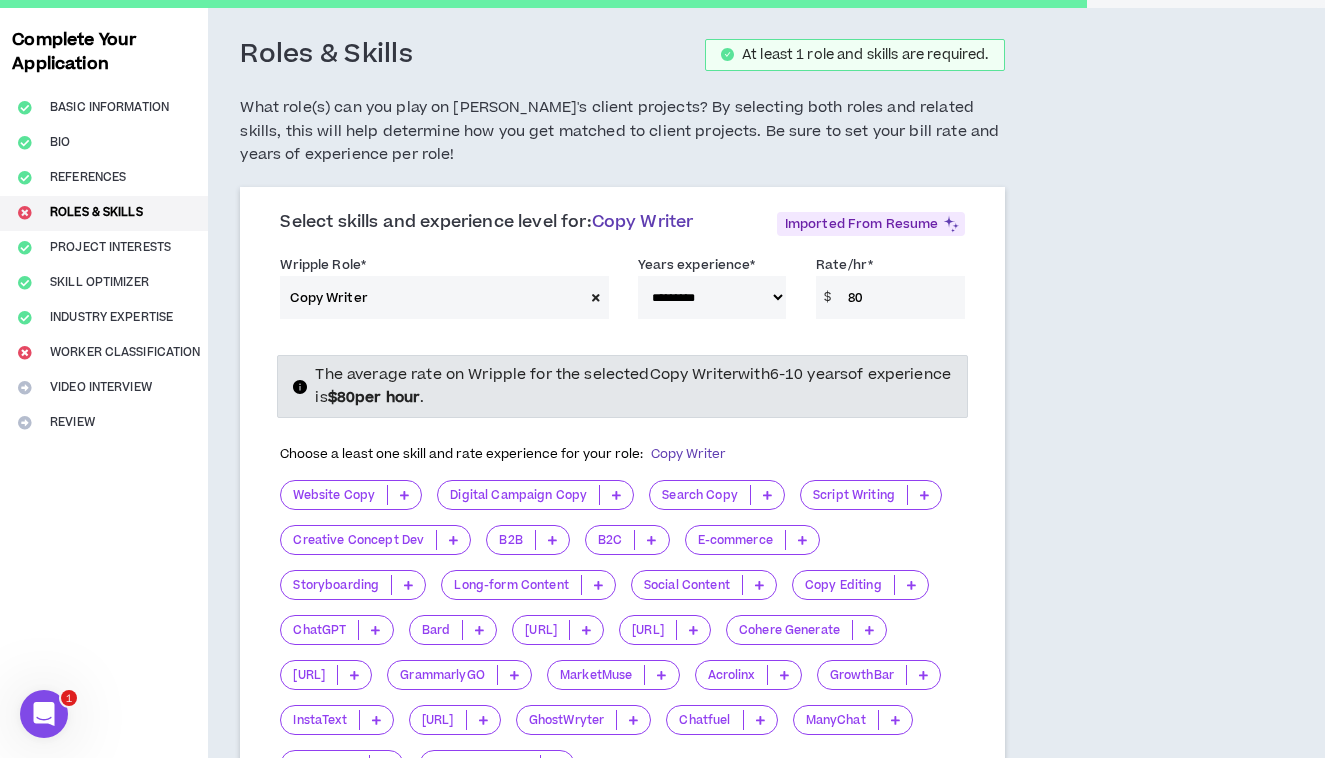 type on "80" 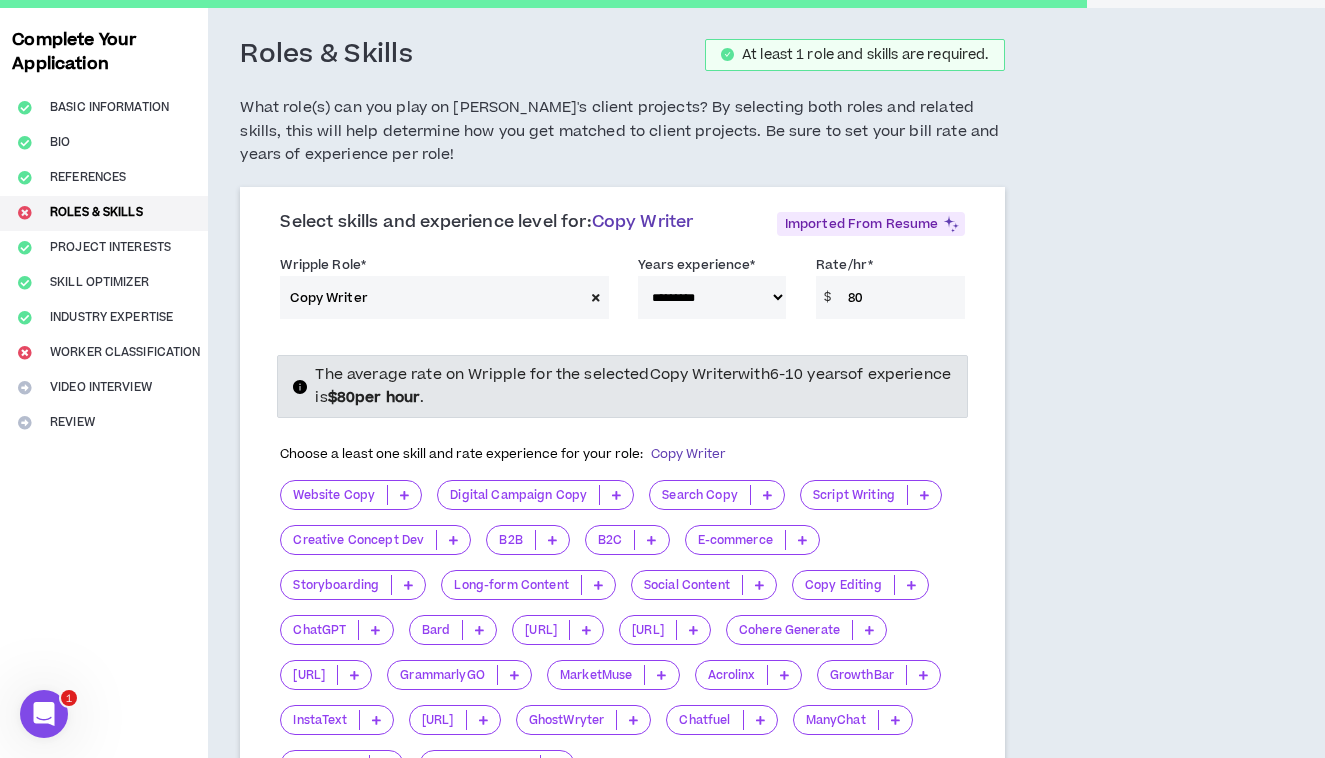 click on "**********" at bounding box center (622, 782) 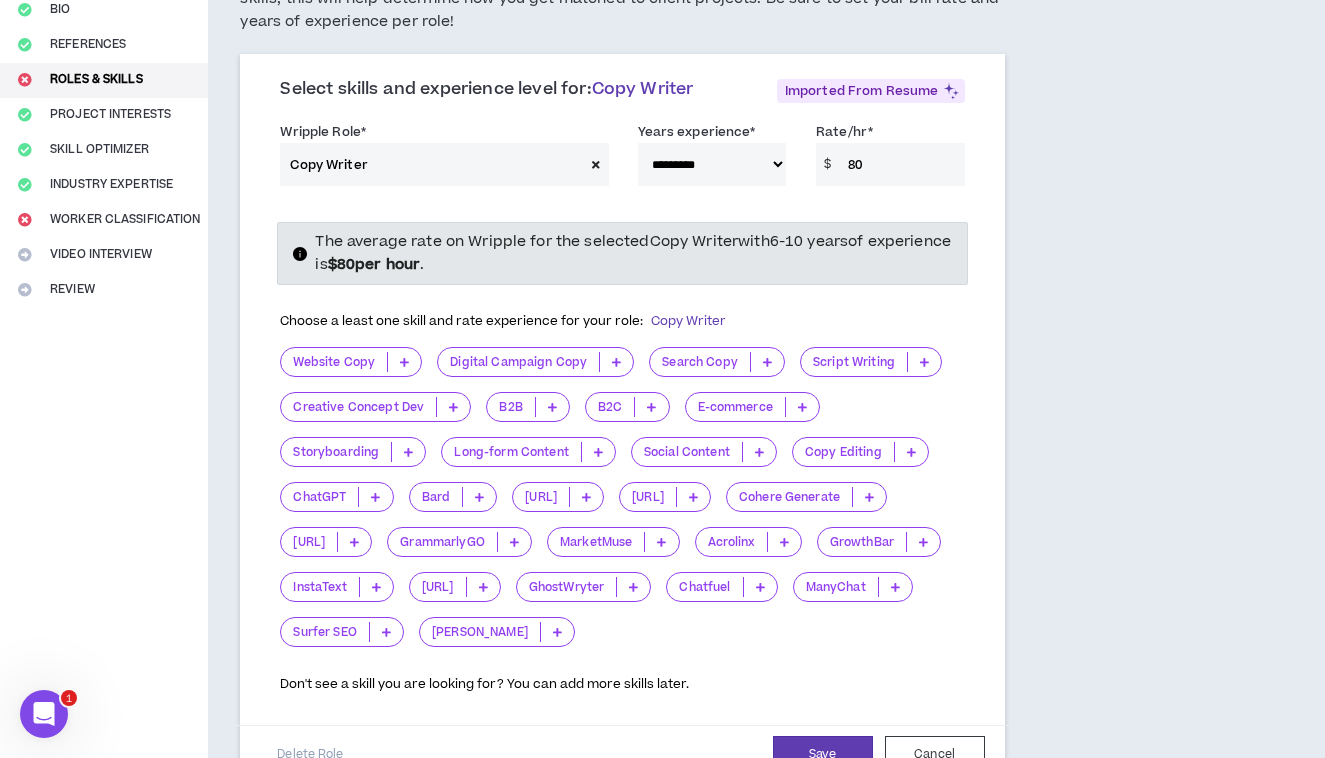 scroll, scrollTop: 219, scrollLeft: 0, axis: vertical 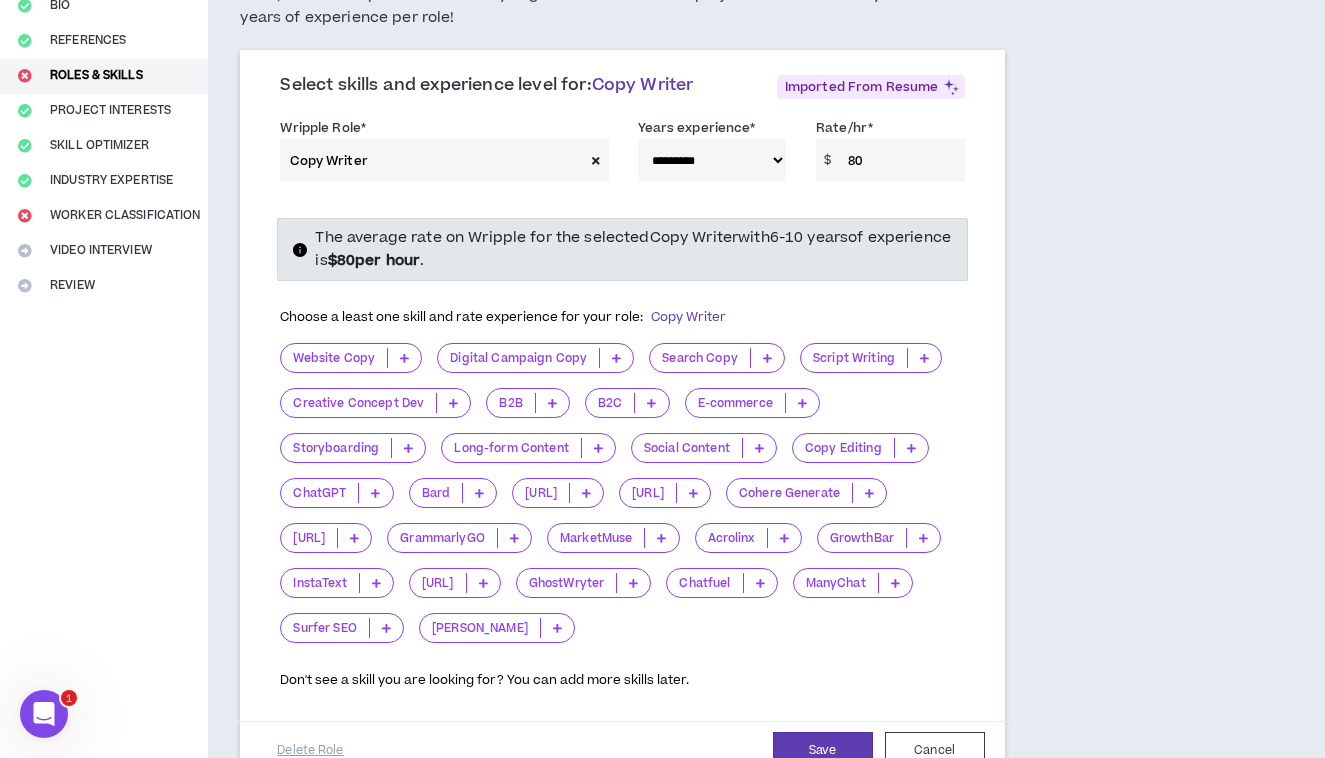 click on "Website Copy" at bounding box center [334, 358] 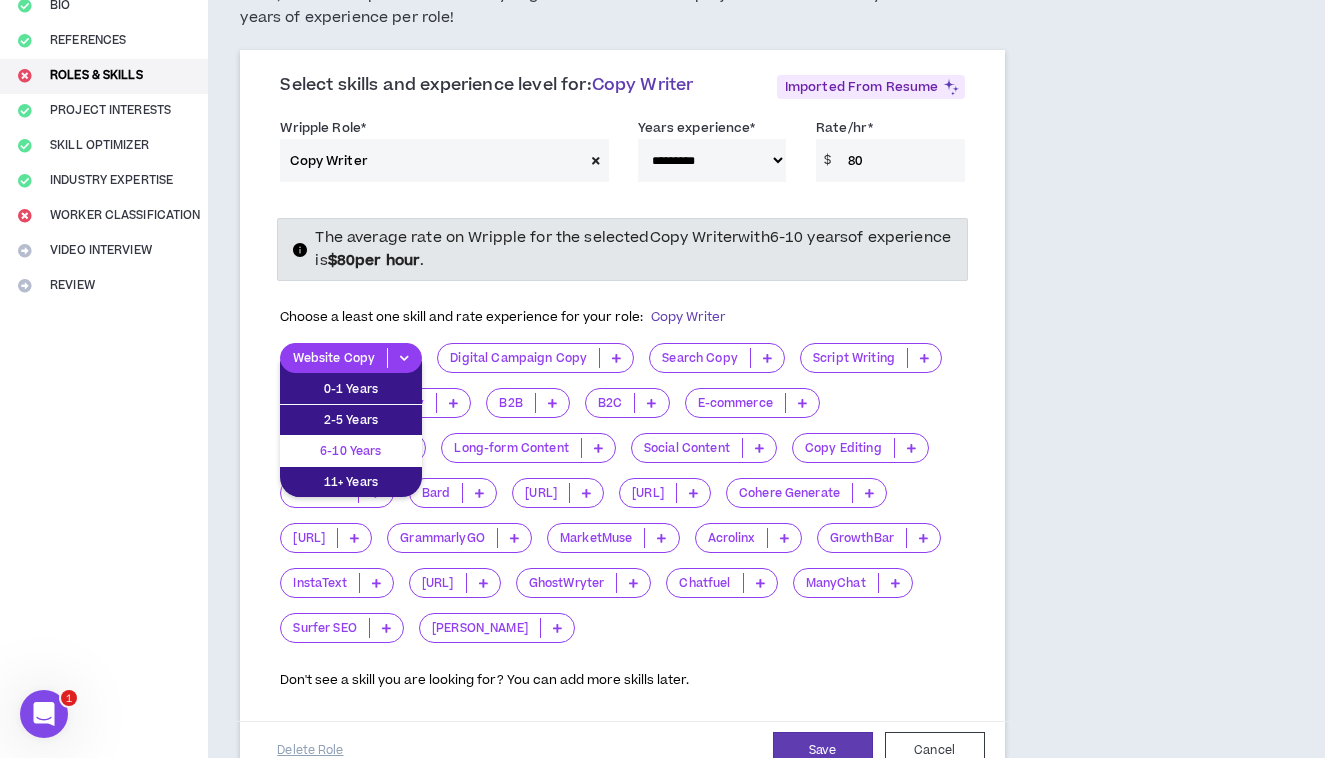 click on "6-10 Years" at bounding box center [351, 451] 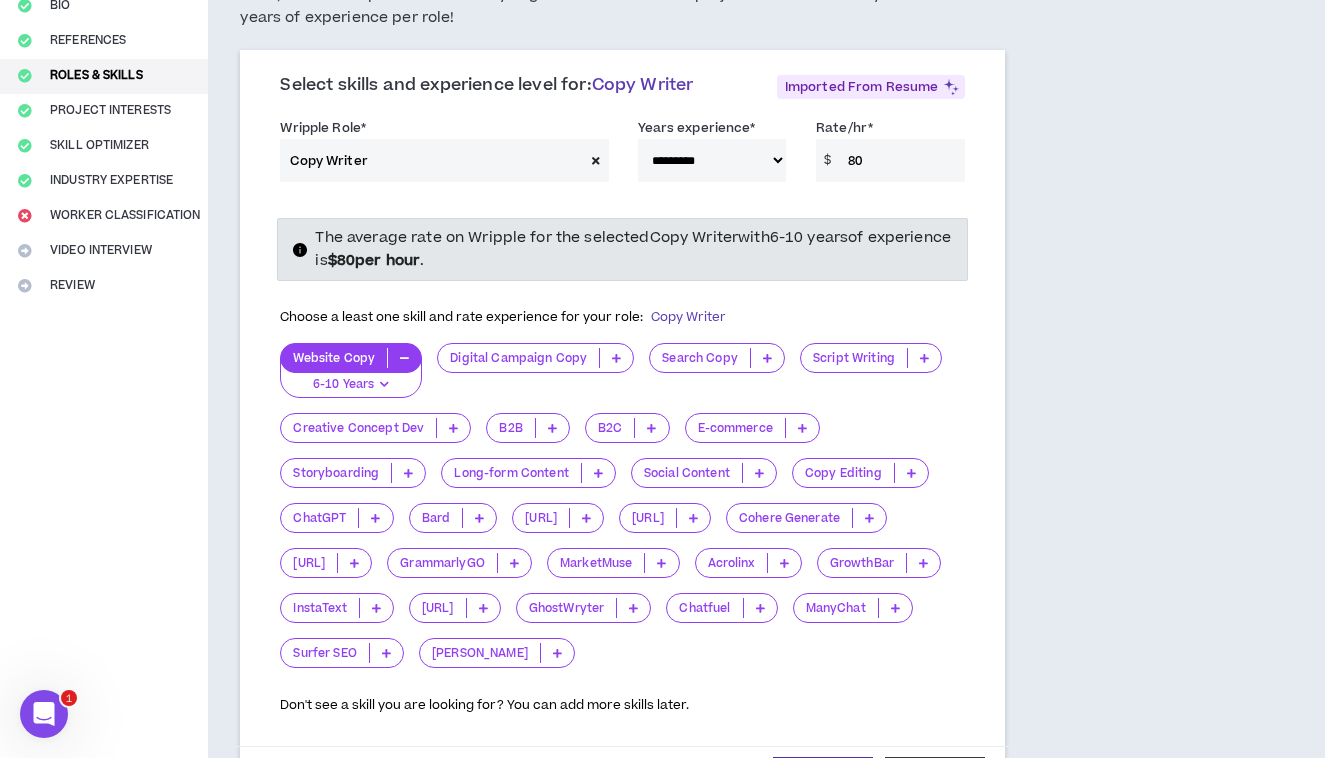 click on "Website Copy" at bounding box center (334, 358) 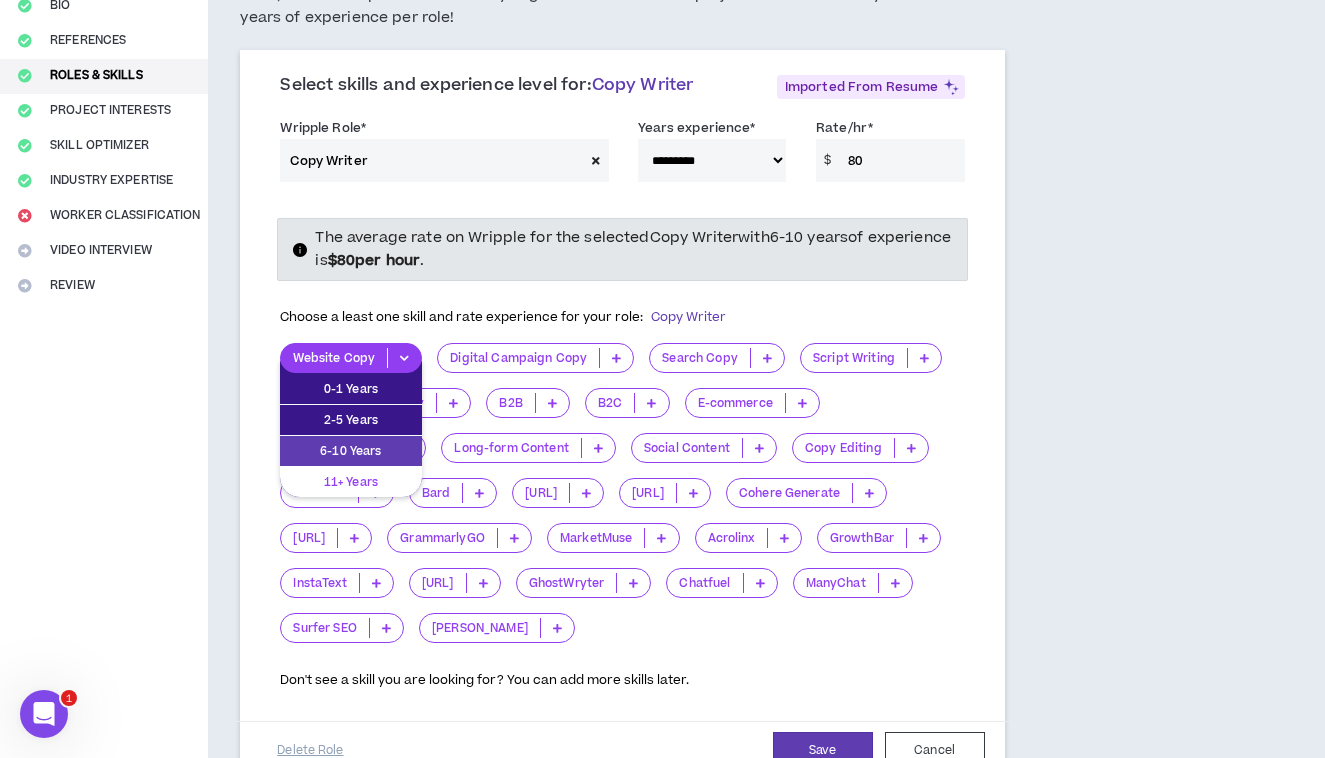 click on "11+ Years" at bounding box center (351, 482) 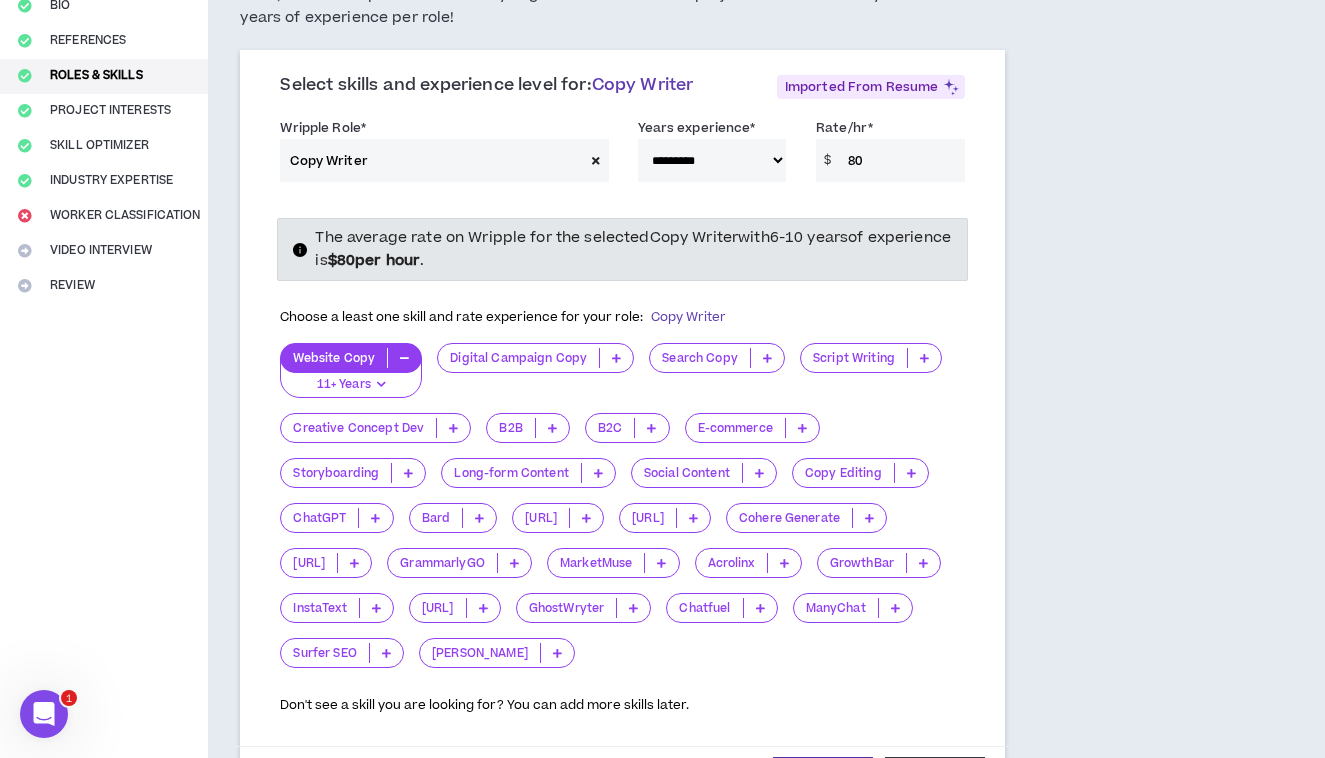 click on "Script Writing" at bounding box center [854, 358] 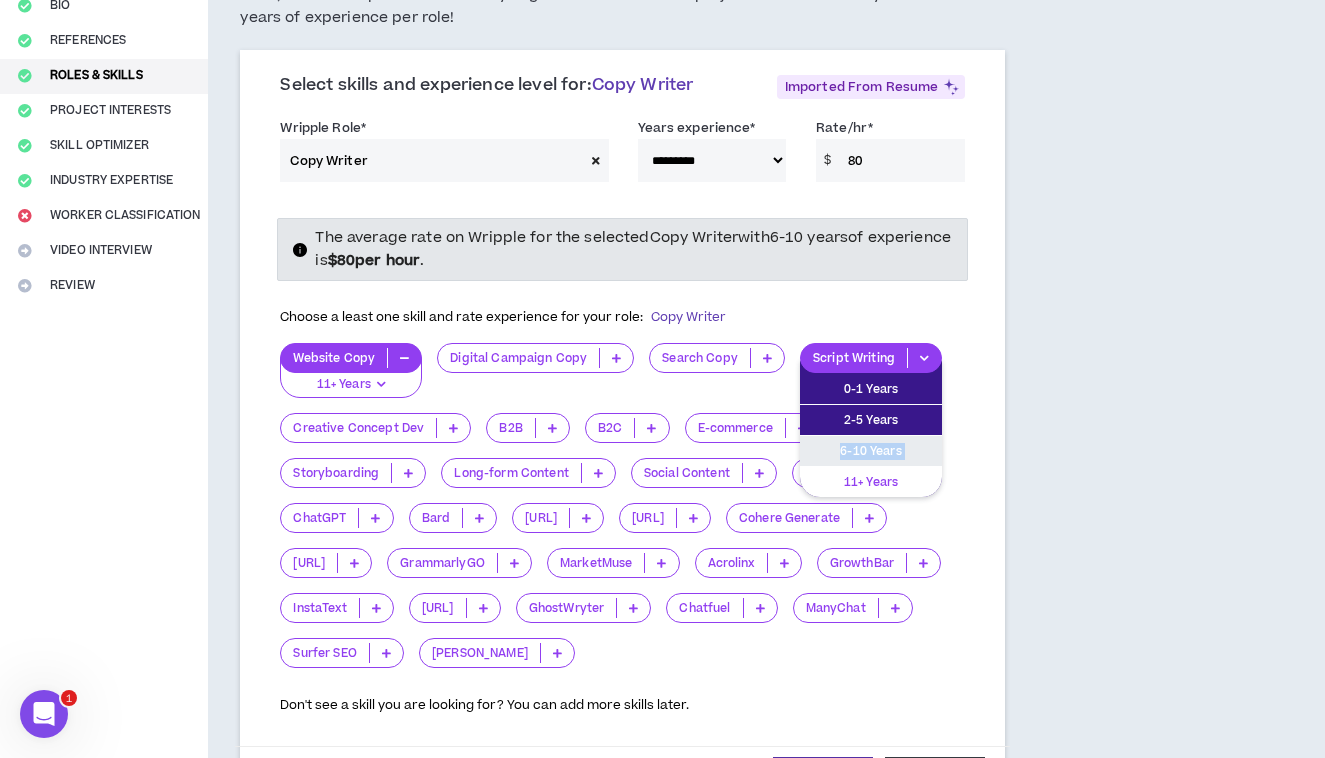 drag, startPoint x: 833, startPoint y: 442, endPoint x: 835, endPoint y: 474, distance: 32.06244 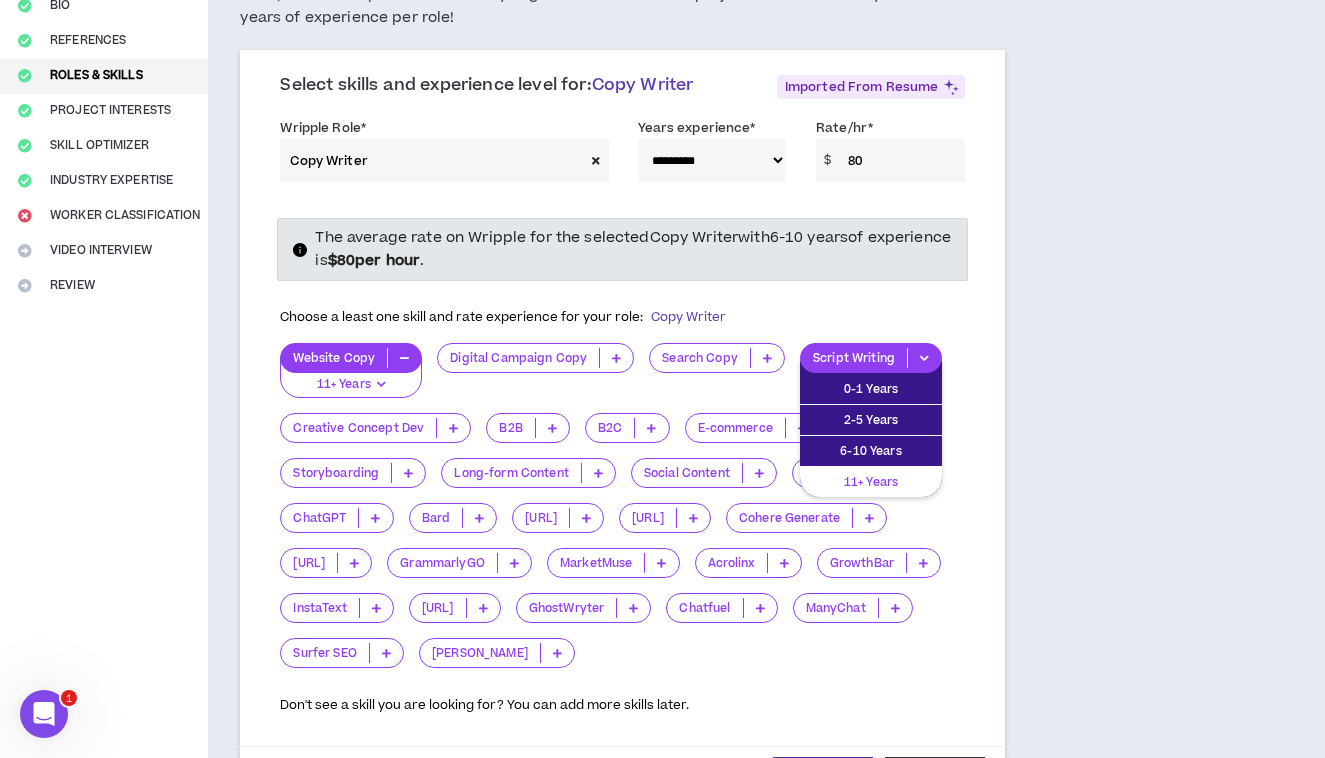 click on "11+ Years" at bounding box center [871, 482] 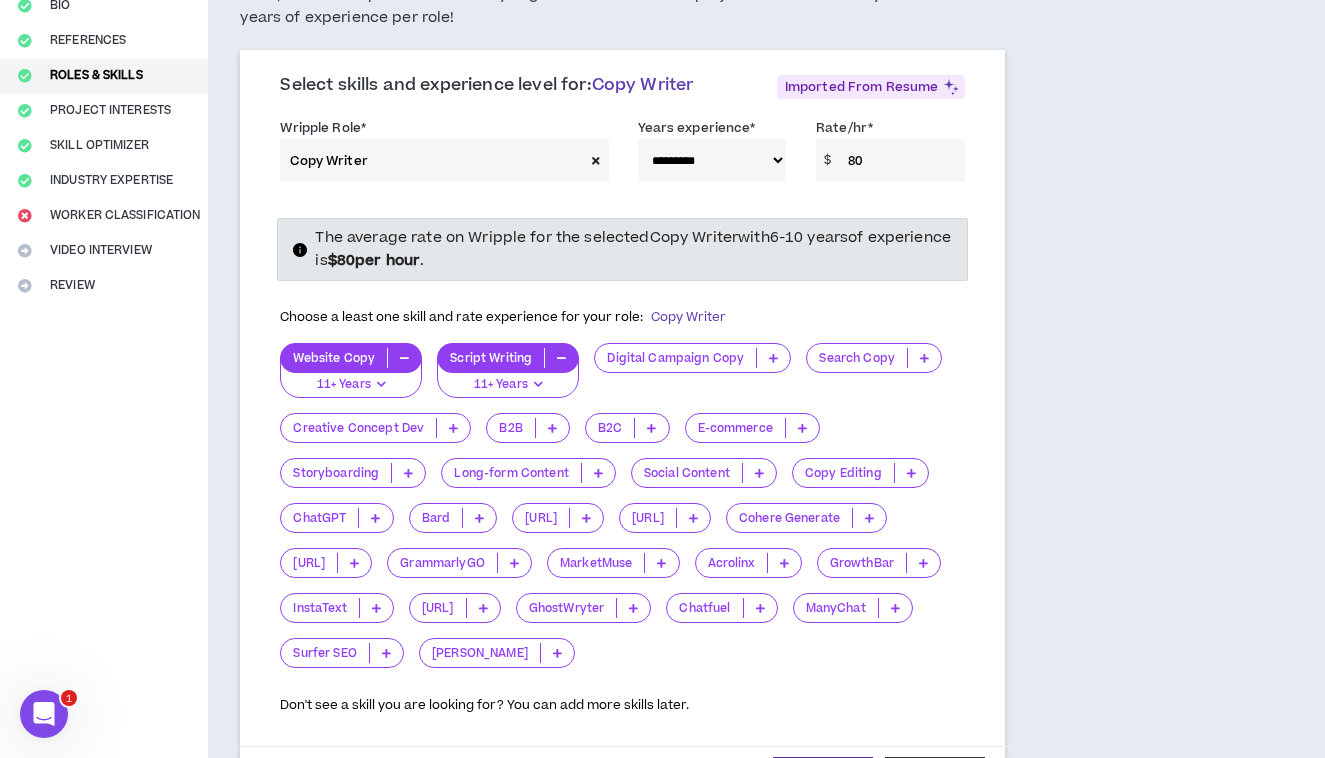 click on "Long-form Content" at bounding box center [511, 473] 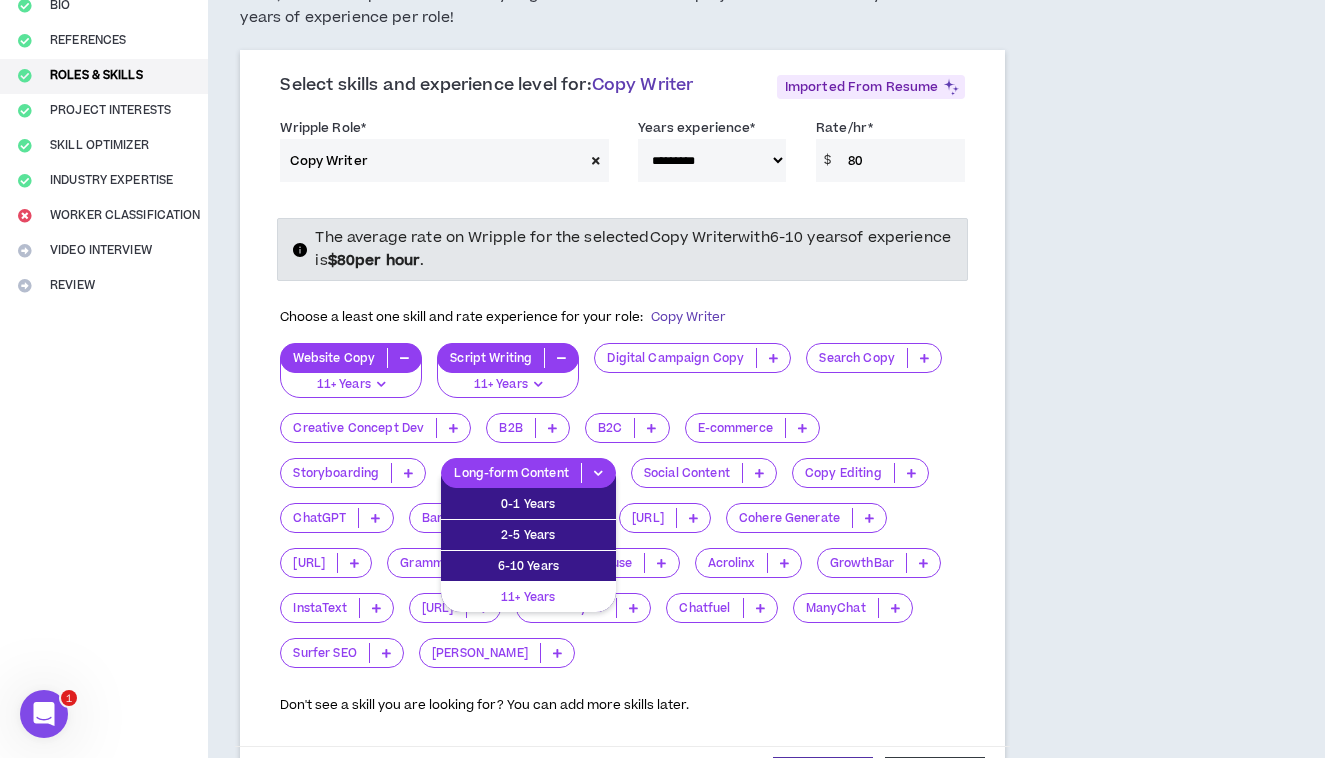 click on "11+ Years" at bounding box center (528, 597) 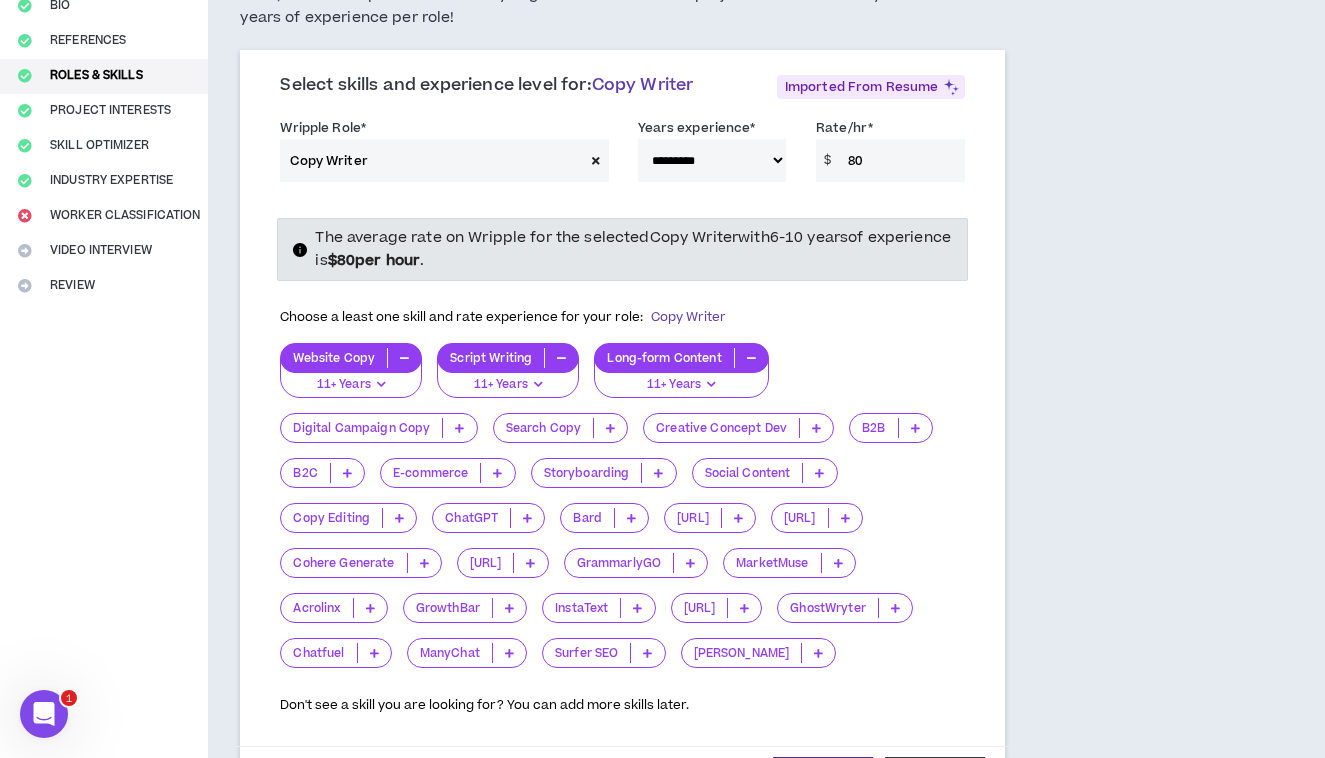 click on "Social Content" at bounding box center (748, 473) 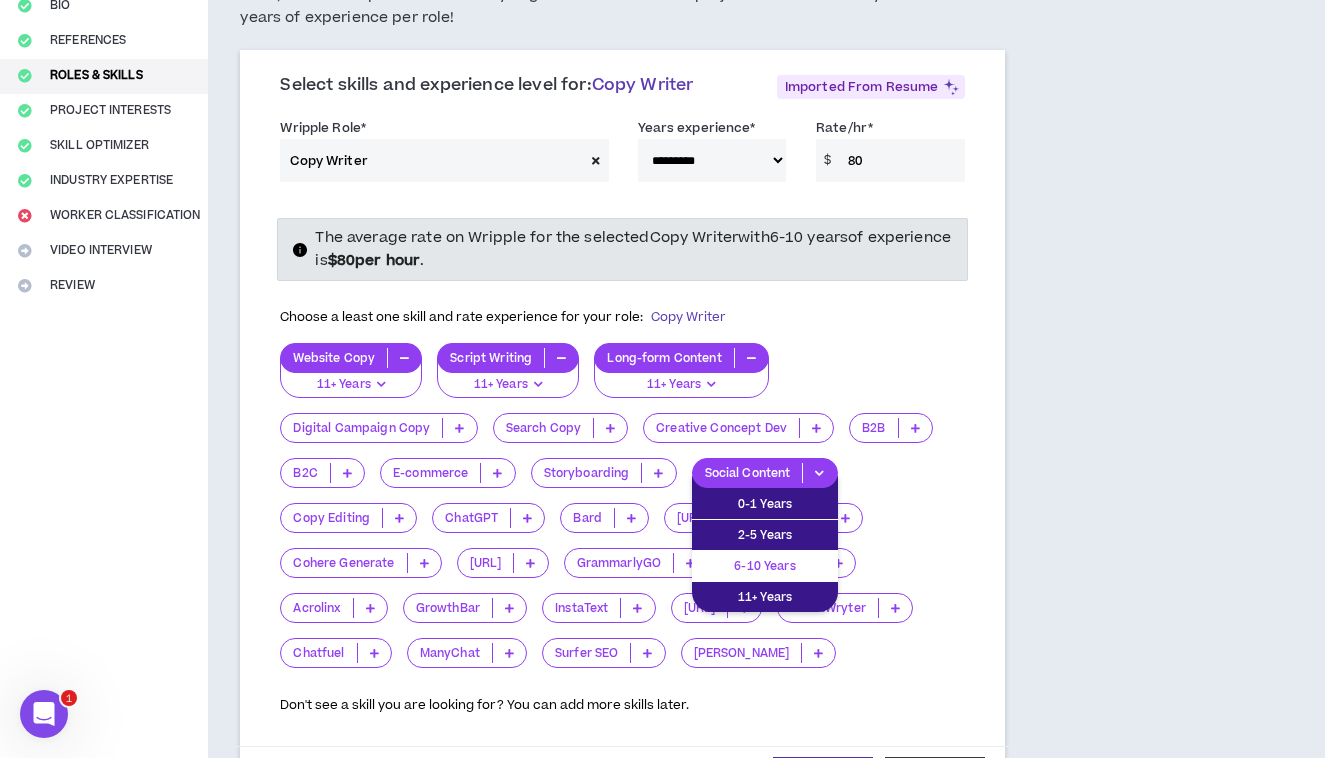 click on "6-10 Years" at bounding box center (765, 566) 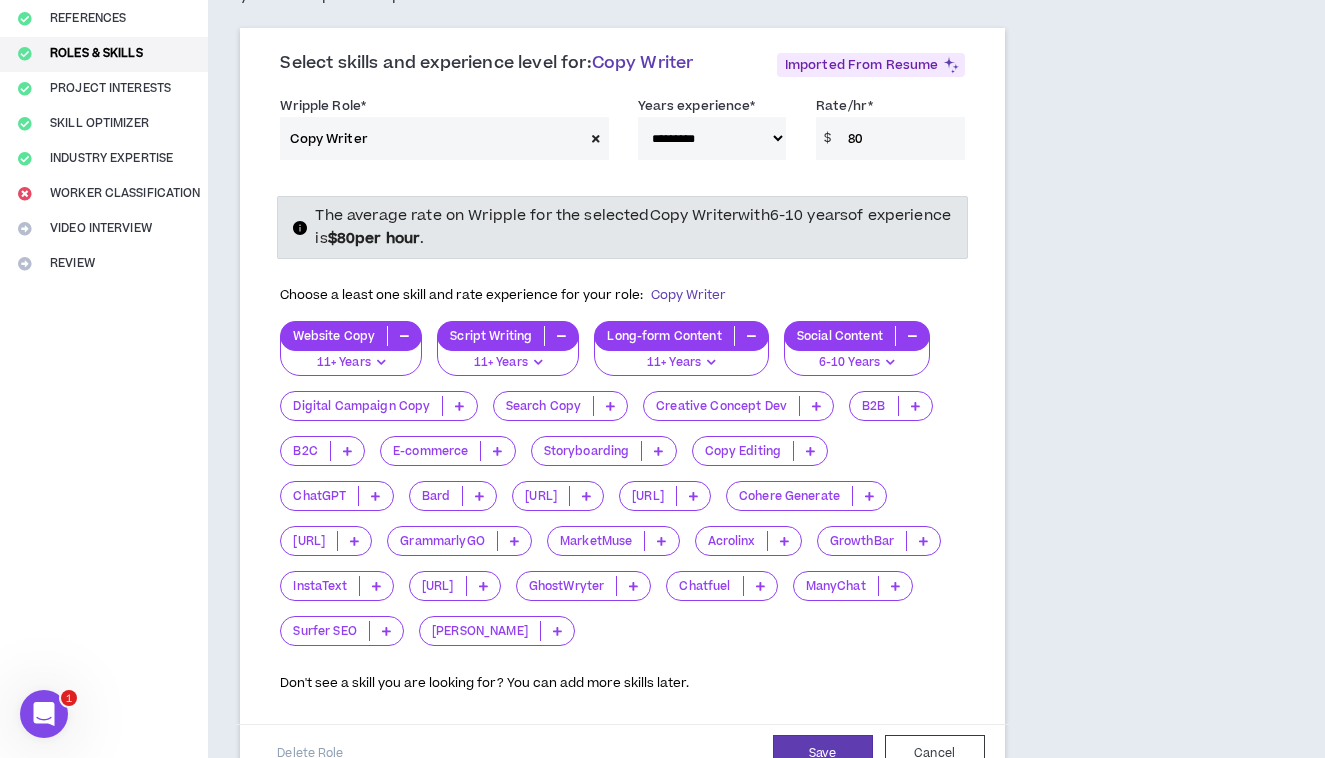 scroll, scrollTop: 250, scrollLeft: 0, axis: vertical 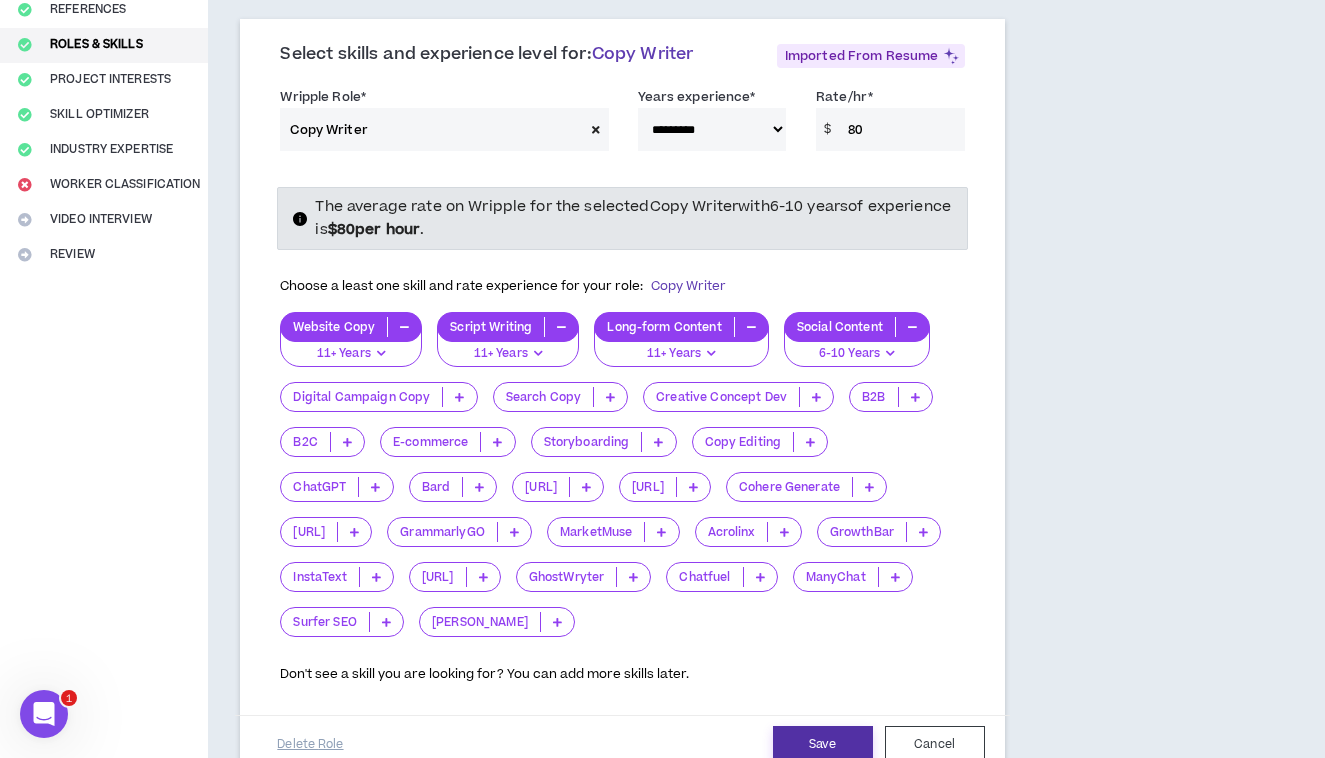click on "Save" at bounding box center (823, 744) 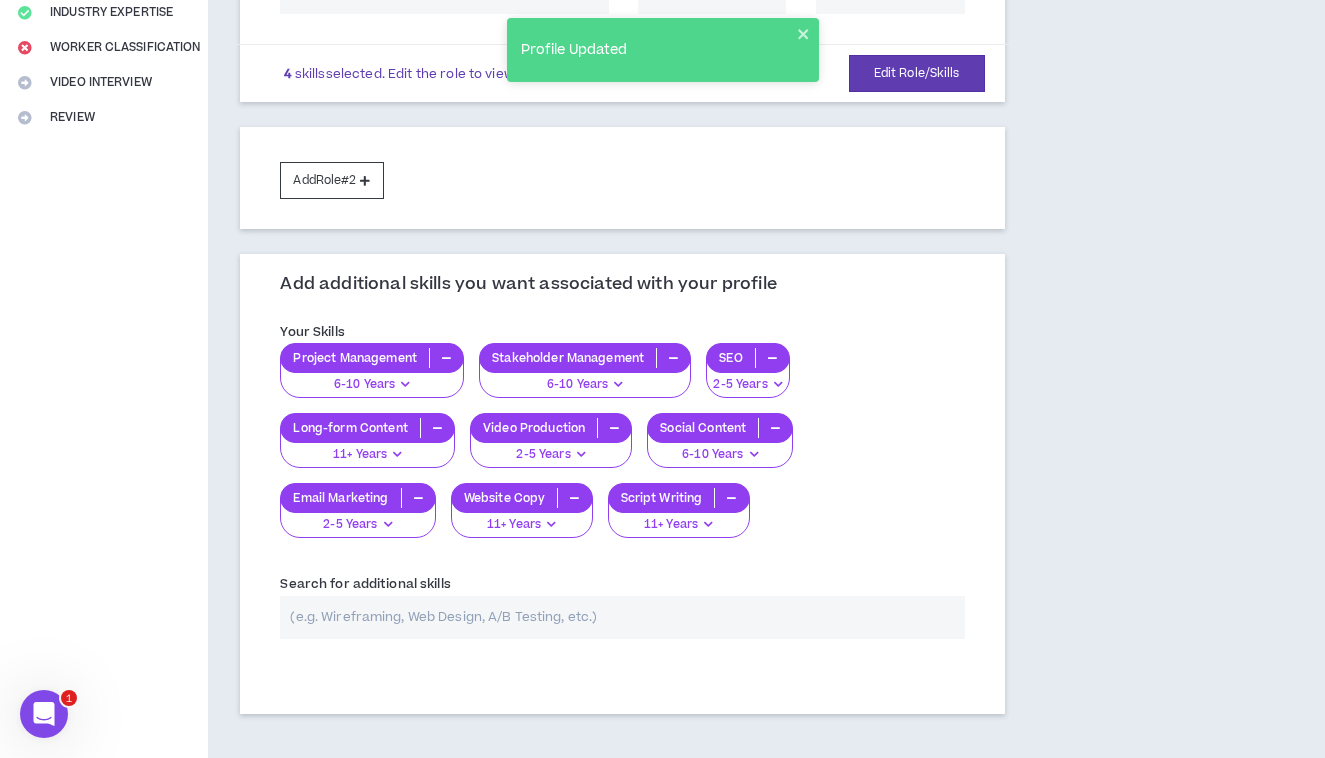 scroll, scrollTop: 374, scrollLeft: 0, axis: vertical 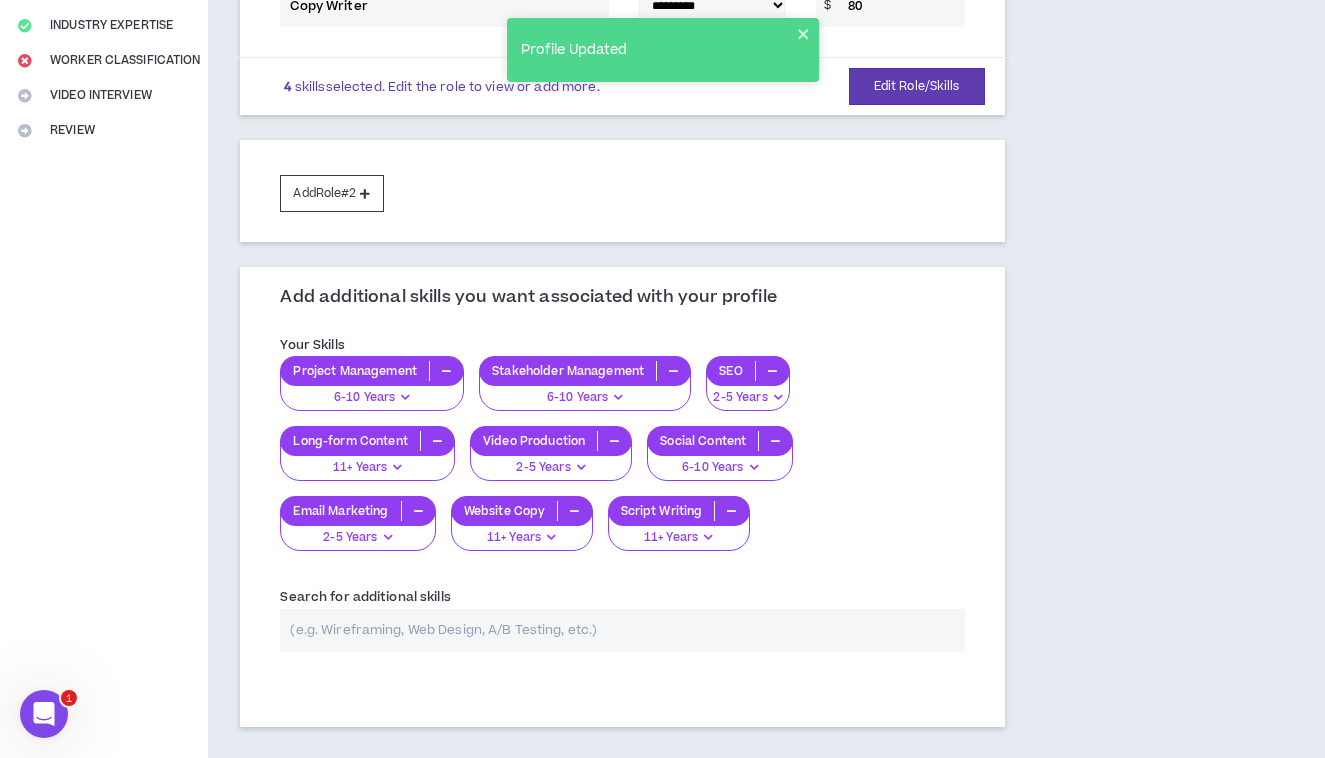 click at bounding box center (622, 630) 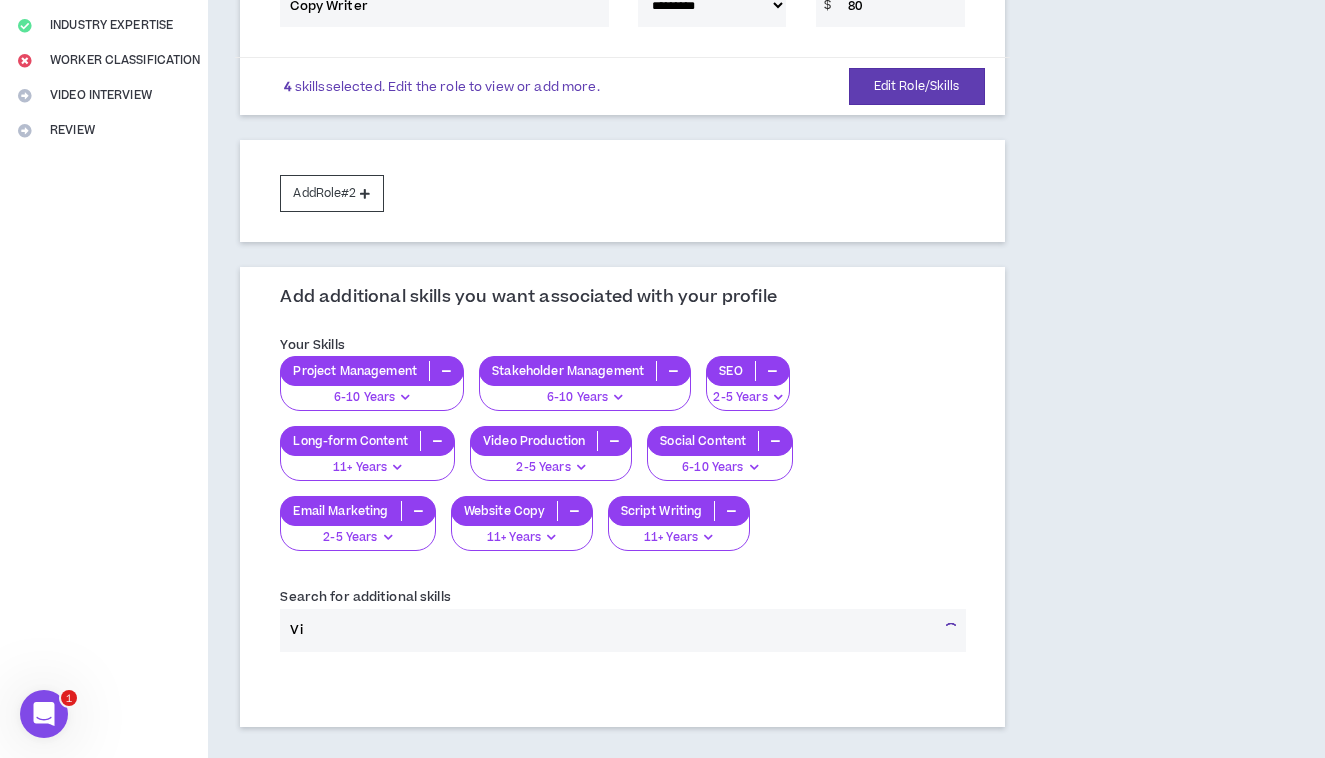 type on "V" 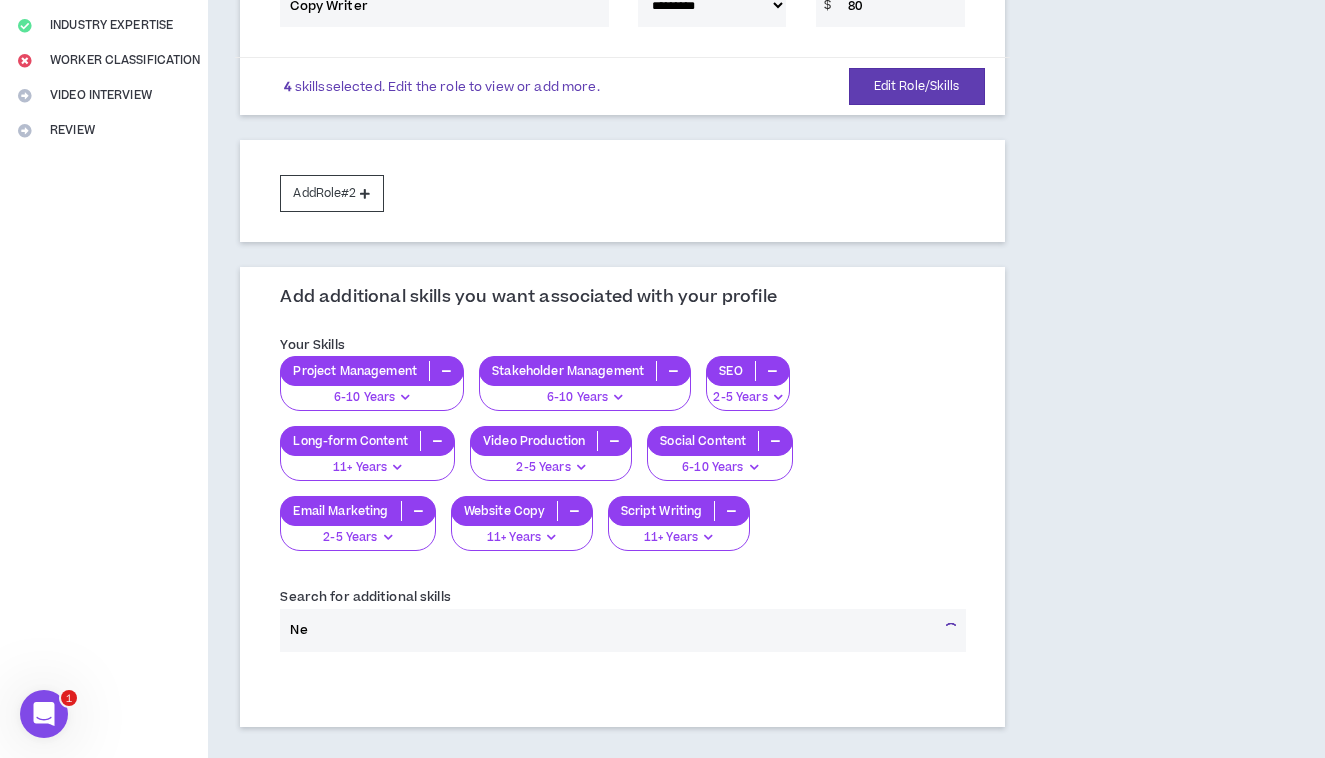 type on "N" 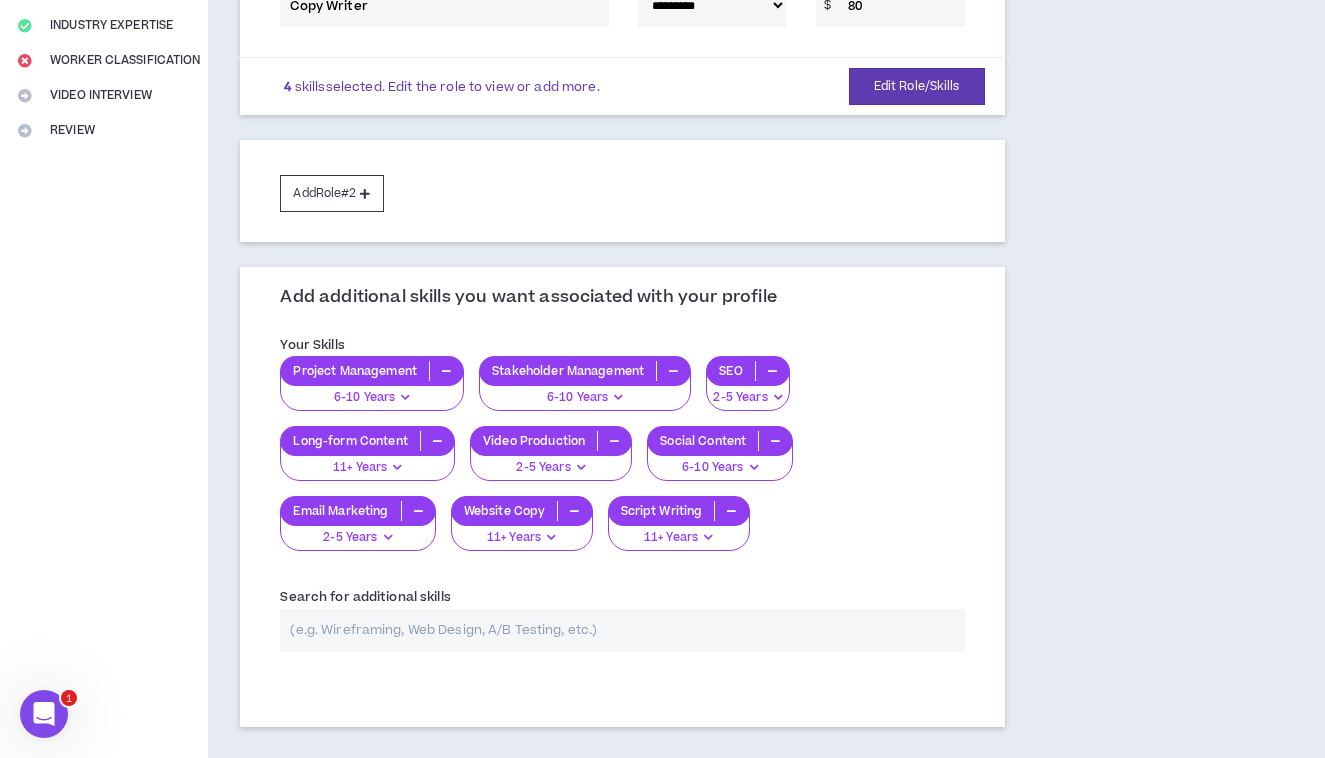 type on "H" 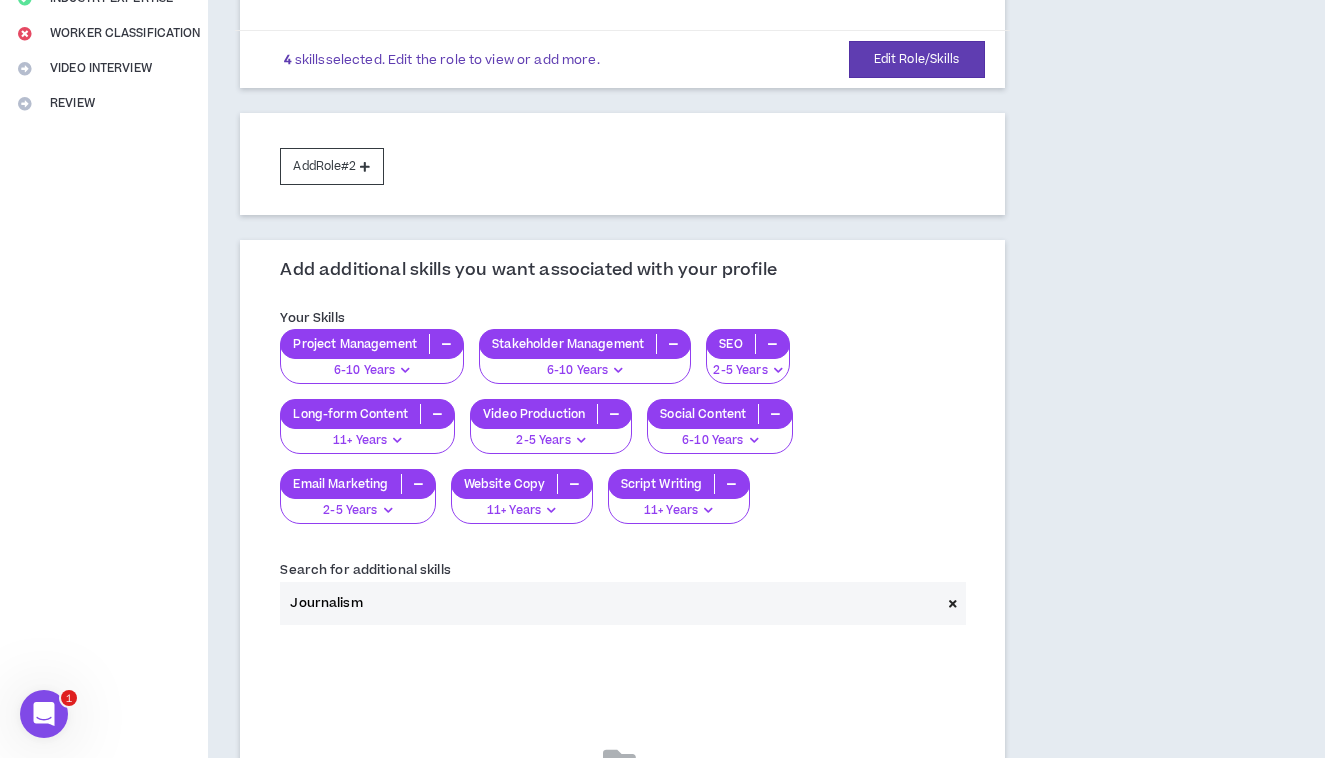 scroll, scrollTop: 407, scrollLeft: 0, axis: vertical 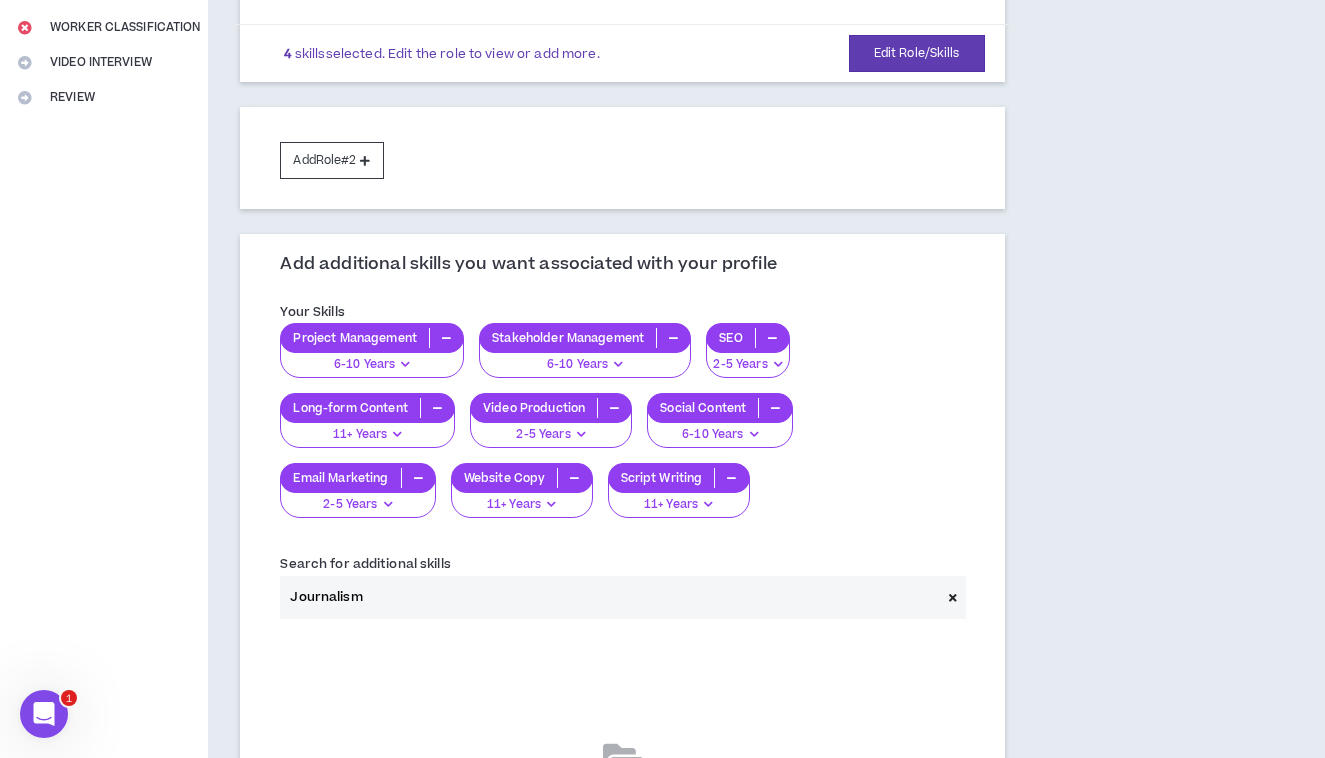 drag, startPoint x: 388, startPoint y: 594, endPoint x: 221, endPoint y: 598, distance: 167.0479 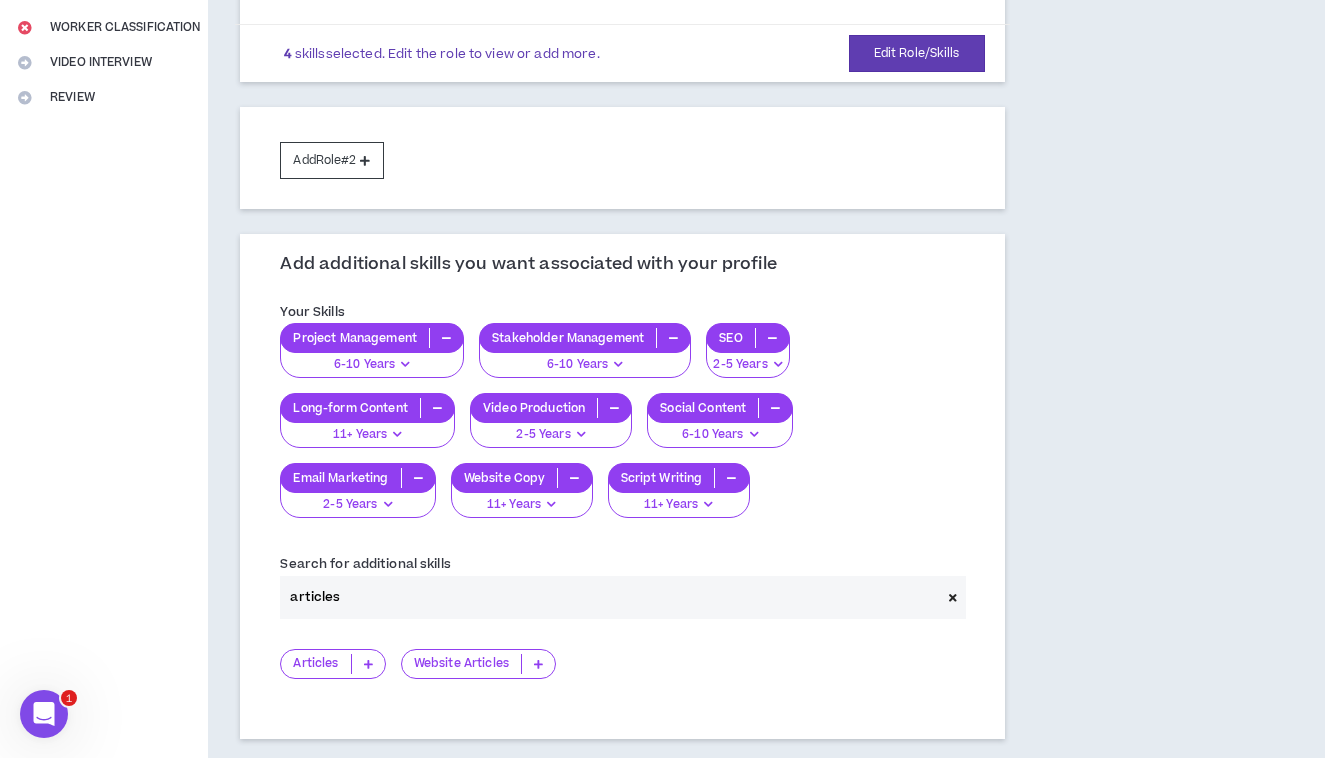 type on "articles" 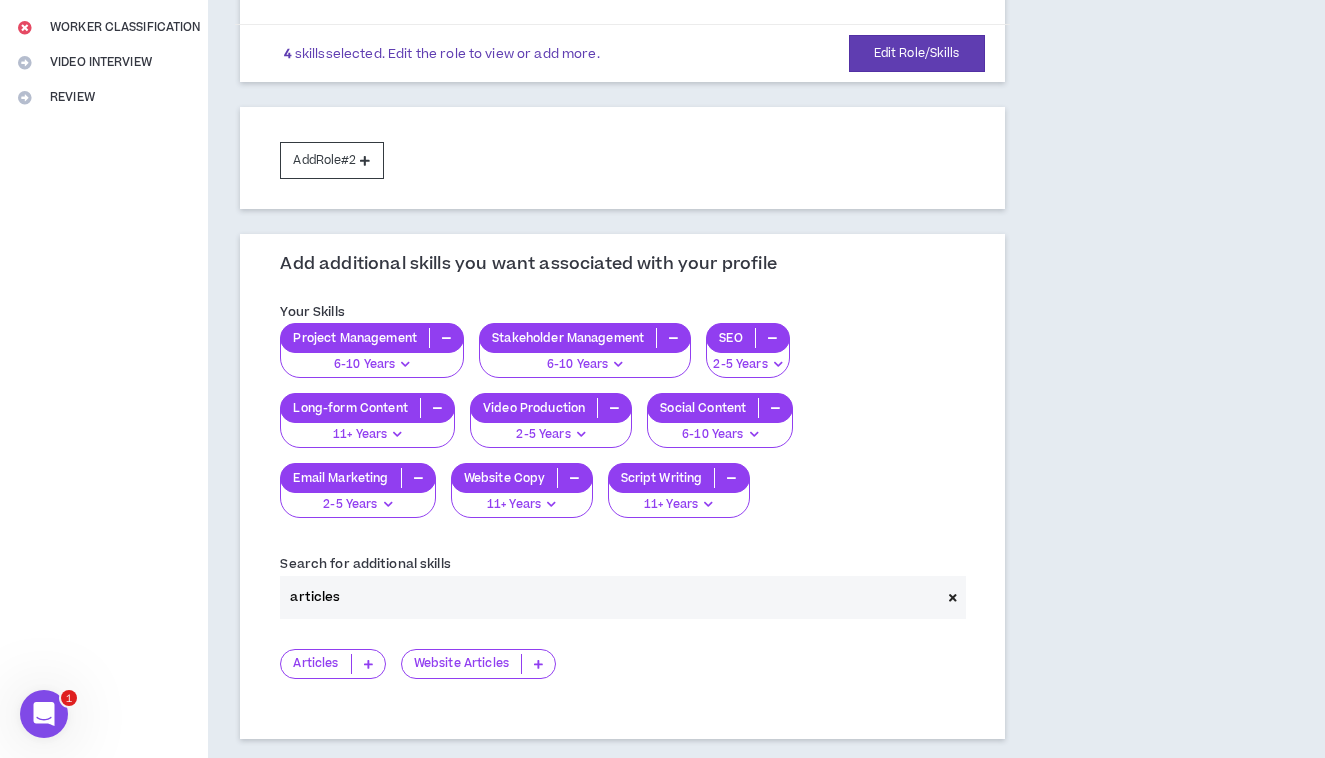 click at bounding box center (538, 664) 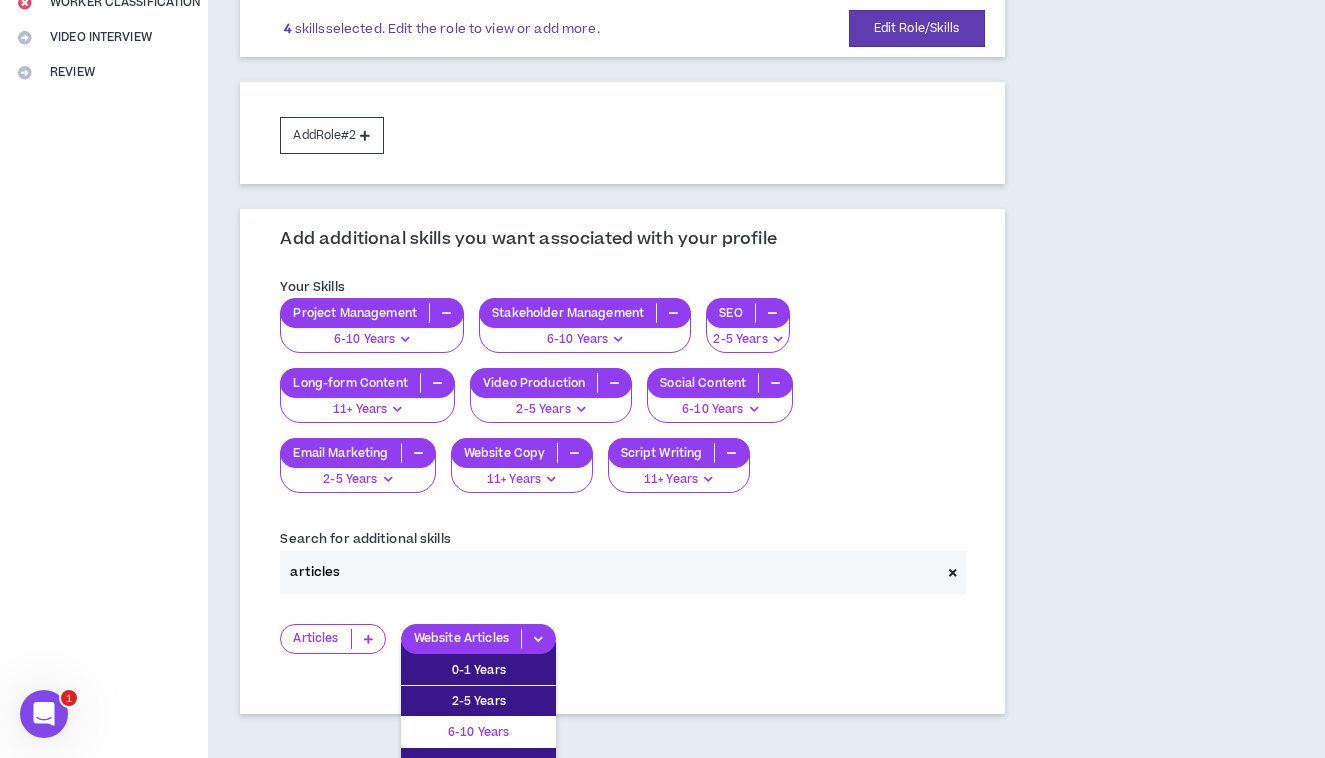 scroll, scrollTop: 439, scrollLeft: 0, axis: vertical 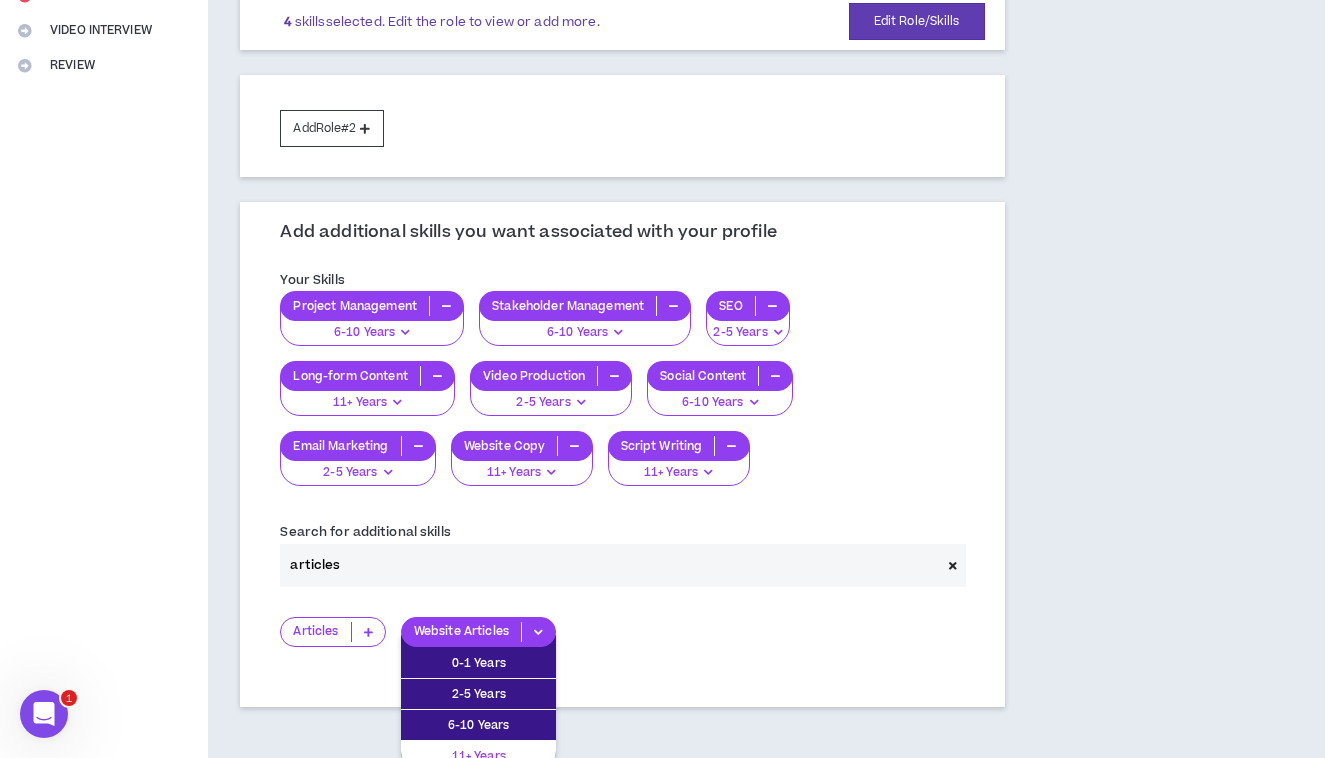 click on "11+ Years" at bounding box center [478, 756] 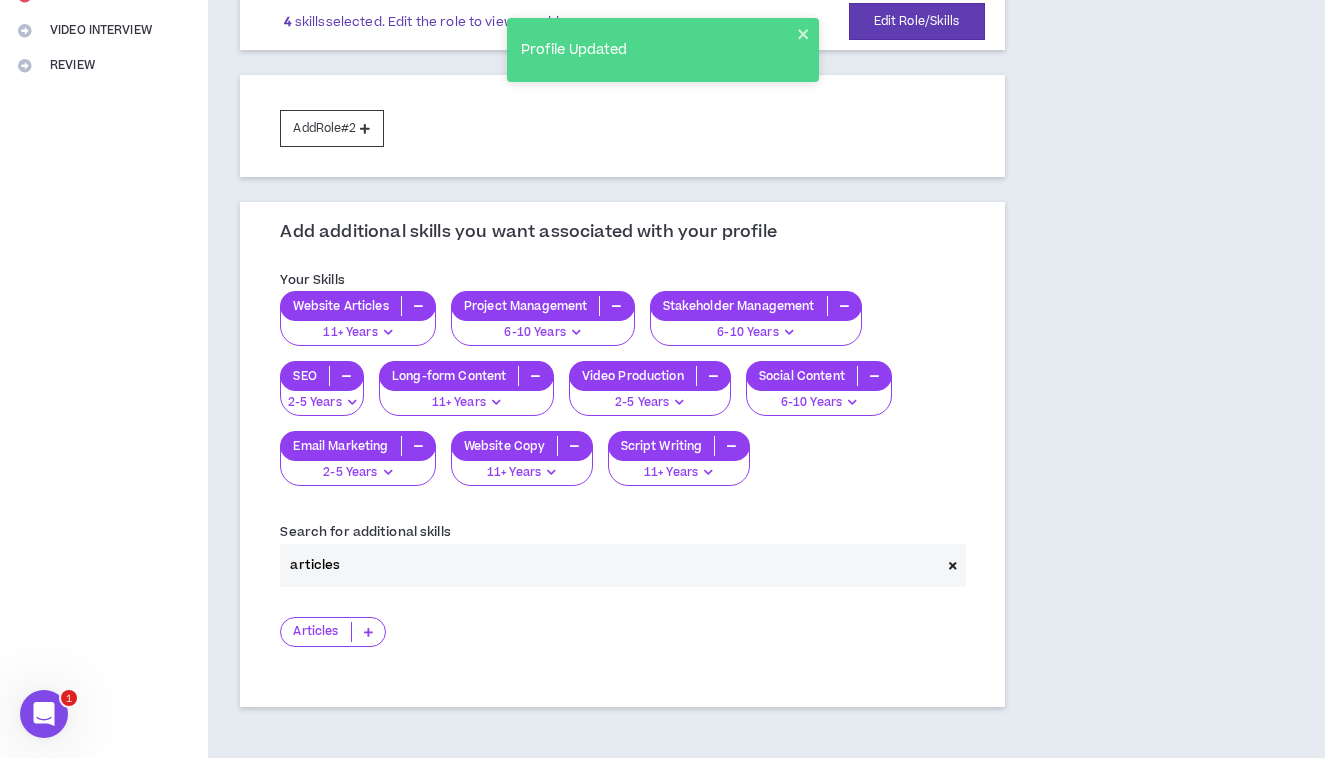drag, startPoint x: 354, startPoint y: 569, endPoint x: 238, endPoint y: 567, distance: 116.01724 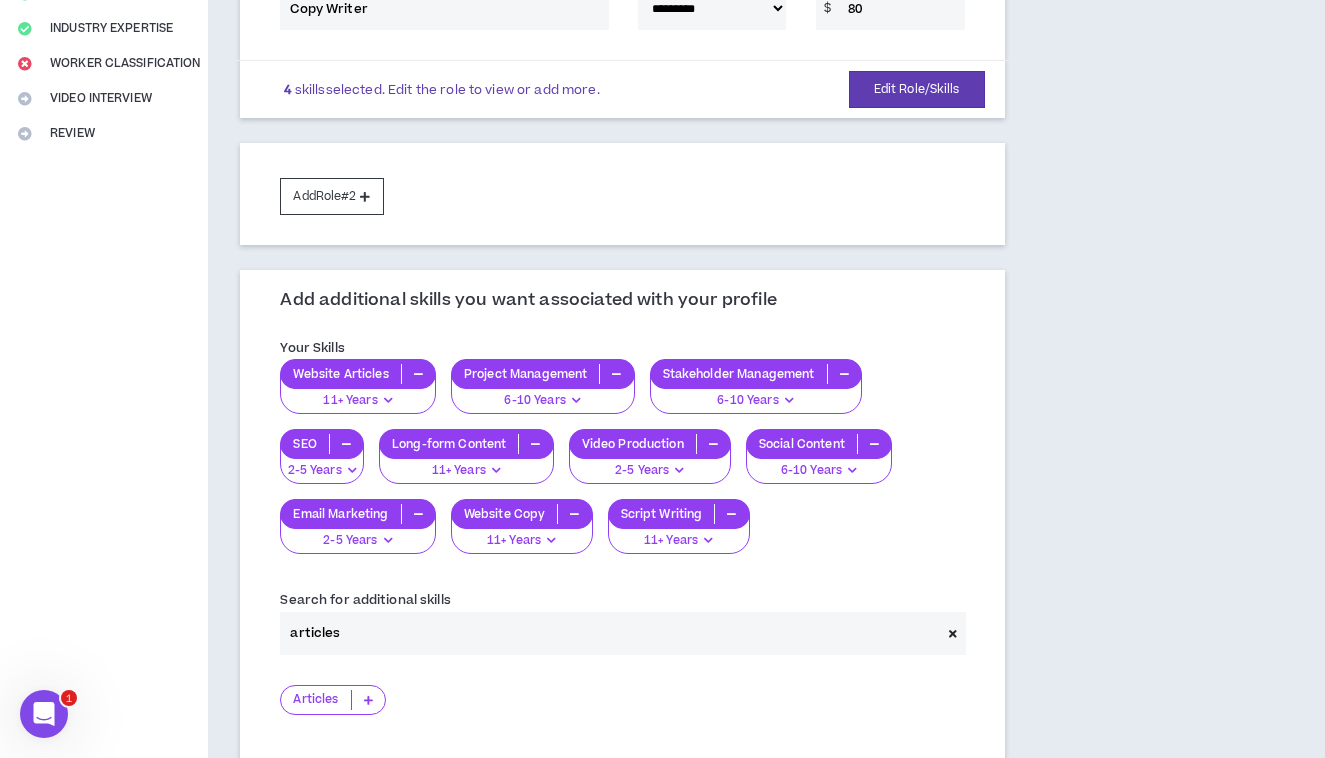 scroll, scrollTop: 372, scrollLeft: 0, axis: vertical 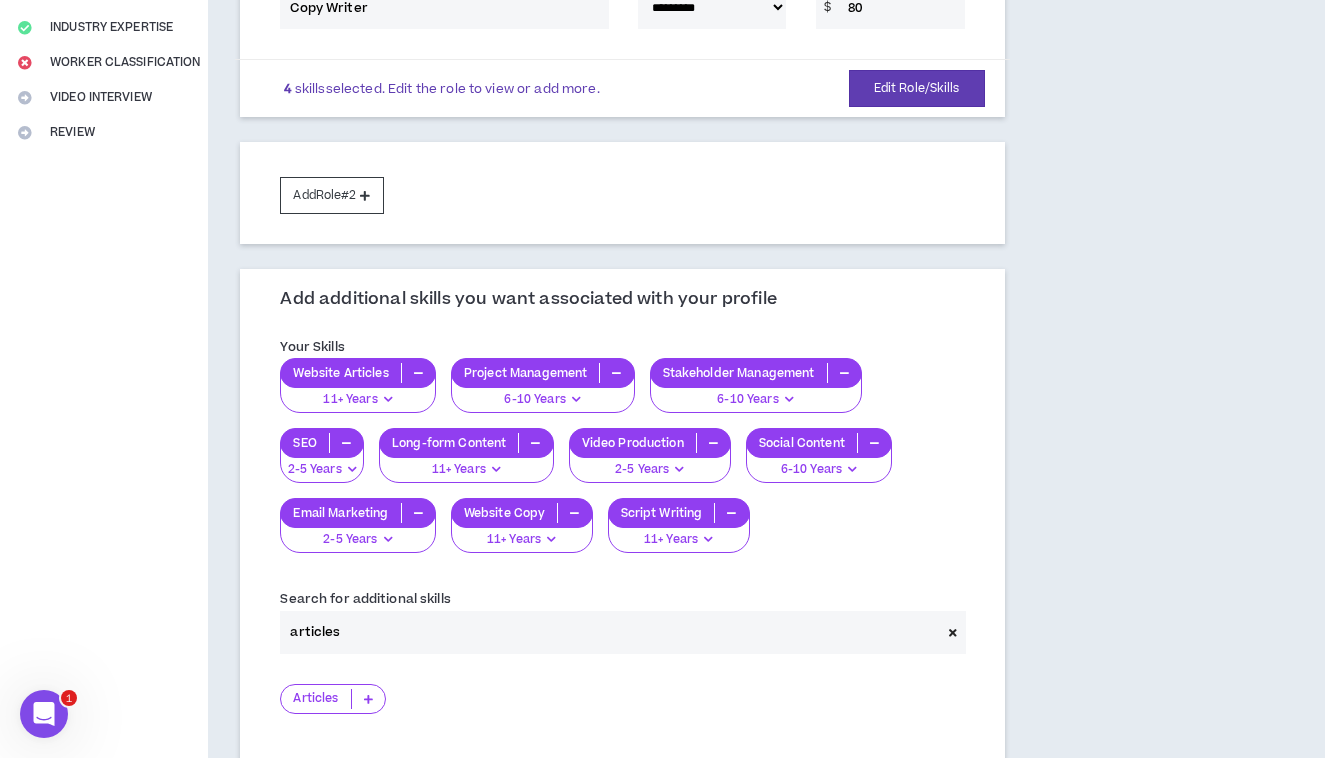 click on "2-5 Years" at bounding box center (350, 539) 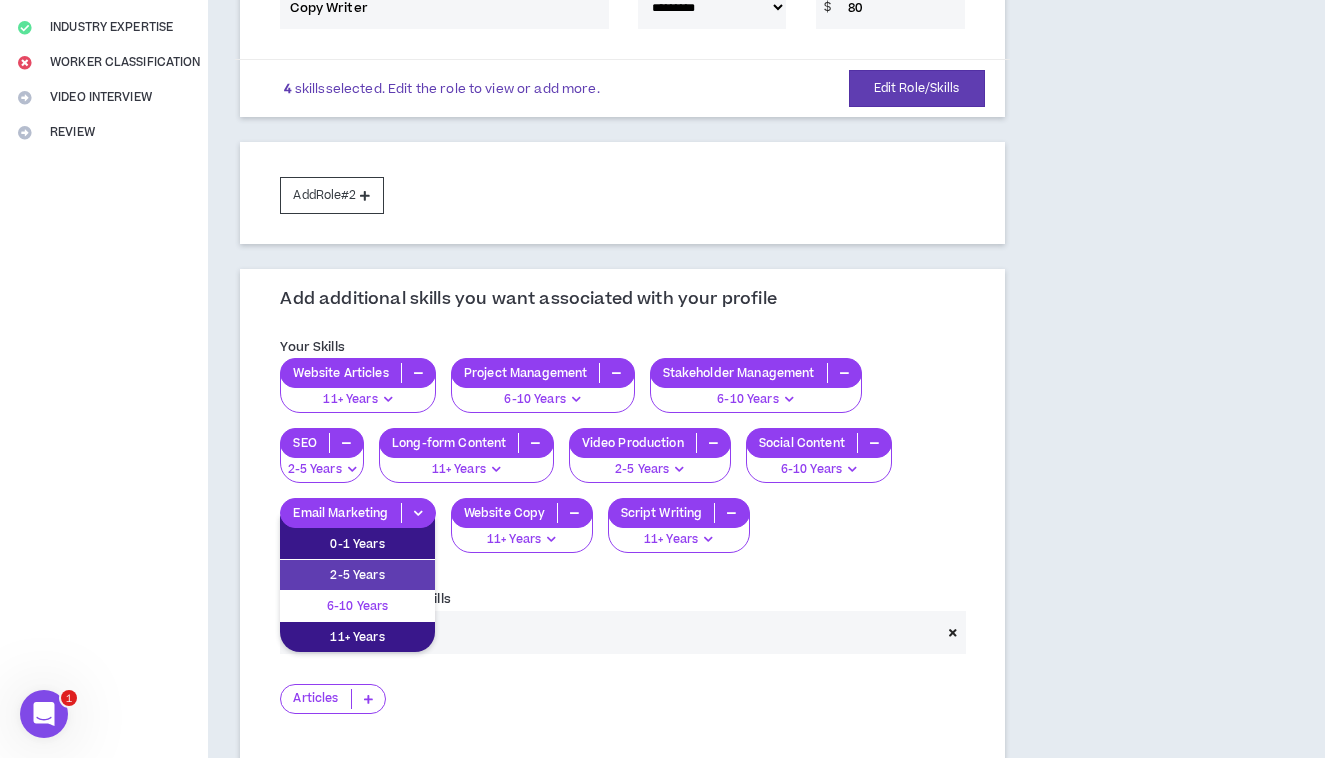 click on "6-10 Years" at bounding box center [357, 606] 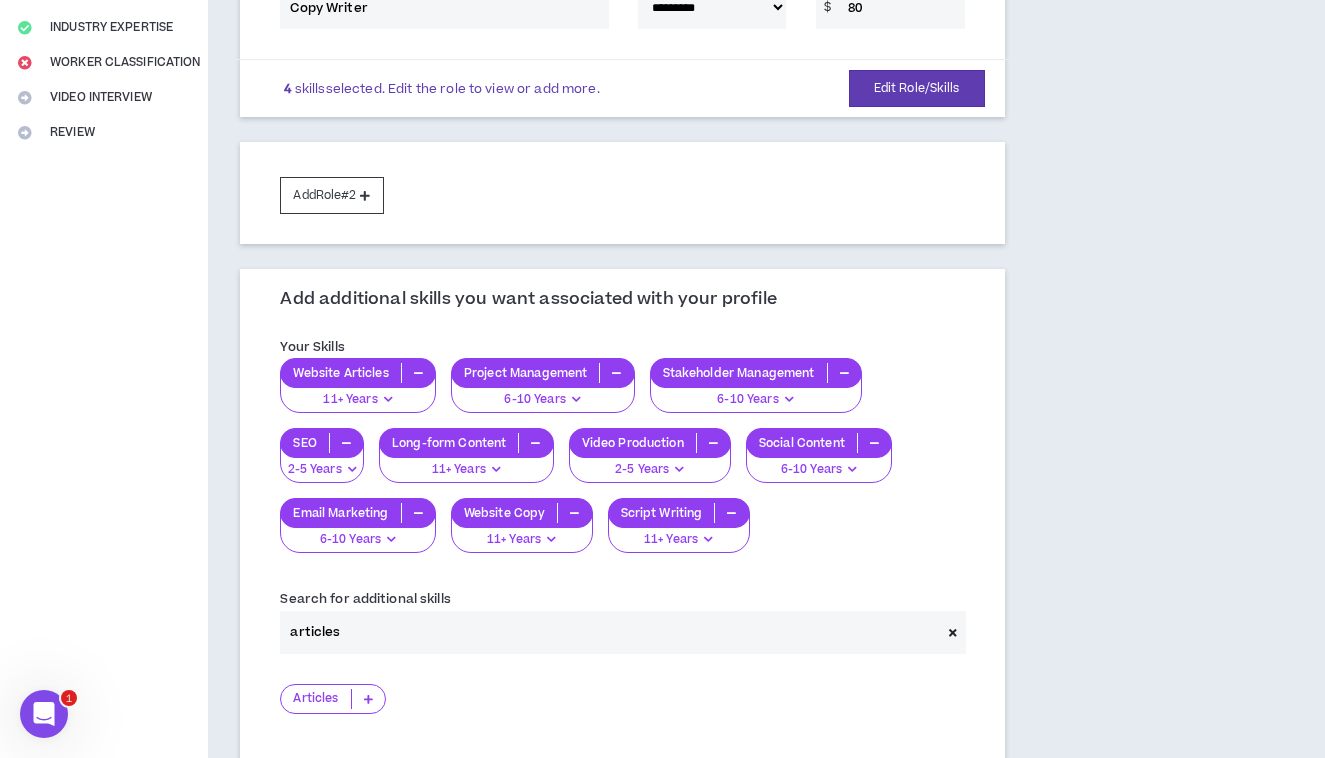 click on "Website Copy" at bounding box center [505, 513] 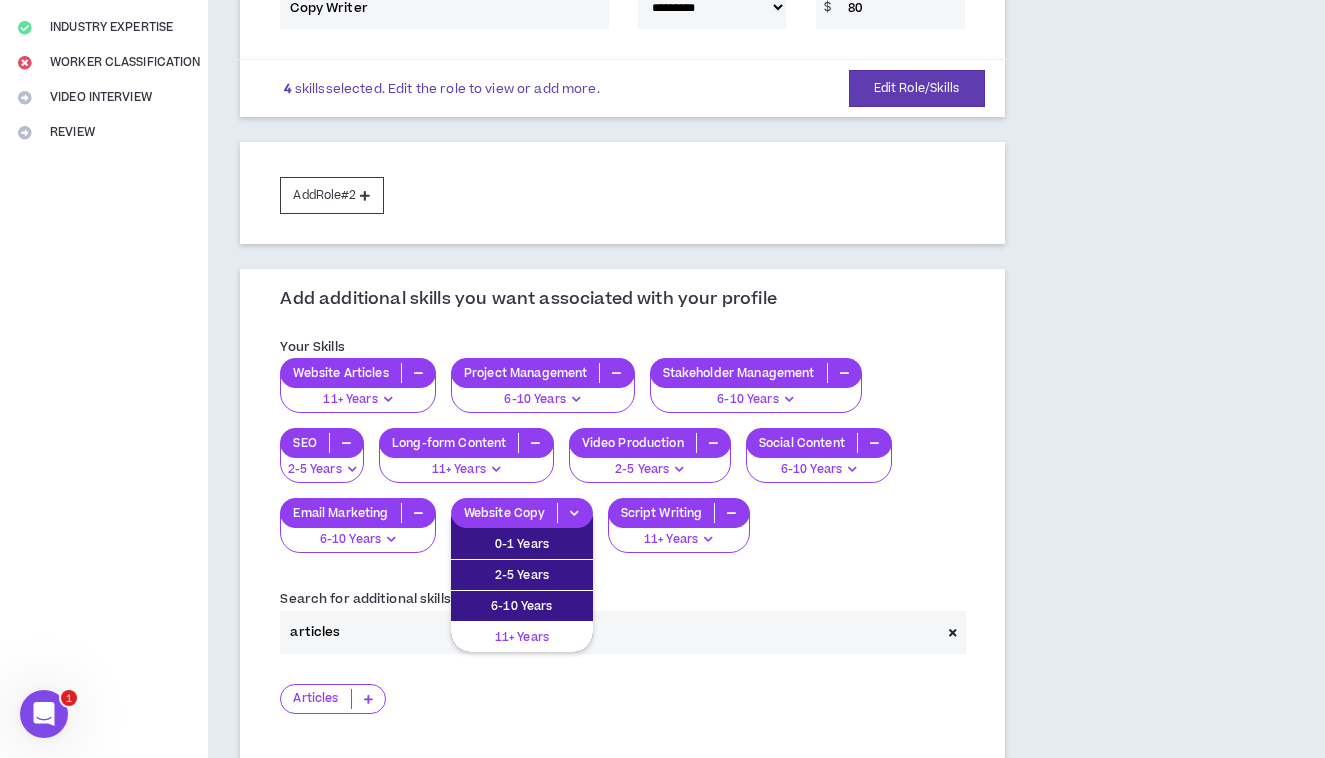 click on "11+ Years" at bounding box center (522, 637) 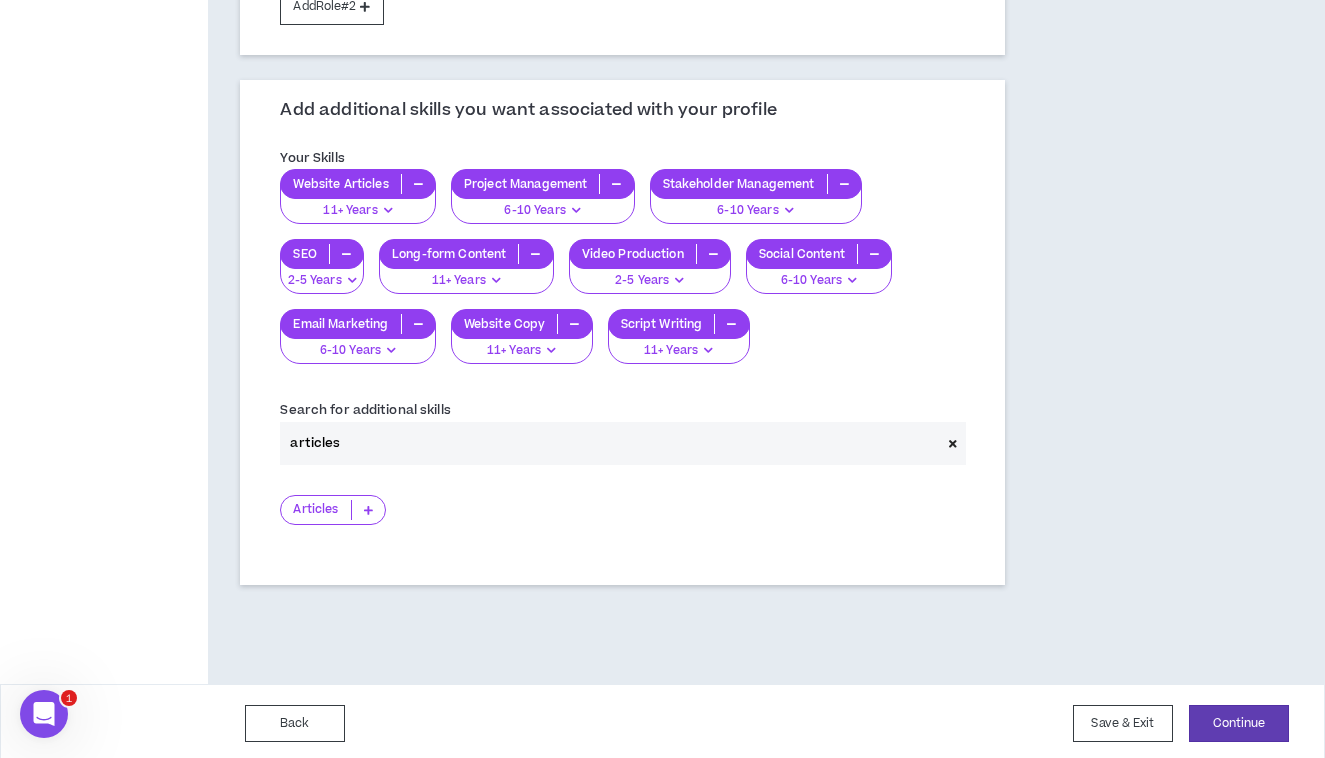 scroll, scrollTop: 560, scrollLeft: 0, axis: vertical 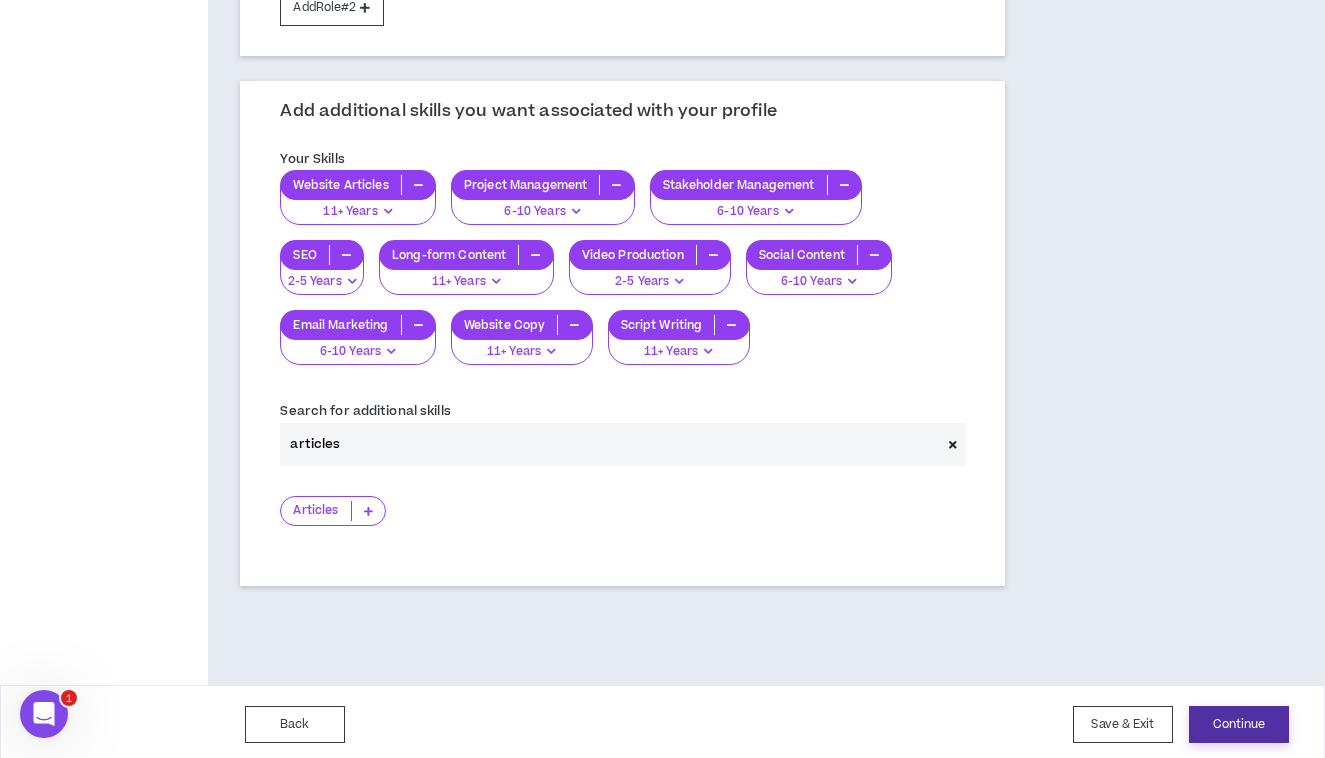 click on "Continue" at bounding box center (1239, 724) 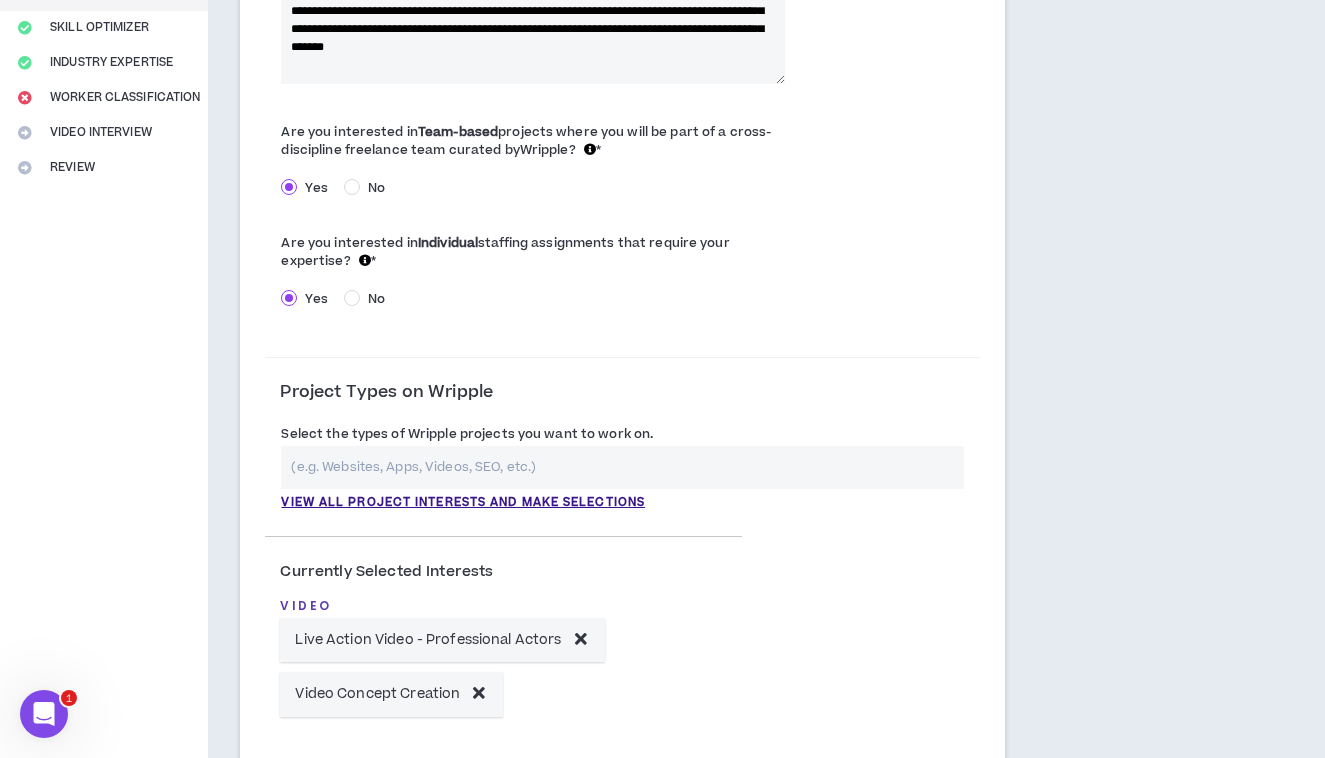scroll, scrollTop: 339, scrollLeft: 0, axis: vertical 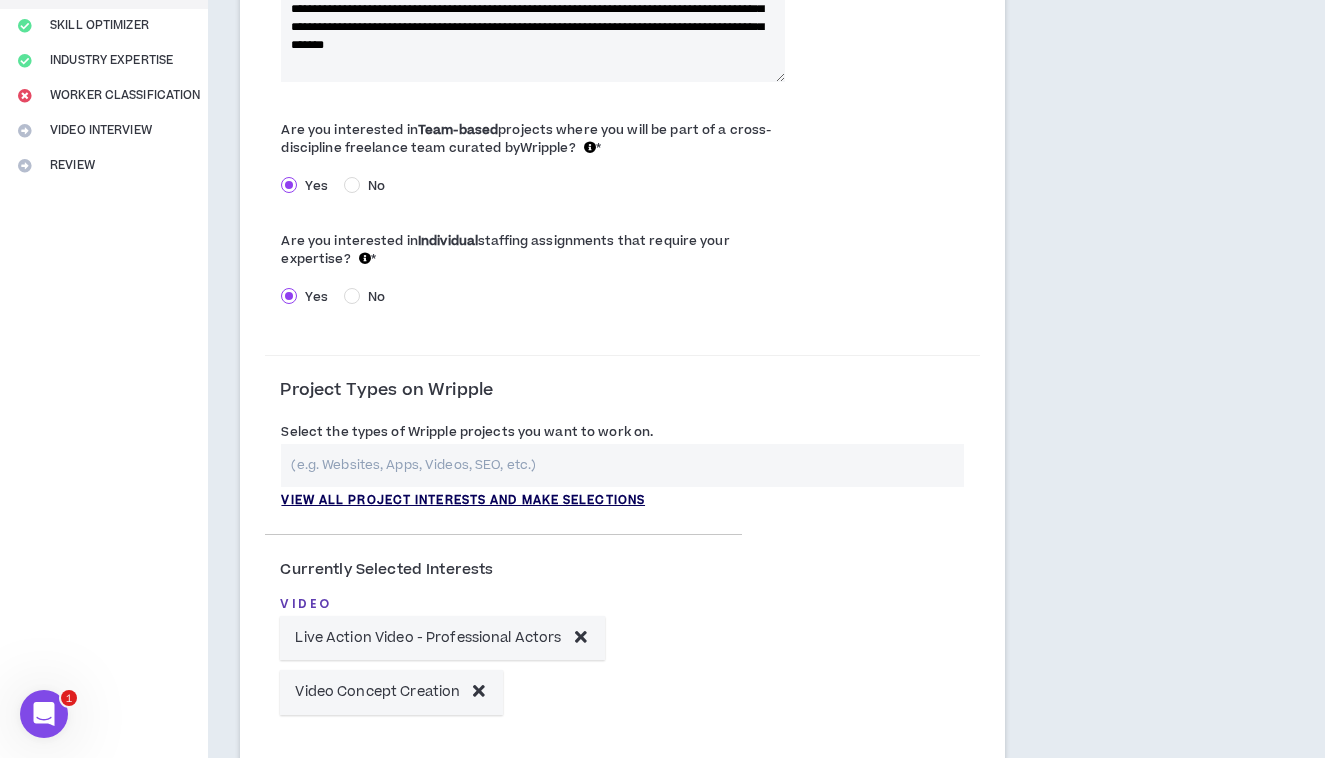 click on "View all project interests and make selections" at bounding box center (463, 501) 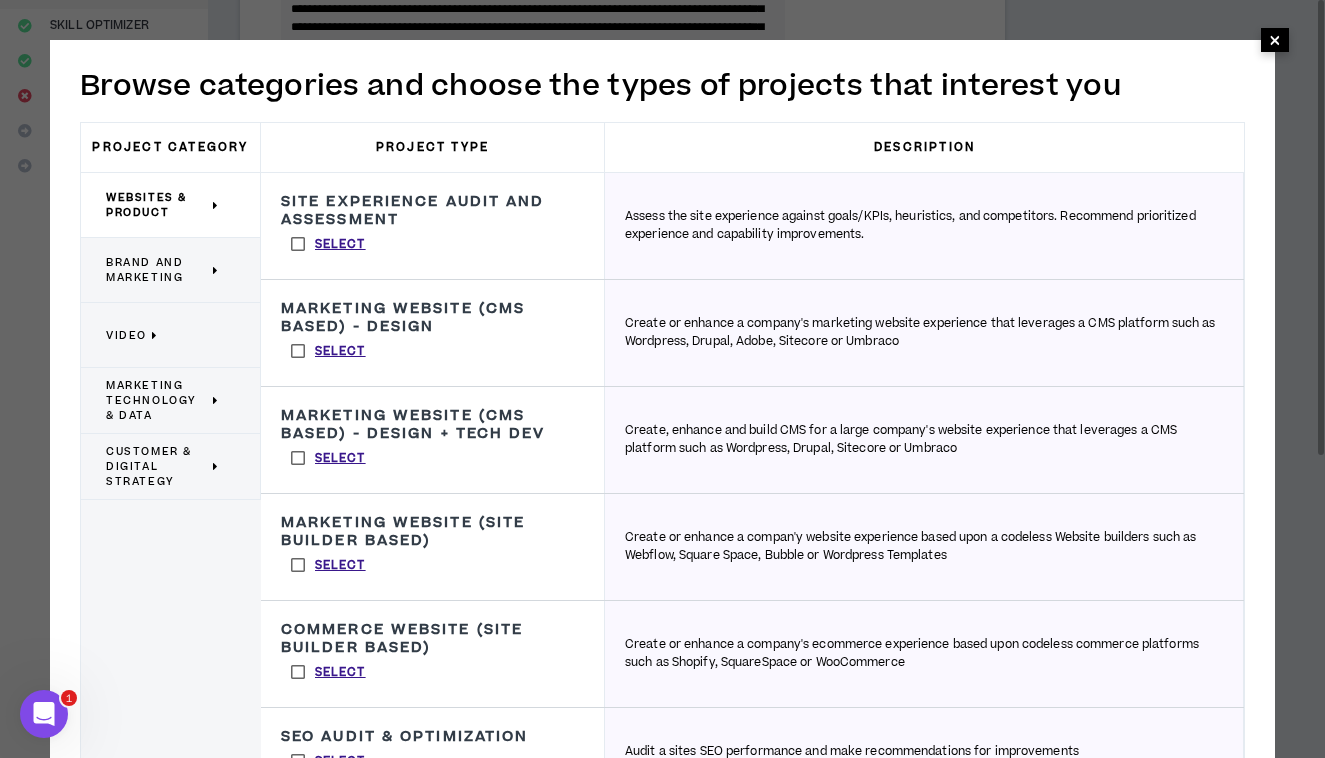 click on "×" at bounding box center (1275, 40) 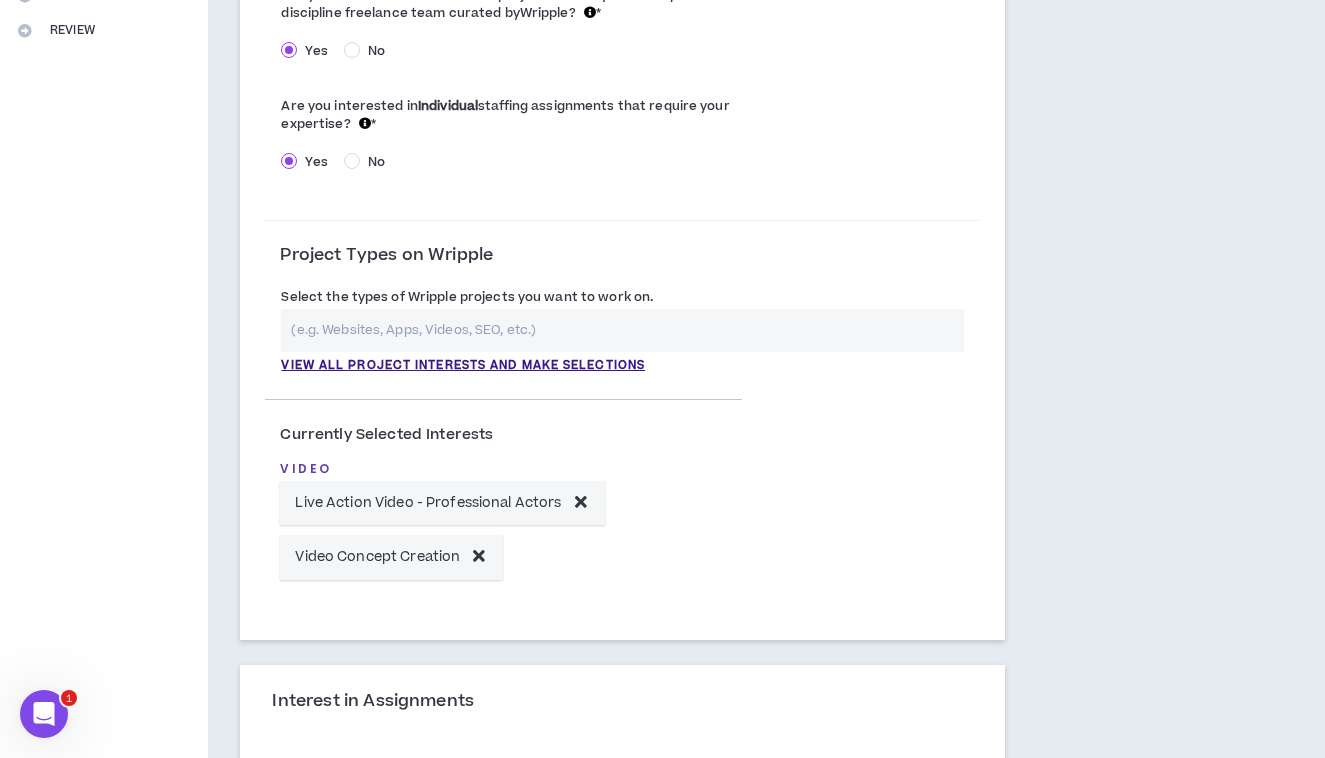 scroll, scrollTop: 476, scrollLeft: 0, axis: vertical 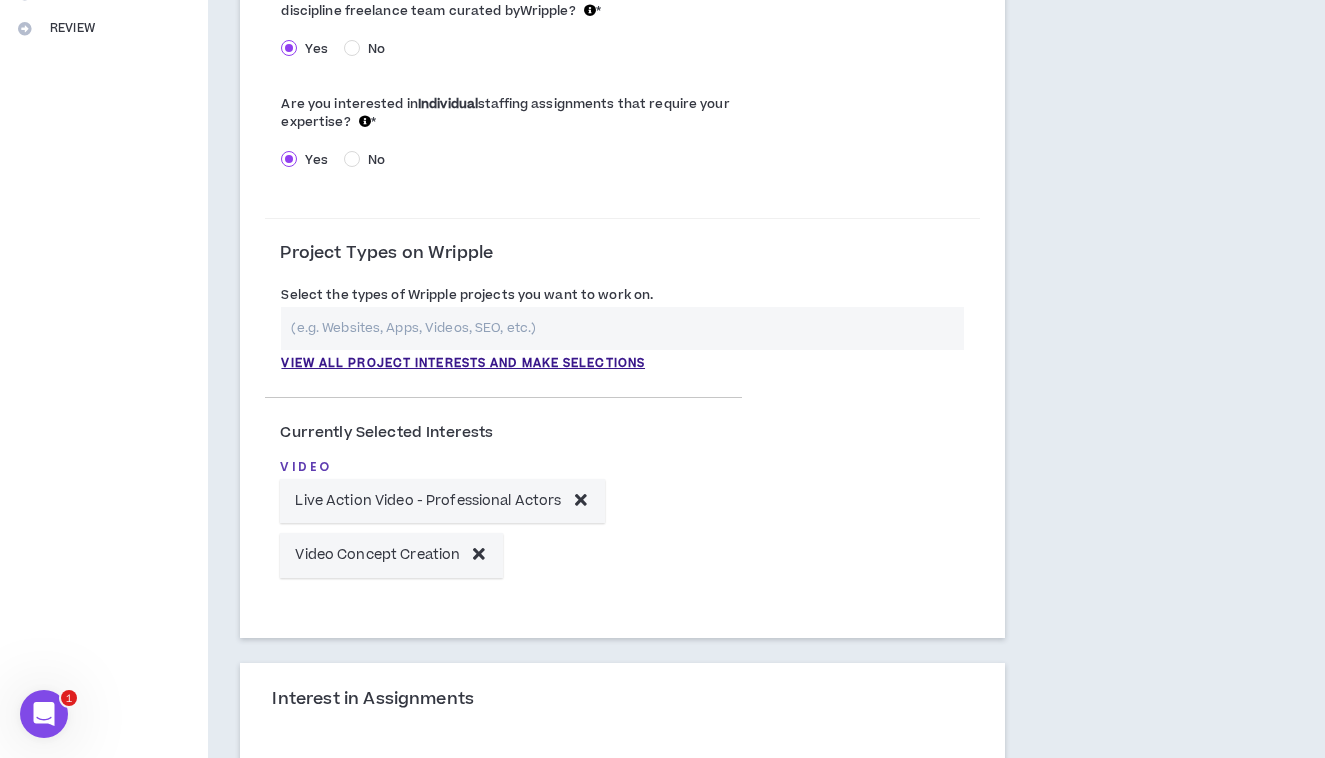 click at bounding box center [581, 499] 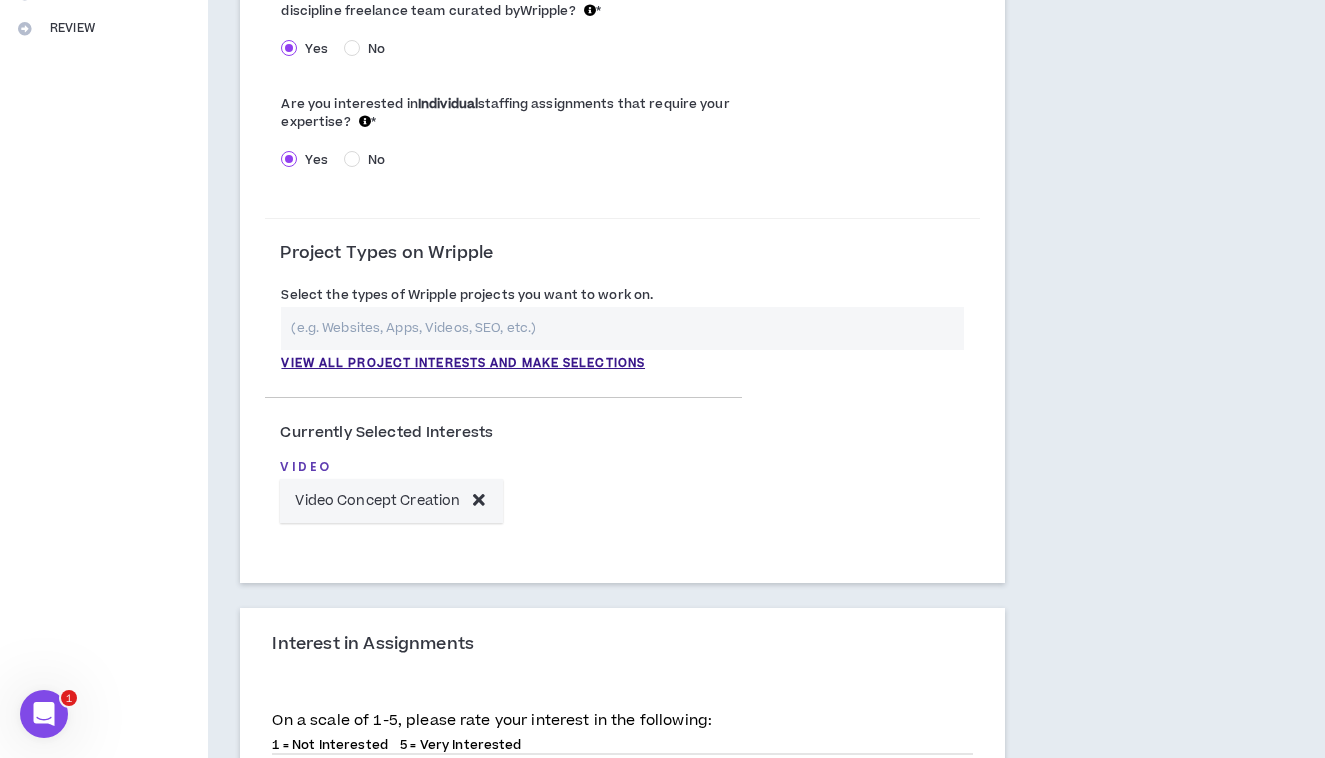 click at bounding box center [479, 499] 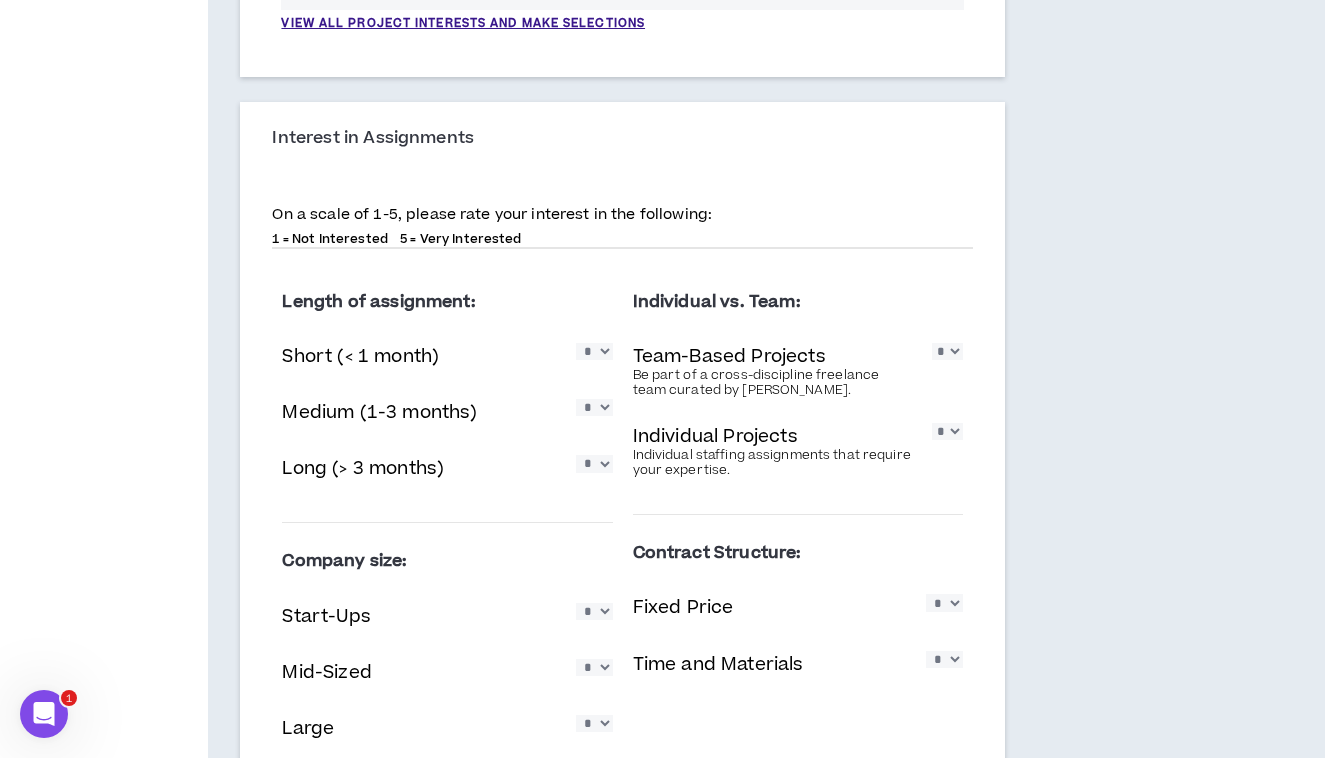 scroll, scrollTop: 817, scrollLeft: 0, axis: vertical 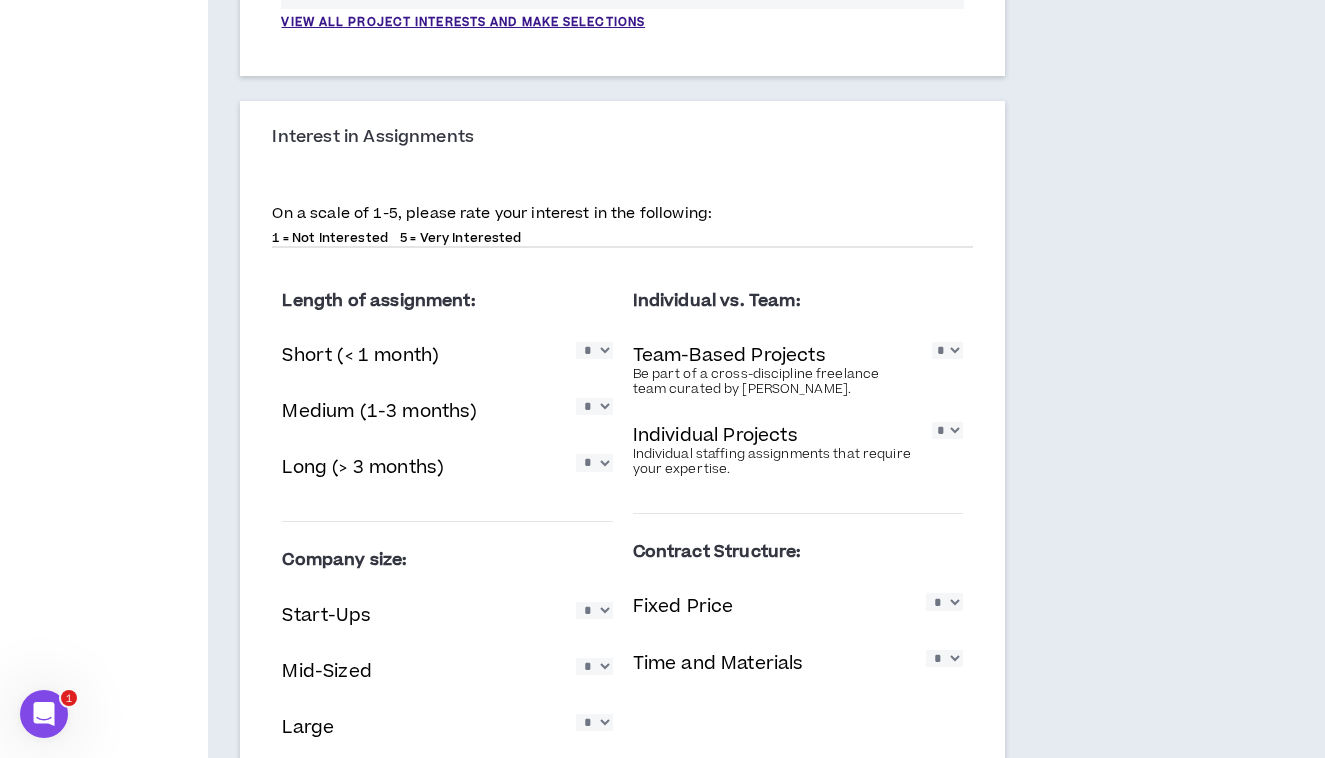 select on "*" 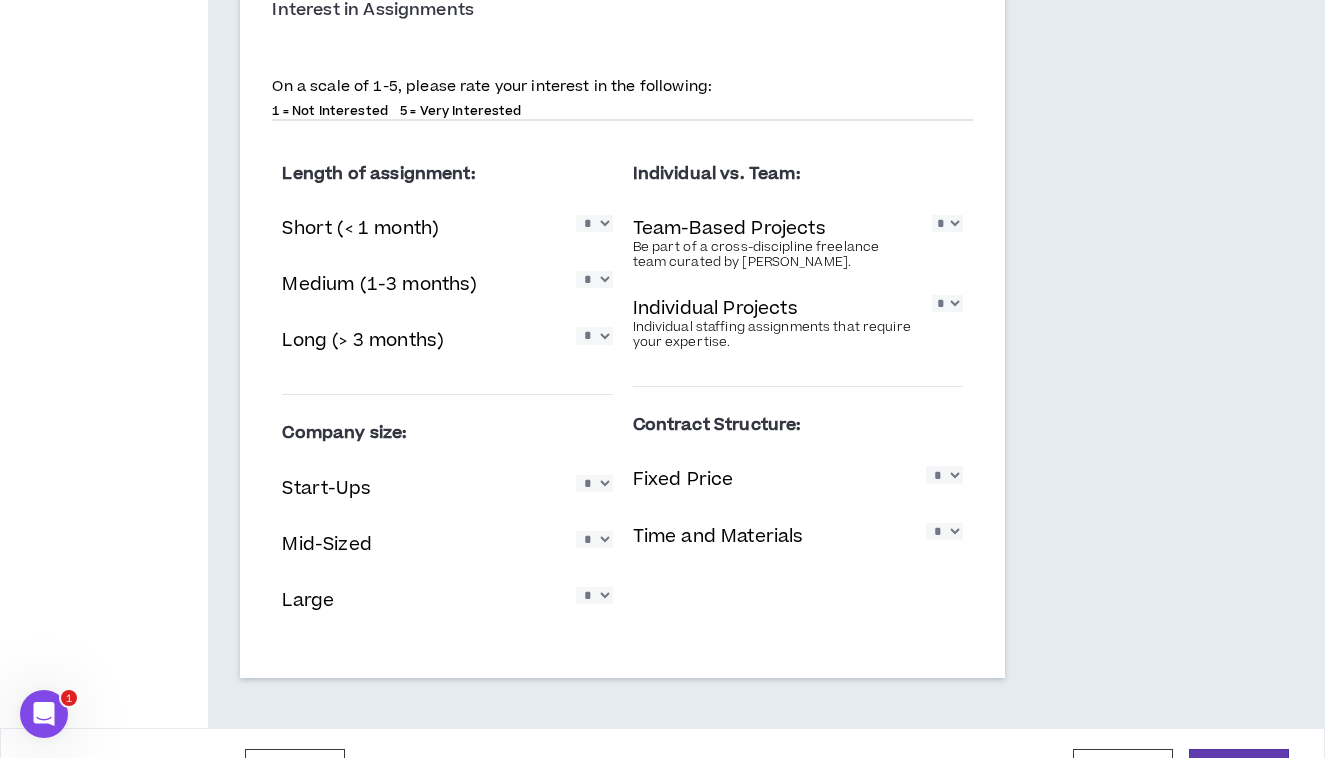 scroll, scrollTop: 948, scrollLeft: 0, axis: vertical 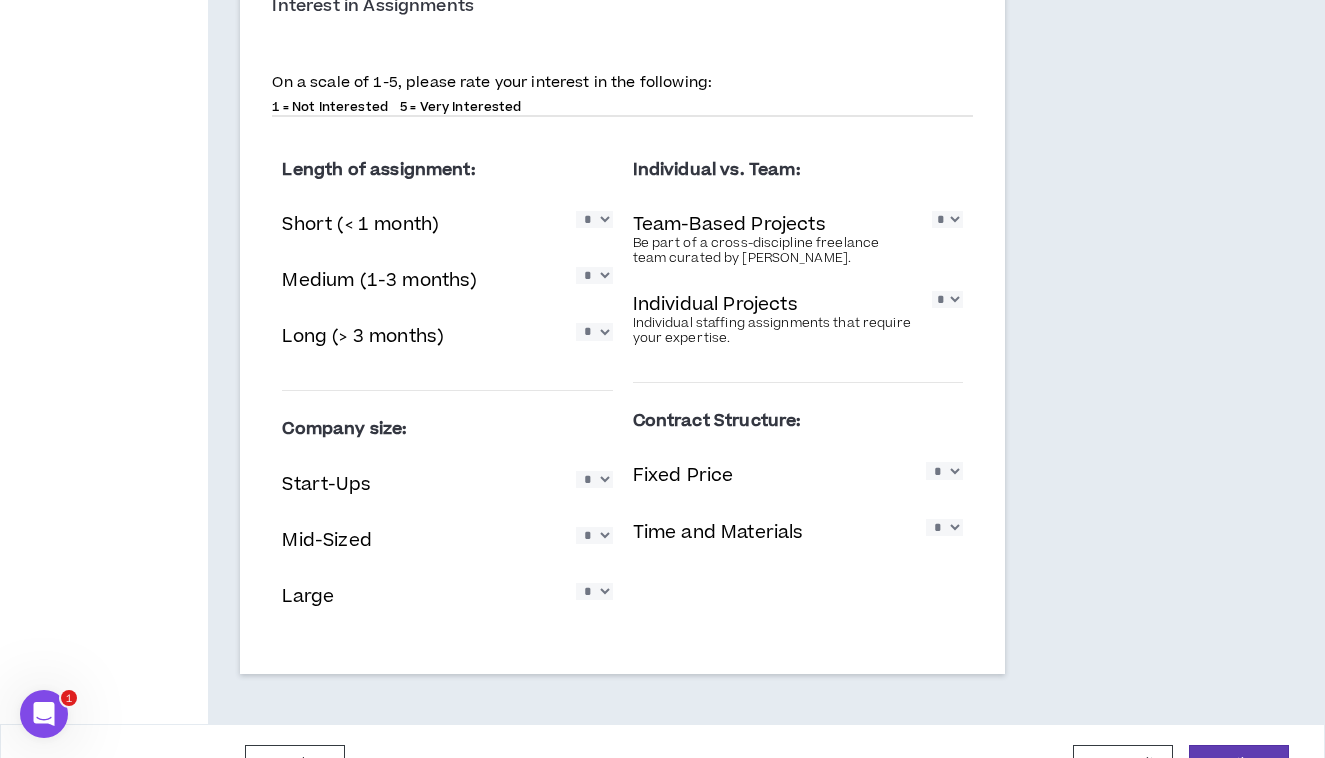 select on "*" 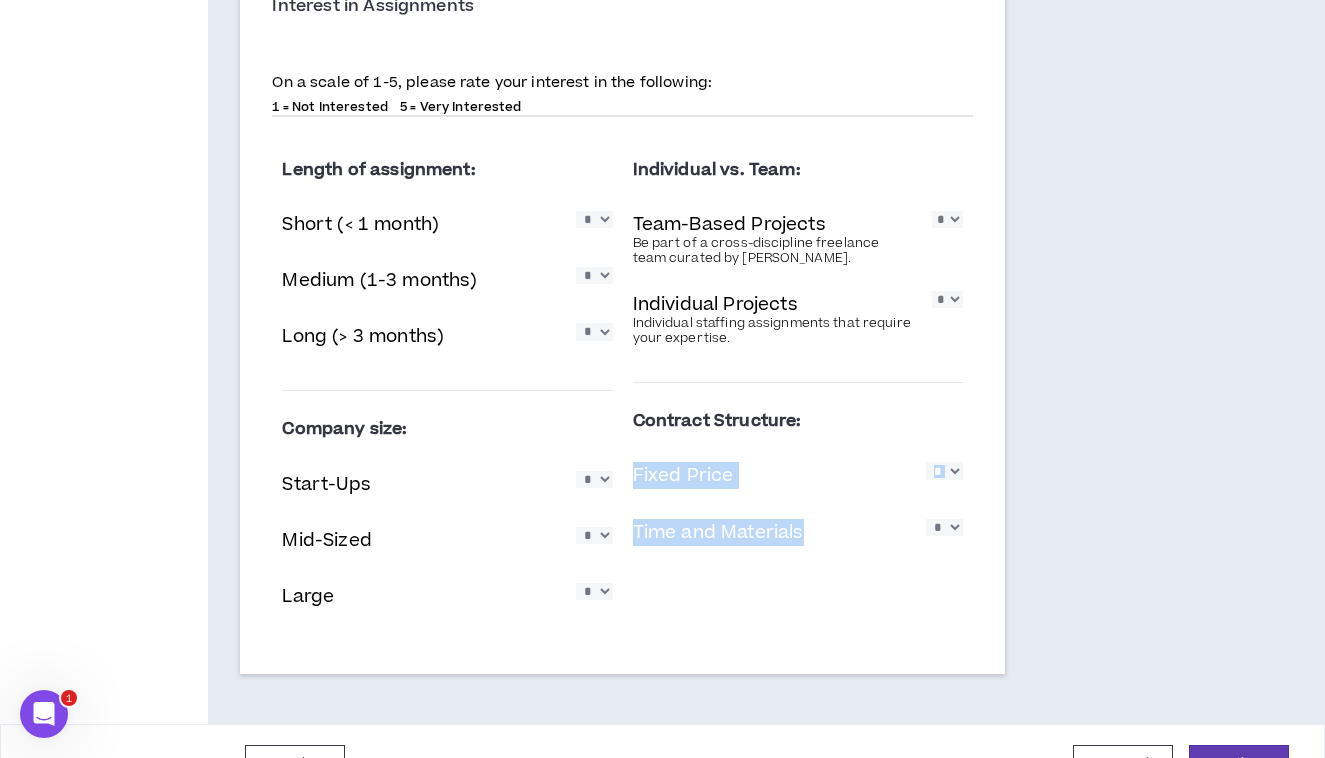 drag, startPoint x: 632, startPoint y: 464, endPoint x: 832, endPoint y: 544, distance: 215.40659 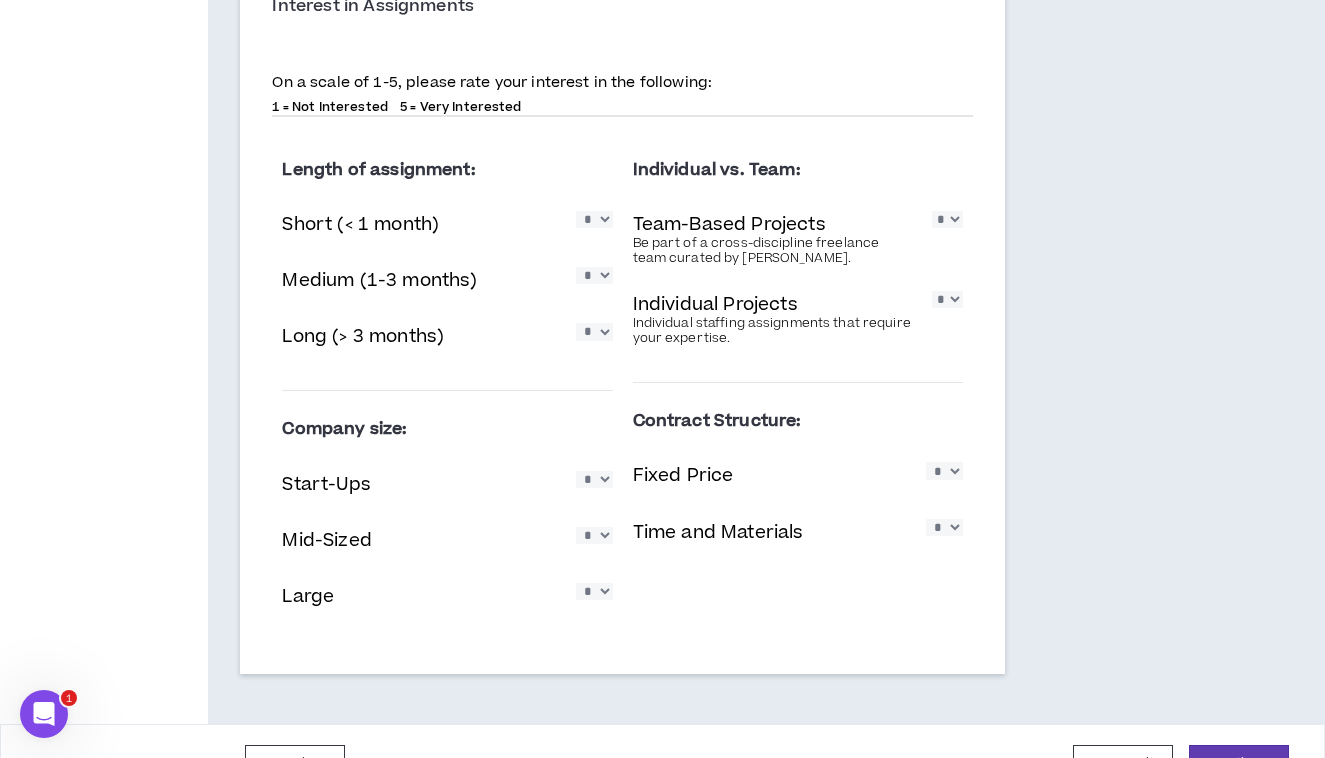click on "Interest in Assignments On a scale of 1-5, please rate your interest in the following: 1 = Not Interested 5 = Very Interested Length of assignment: Short (< 1 month) * * * * * Medium (1-3 months) * * * * * Long (> 3 months) * * * * * Company size: Start-Ups * * * * * Mid-Sized * * * * * Large * * * * * Individual vs. Team: Team-Based Projects Be part of a cross-discipline freelance team curated by [PERSON_NAME]. * * * * * Individual Projects Individual staffing assignments that require your expertise. * * * * * Contract Structure: Fixed Price * * * * * Time and Materials * * * * *" at bounding box center [622, 322] 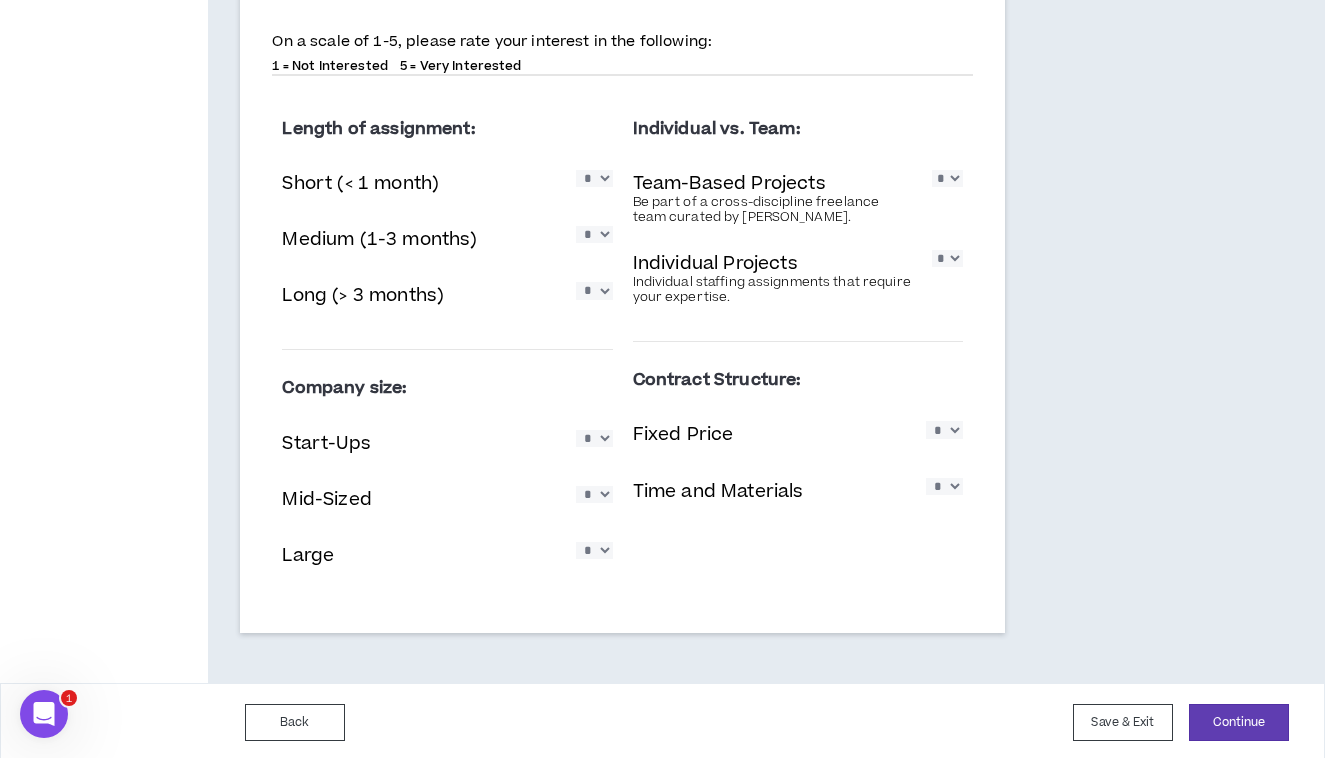 scroll, scrollTop: 987, scrollLeft: 0, axis: vertical 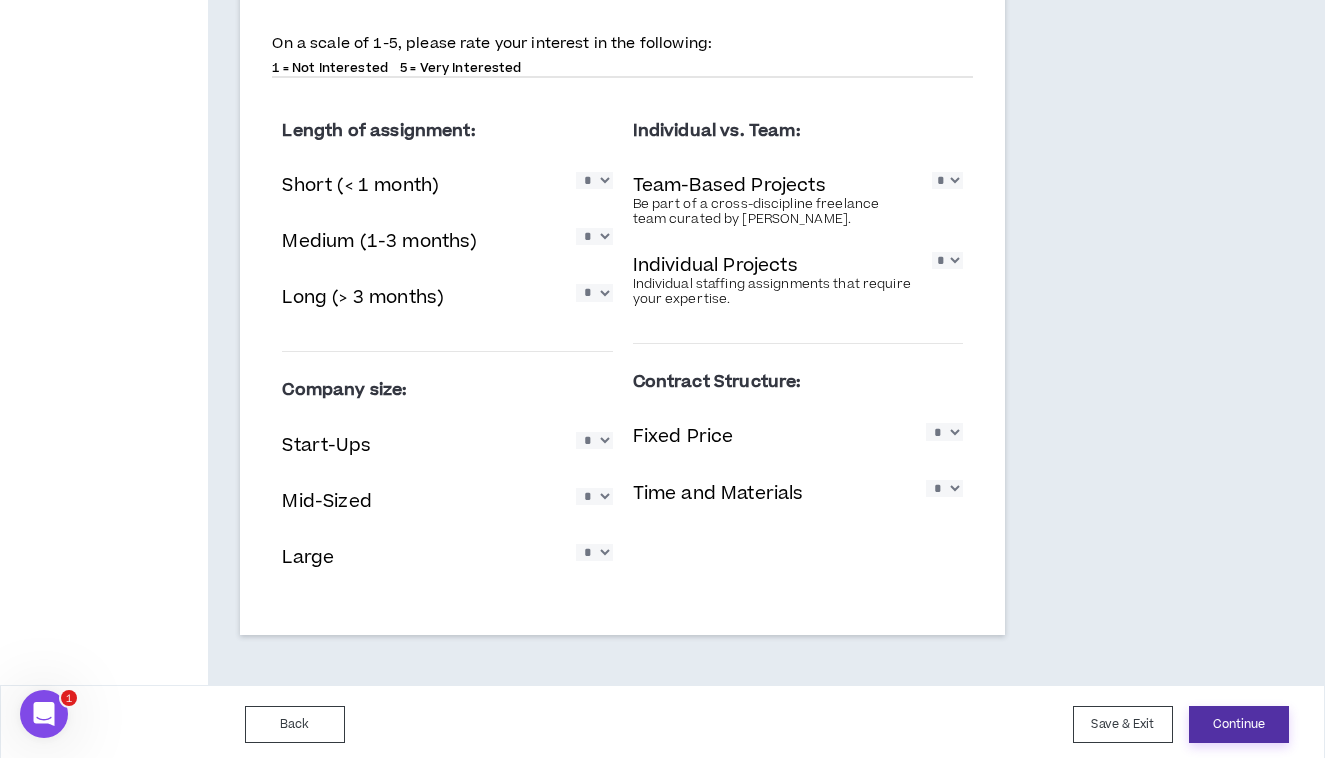 click on "Continue" at bounding box center (1239, 724) 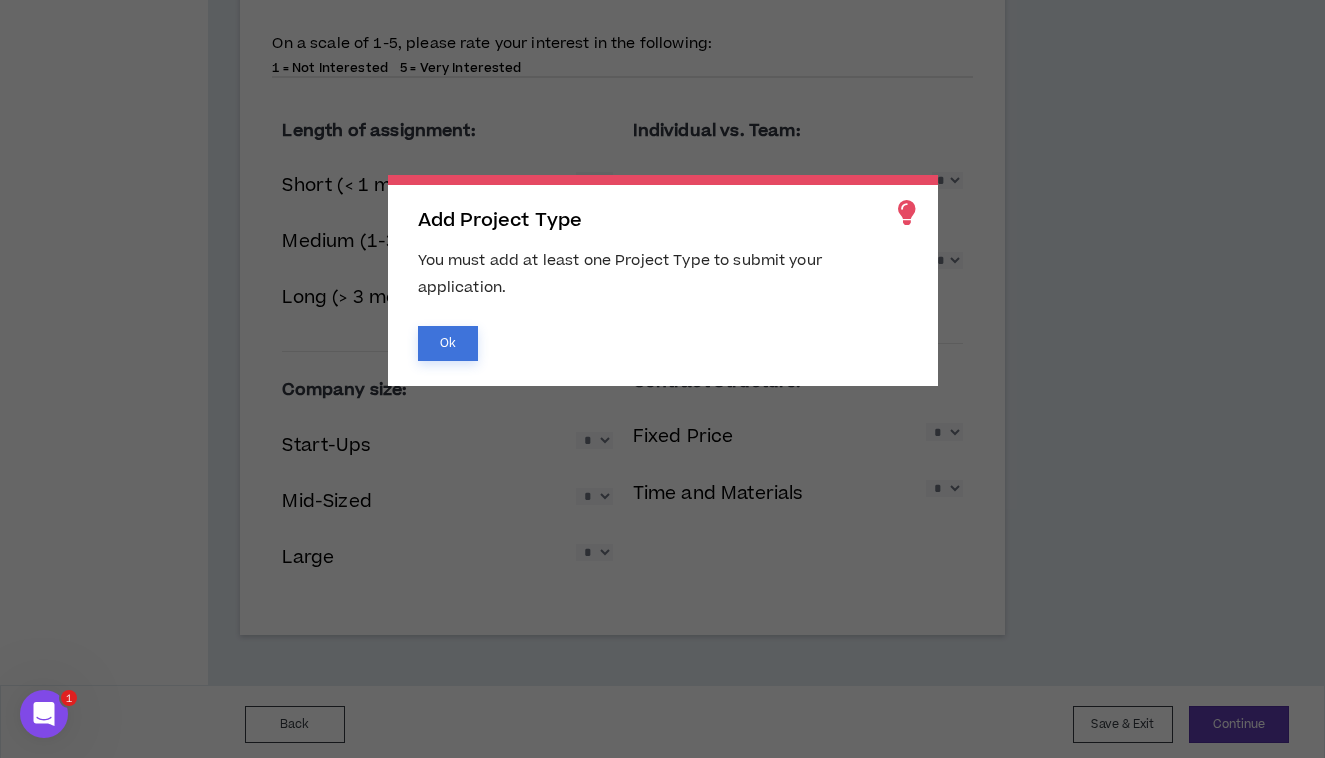 click on "Ok" at bounding box center (448, 343) 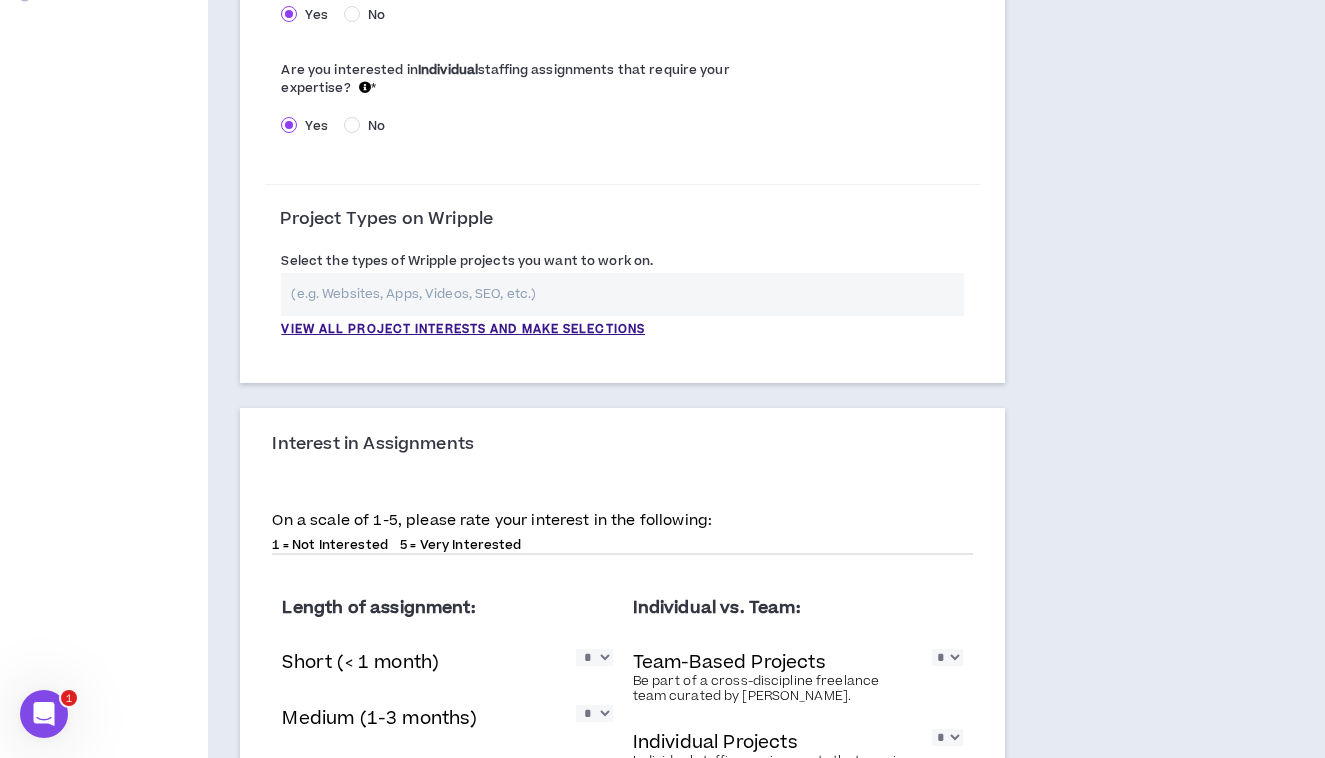 scroll, scrollTop: 481, scrollLeft: 0, axis: vertical 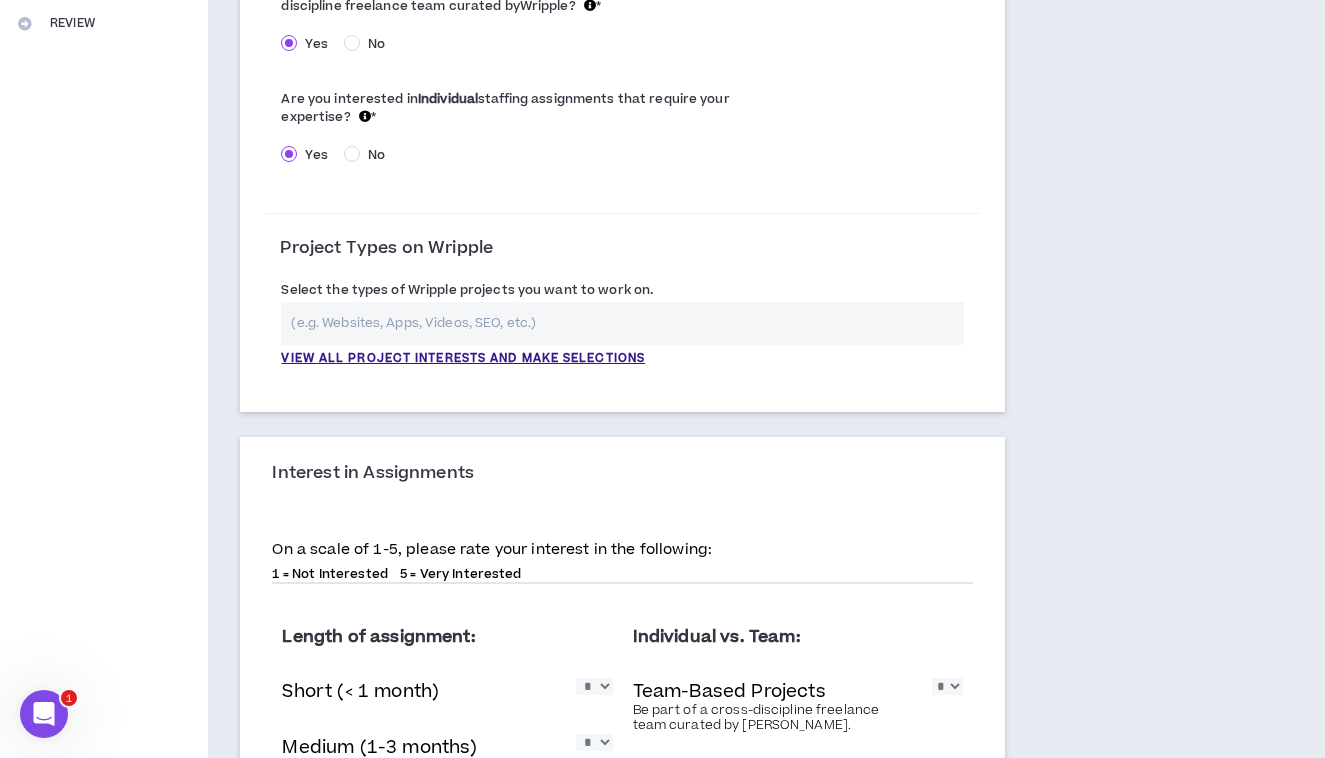 click at bounding box center [622, 323] 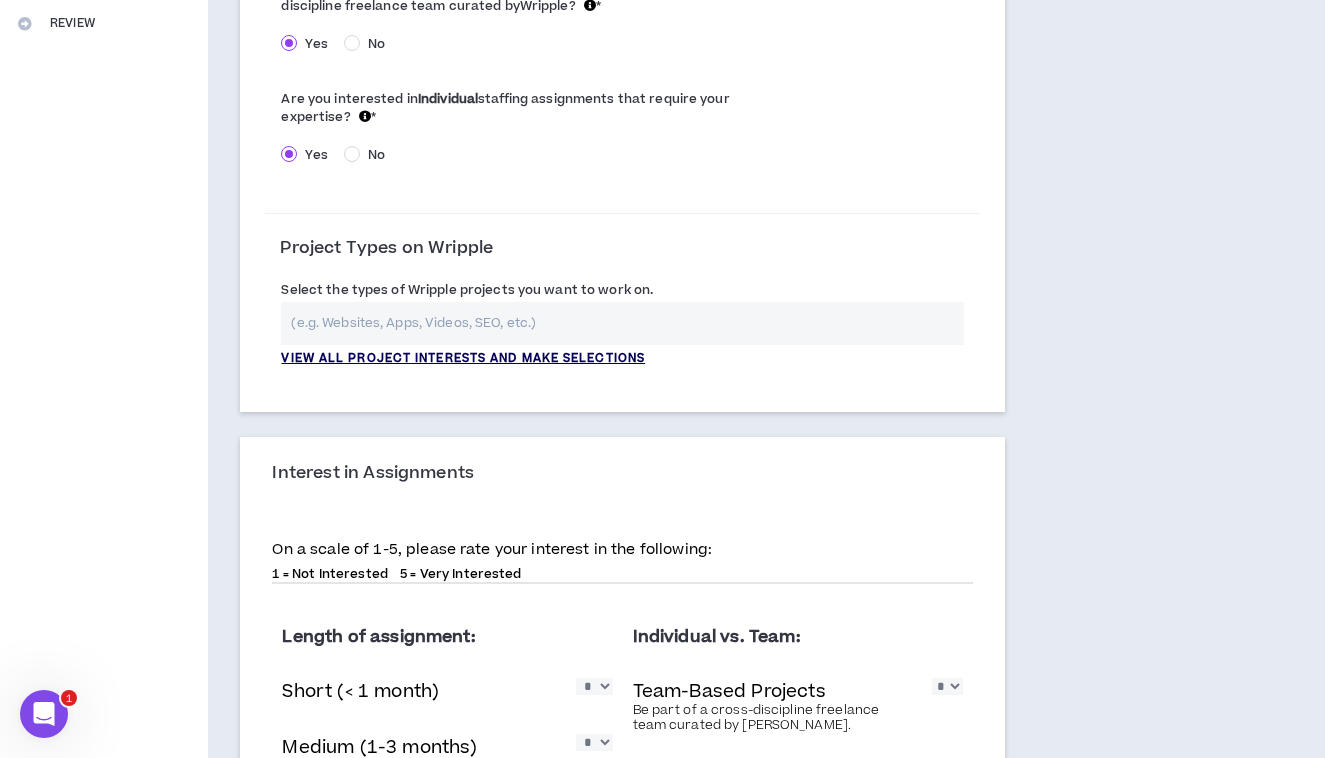 click on "View all project interests and make selections" at bounding box center [463, 359] 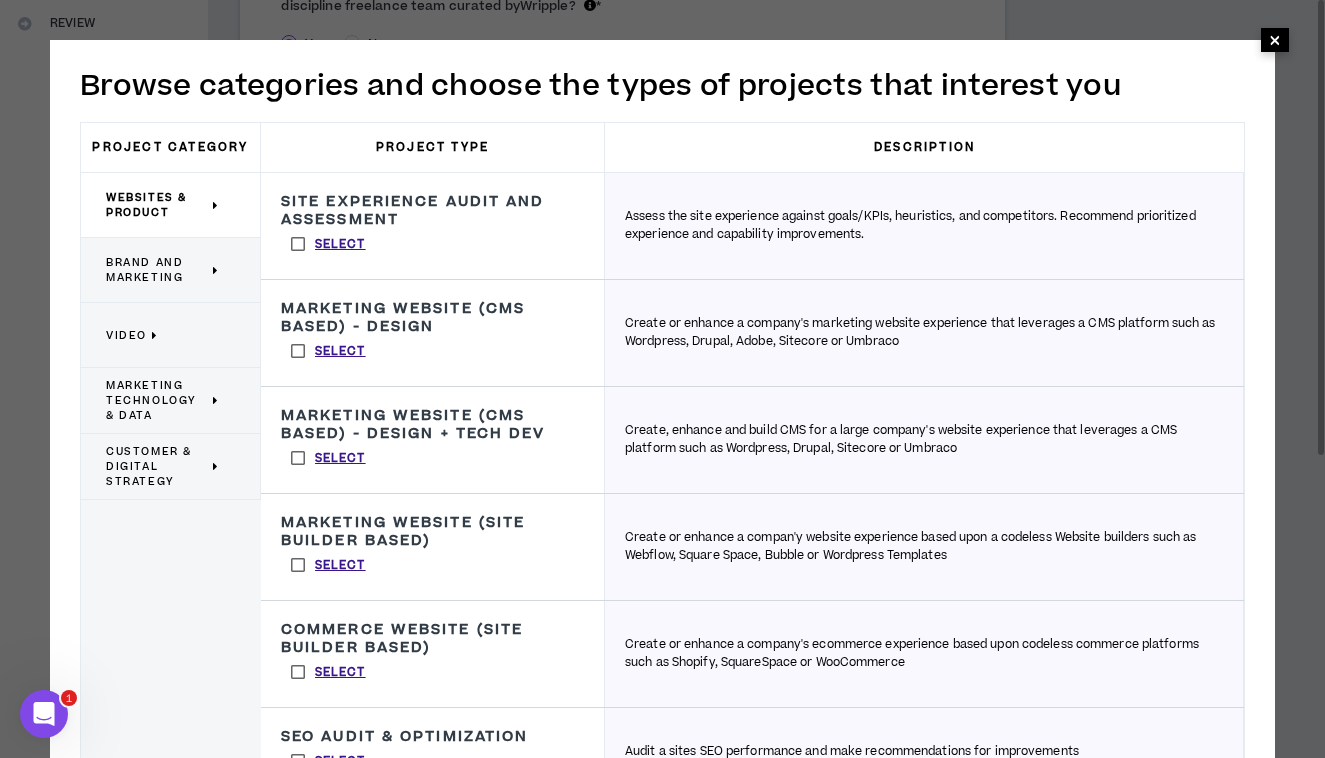 click on "×" at bounding box center (1275, 40) 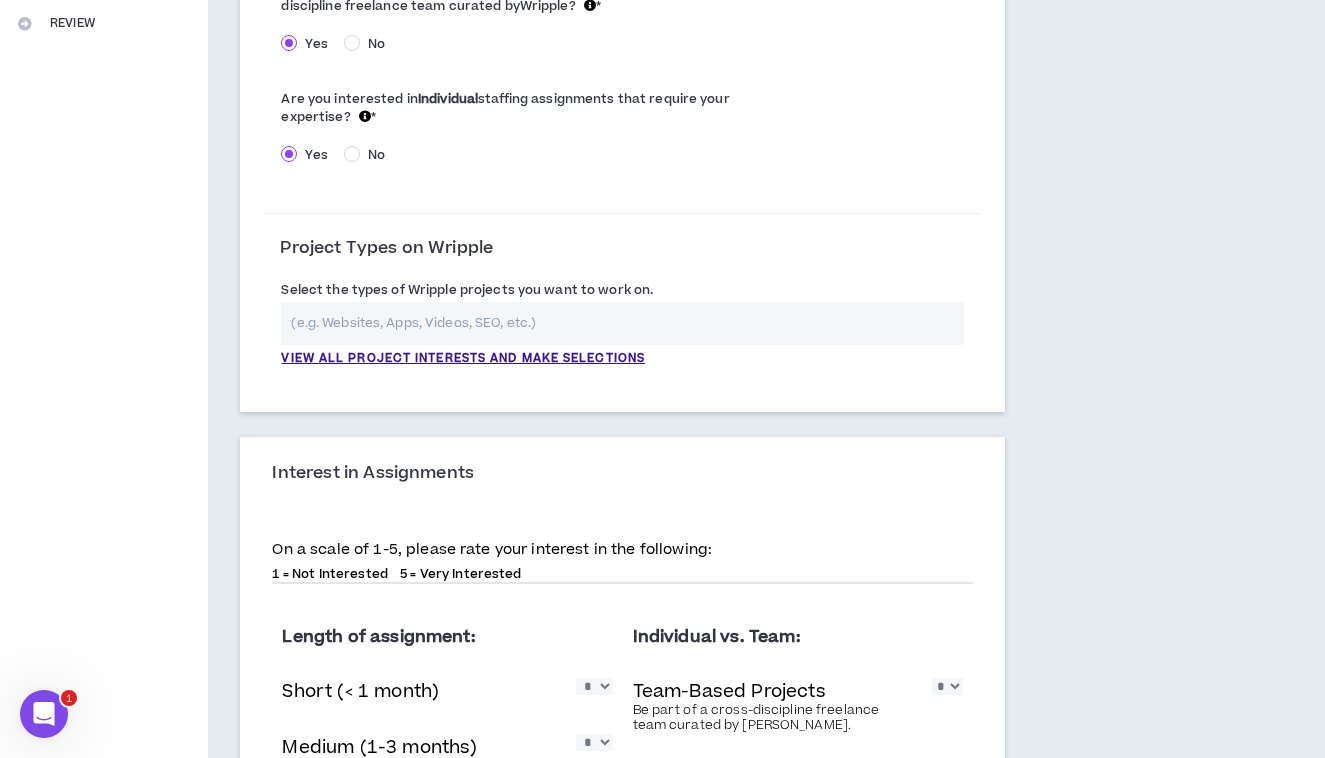 click at bounding box center (622, 323) 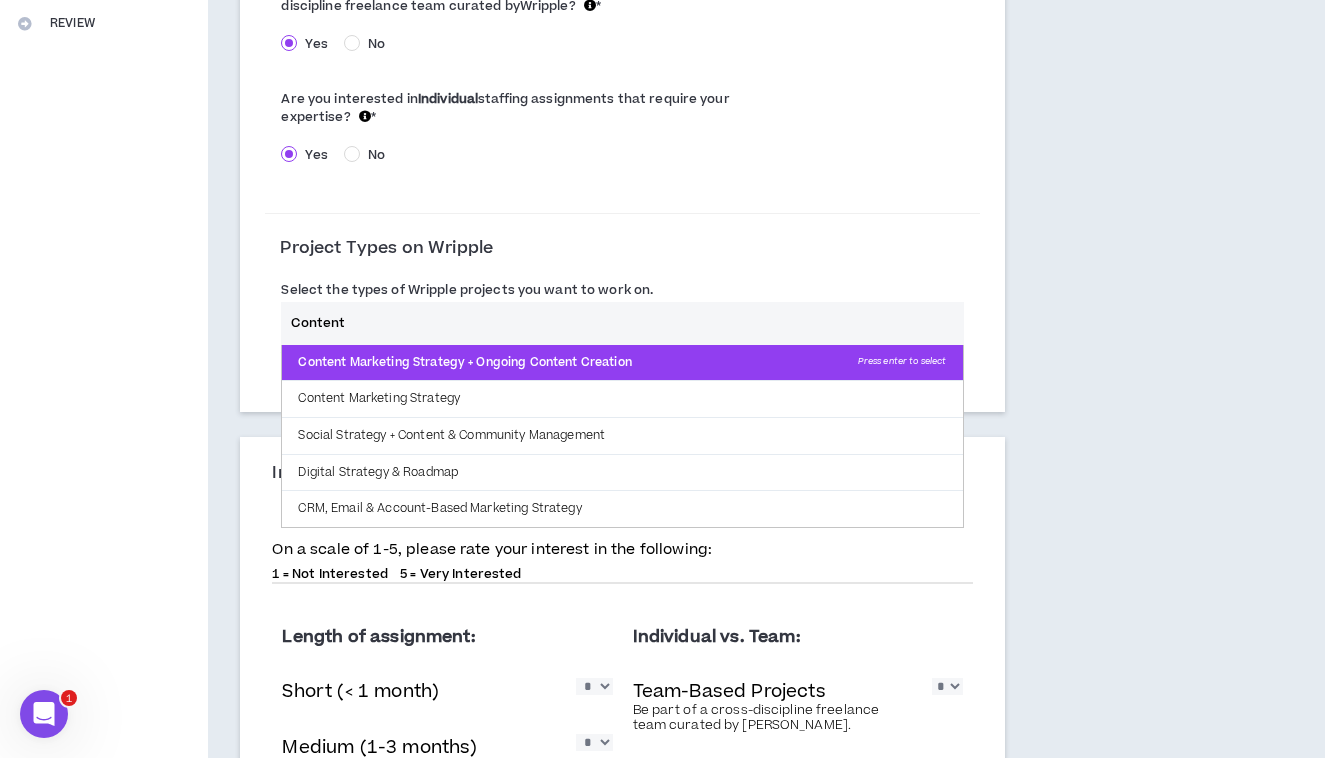 type on "Content" 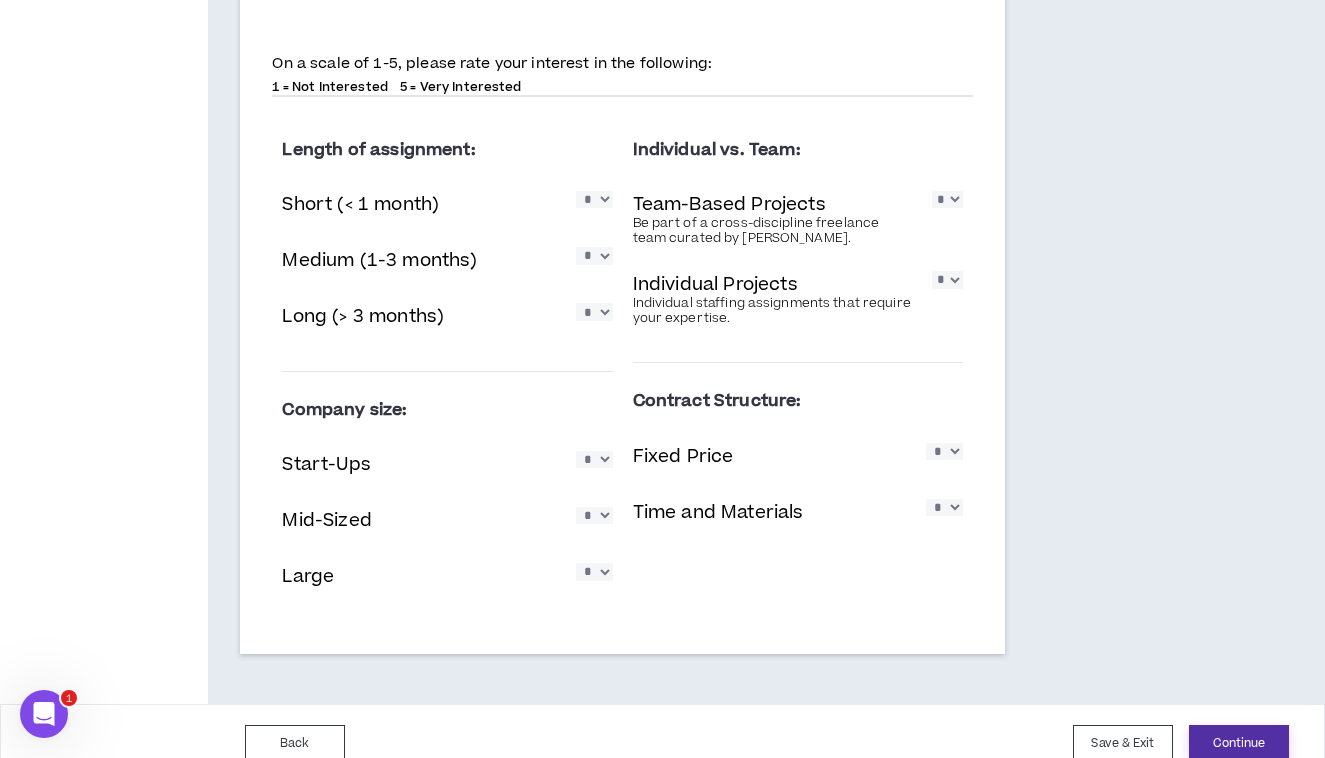 scroll, scrollTop: 1153, scrollLeft: 0, axis: vertical 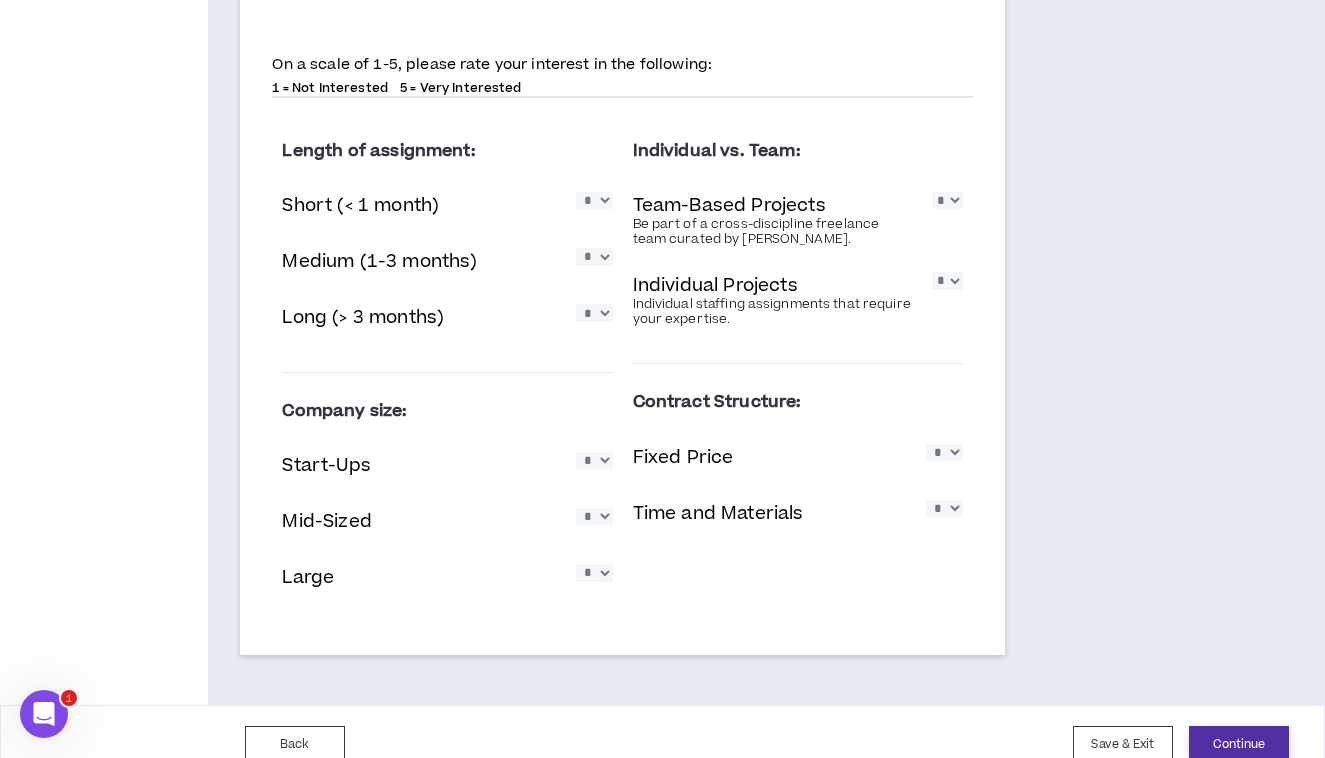 click on "Continue" at bounding box center (1239, 744) 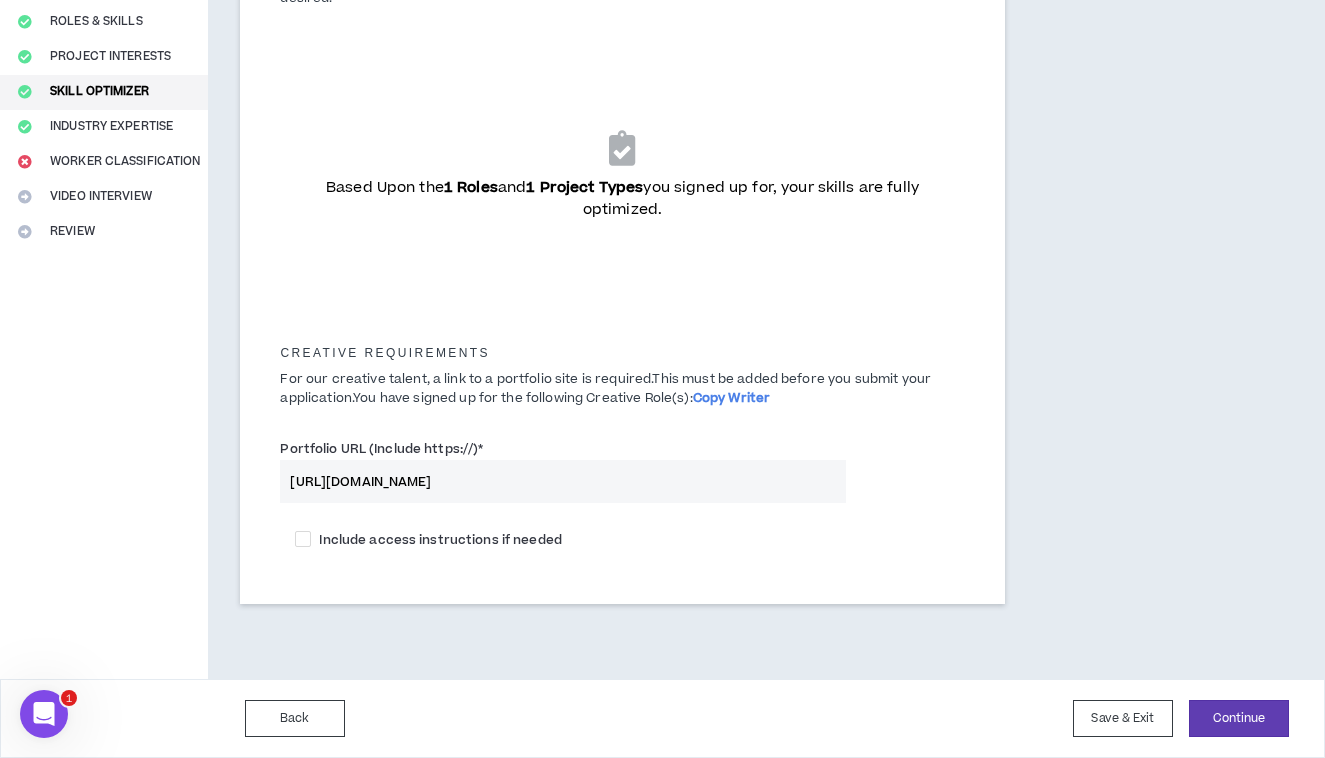 scroll, scrollTop: 272, scrollLeft: 0, axis: vertical 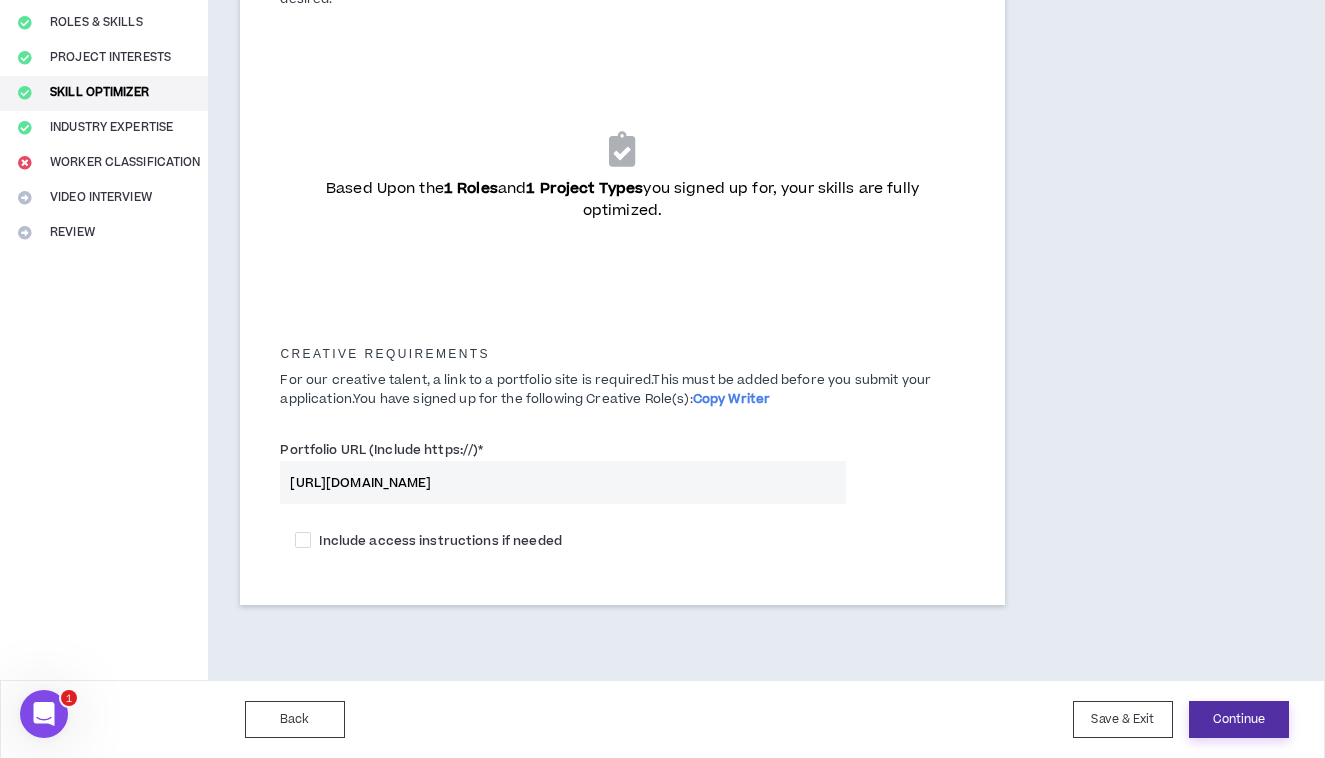 click on "Continue" at bounding box center (1239, 719) 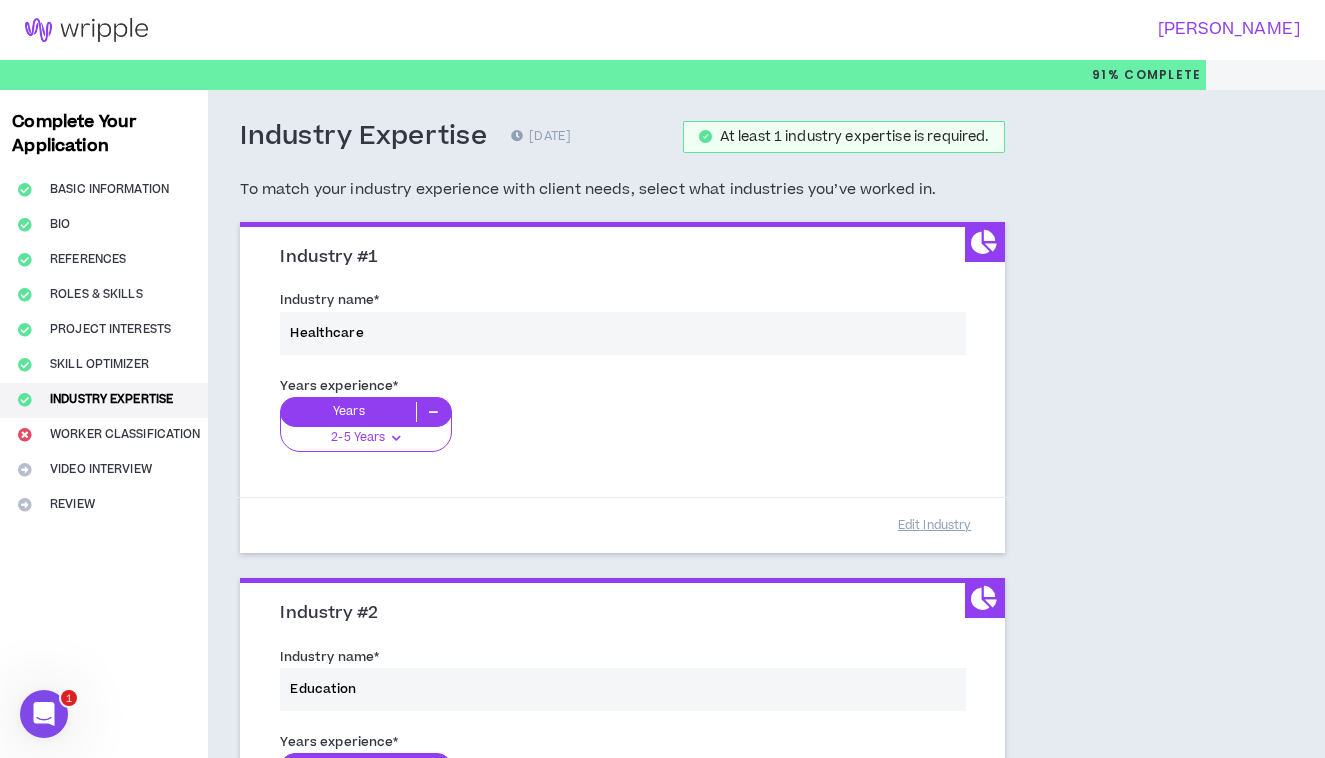 scroll, scrollTop: 0, scrollLeft: 0, axis: both 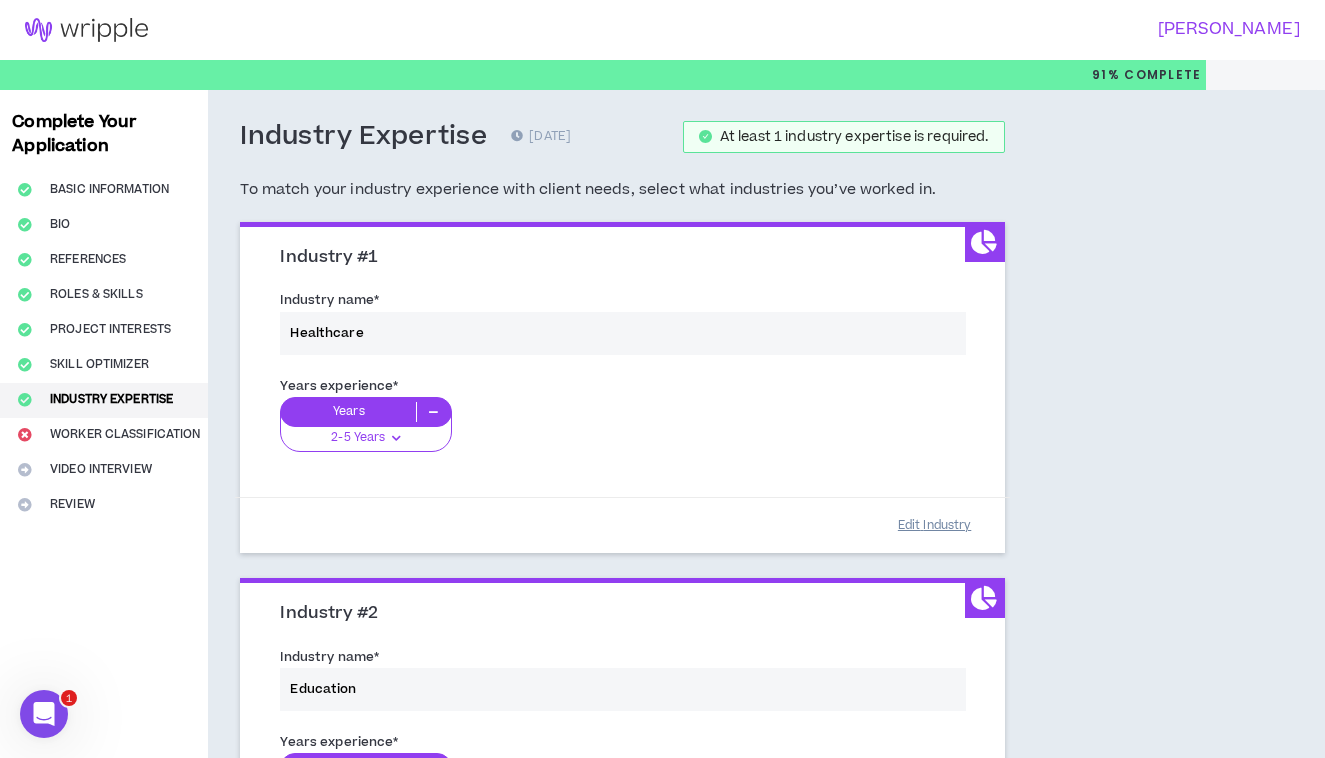 click on "Edit   Industry" at bounding box center [935, 525] 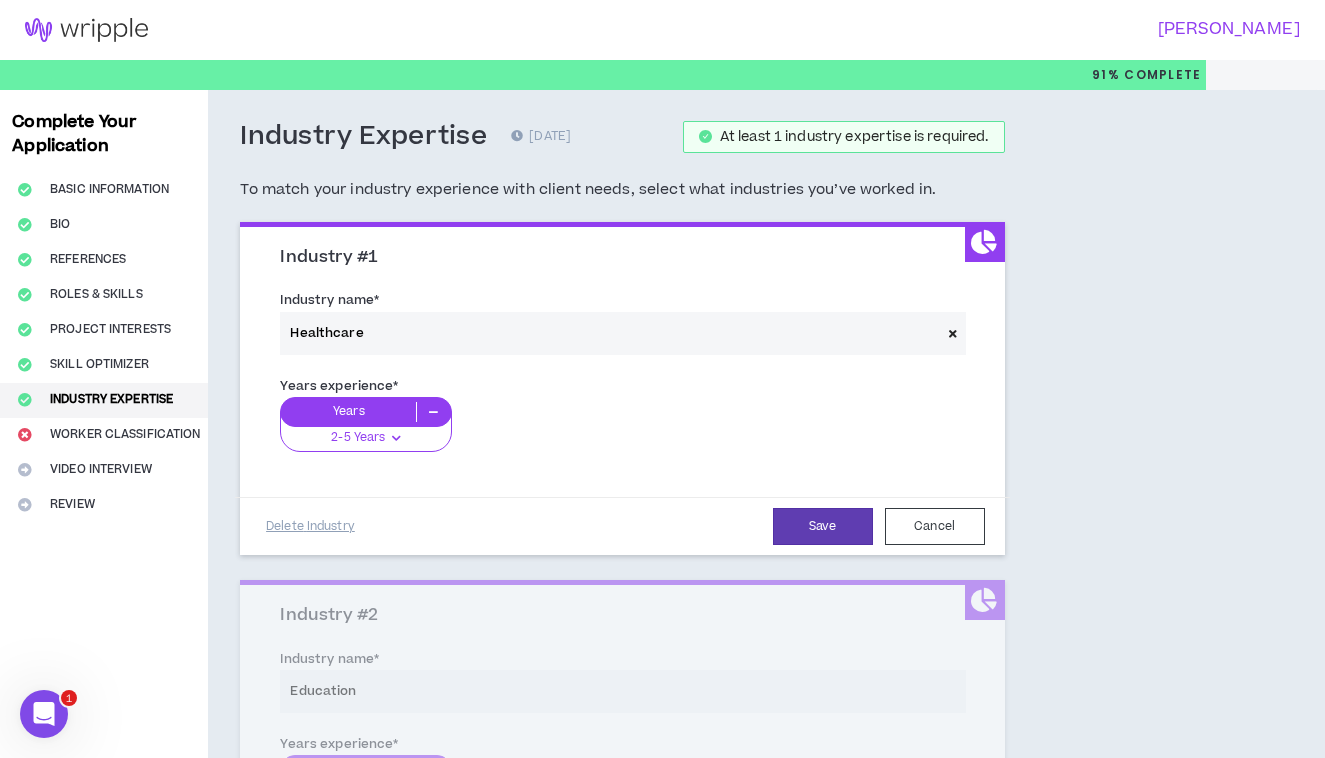 click on "2-5 Years" at bounding box center (358, 438) 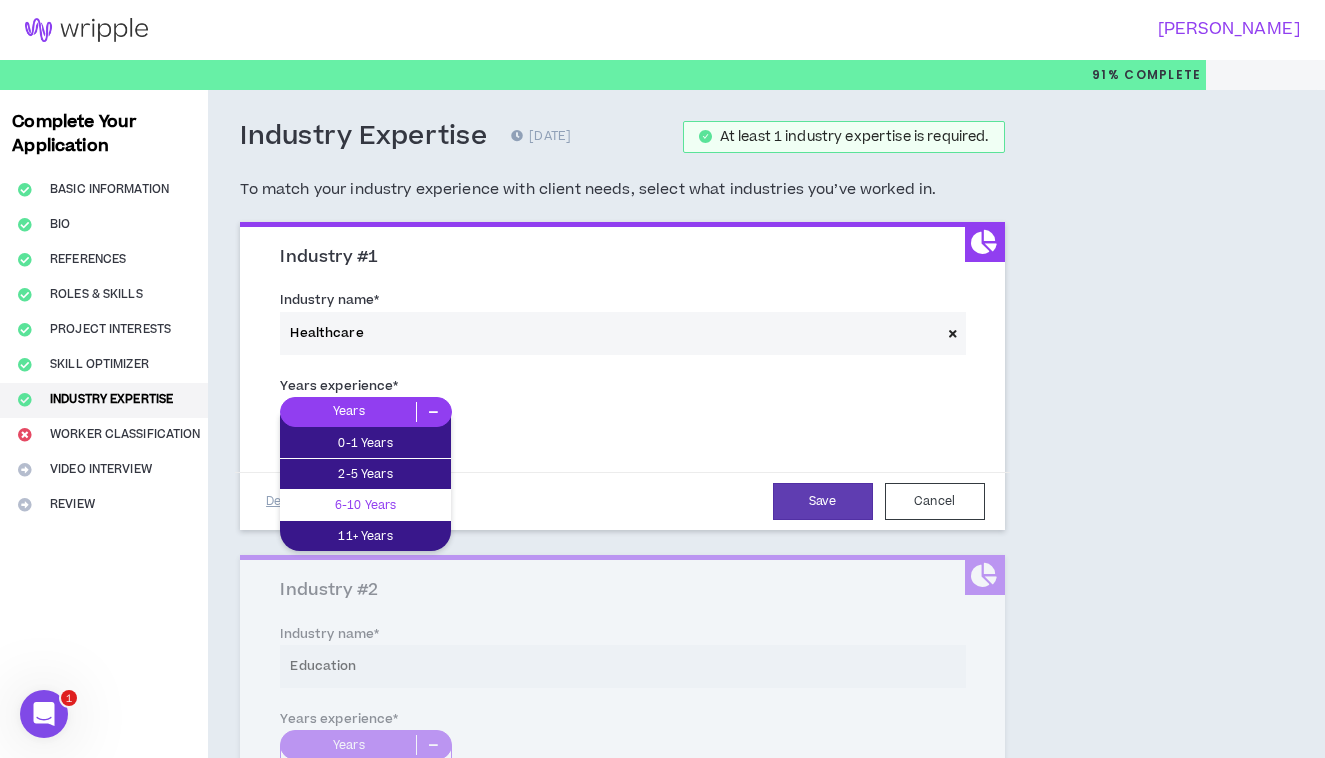 click on "6-10 Years" at bounding box center (365, 505) 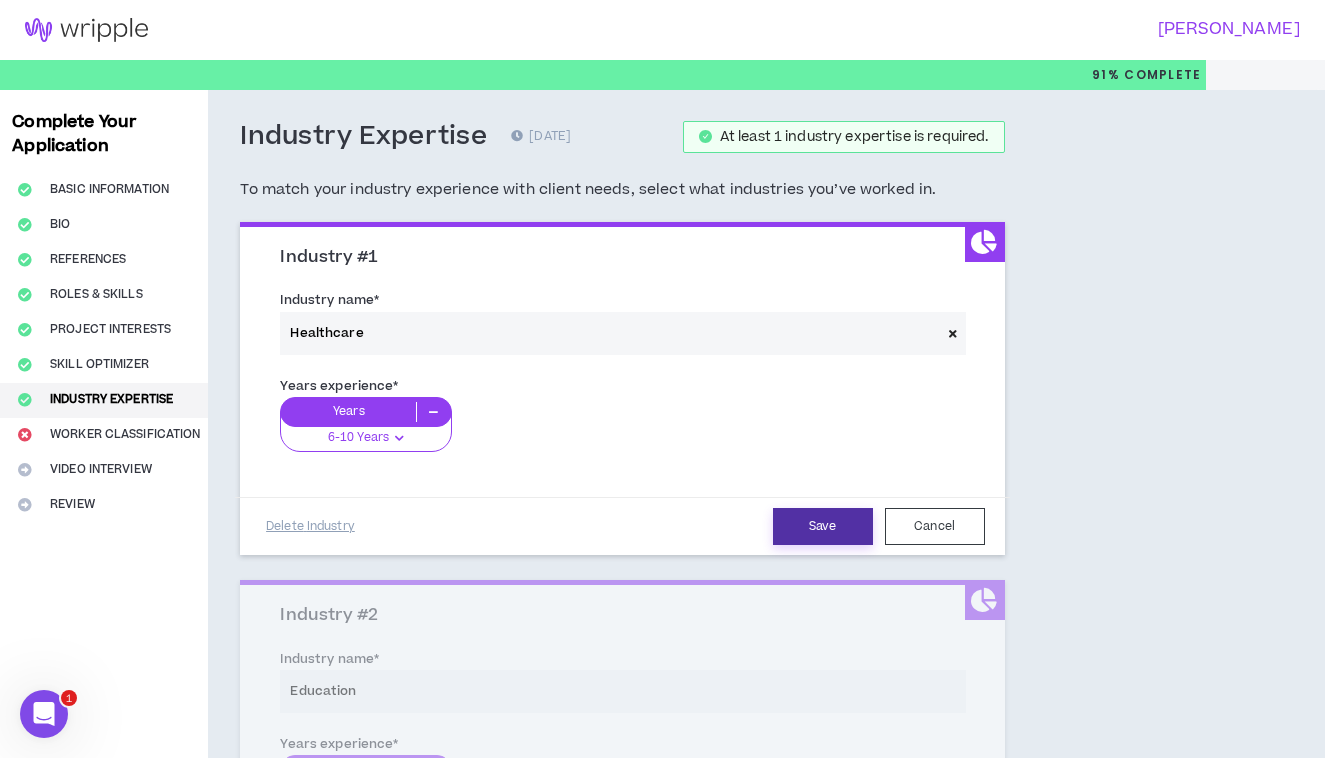 click on "Save" at bounding box center (823, 526) 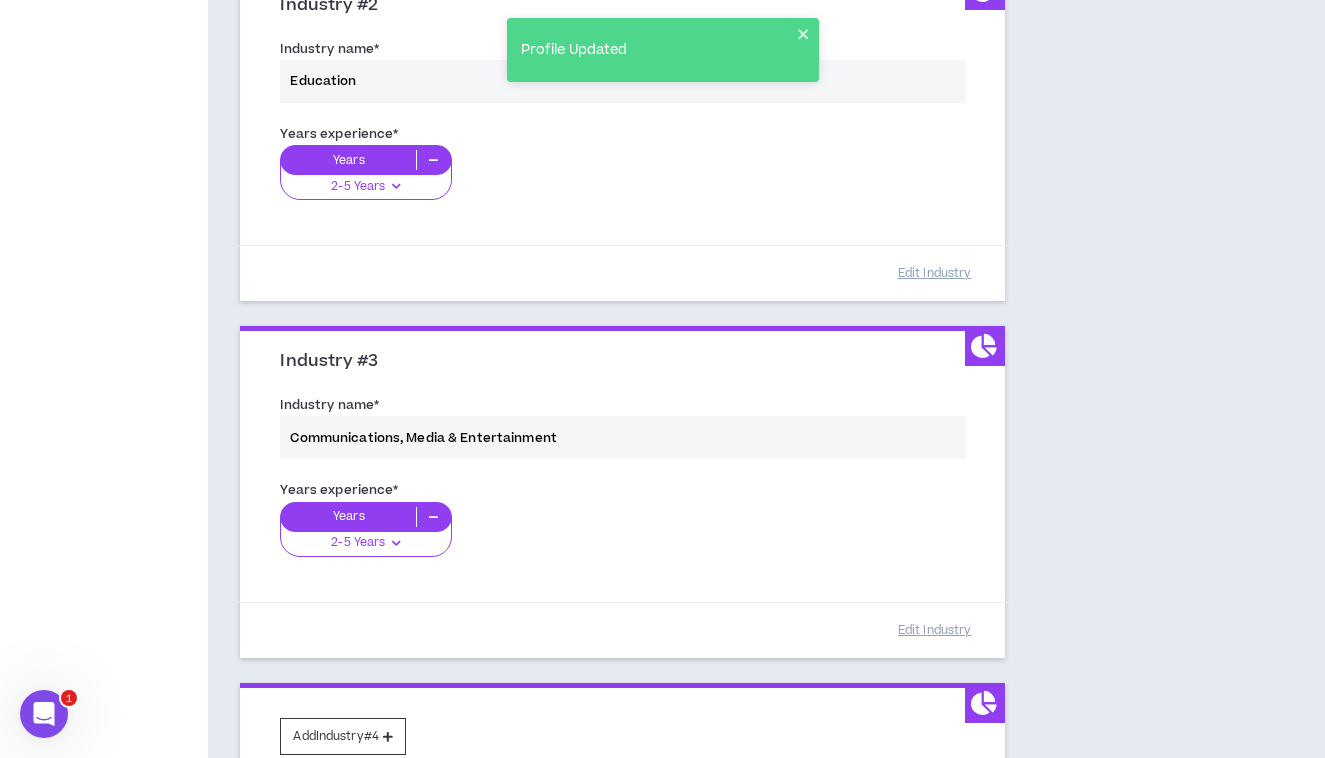 scroll, scrollTop: 626, scrollLeft: 0, axis: vertical 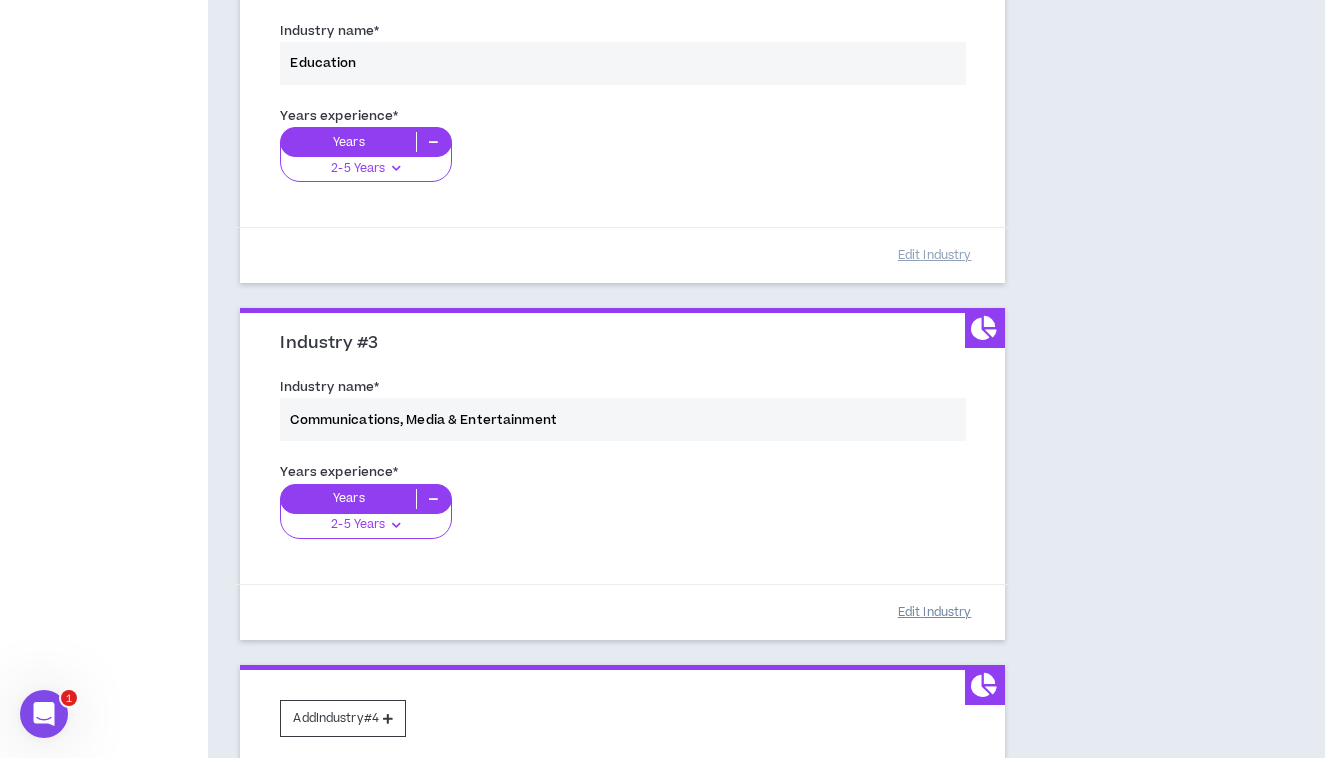 click on "Edit   Industry" at bounding box center (935, 612) 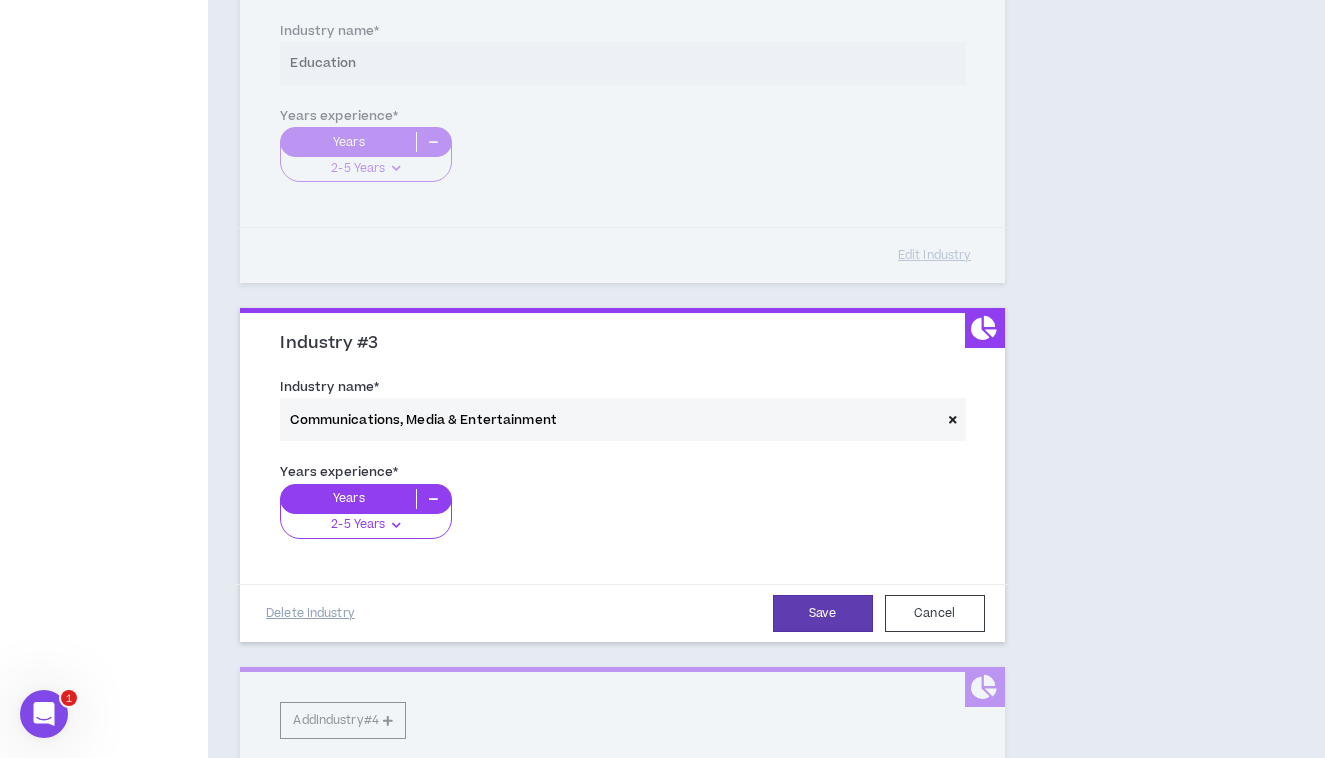 click on "Years" at bounding box center [365, 499] 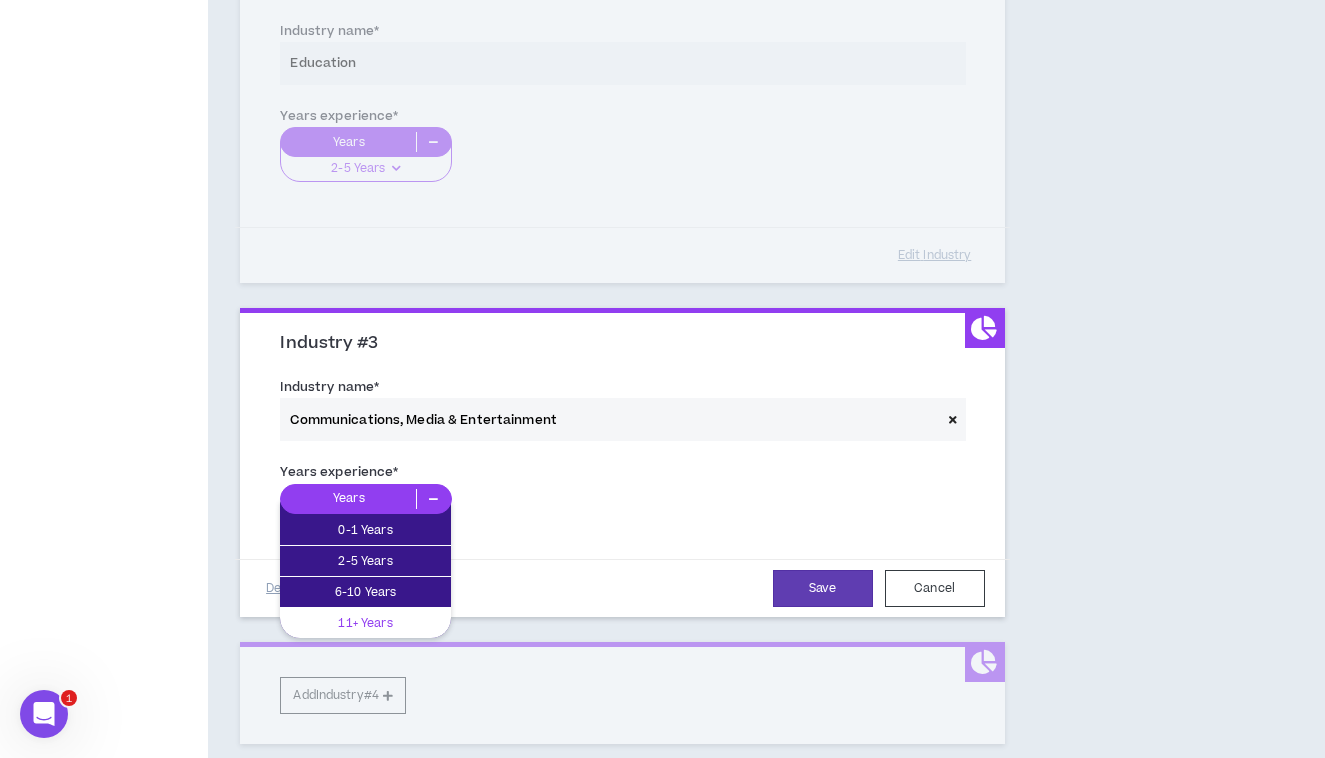 click on "11+ Years" at bounding box center (365, 623) 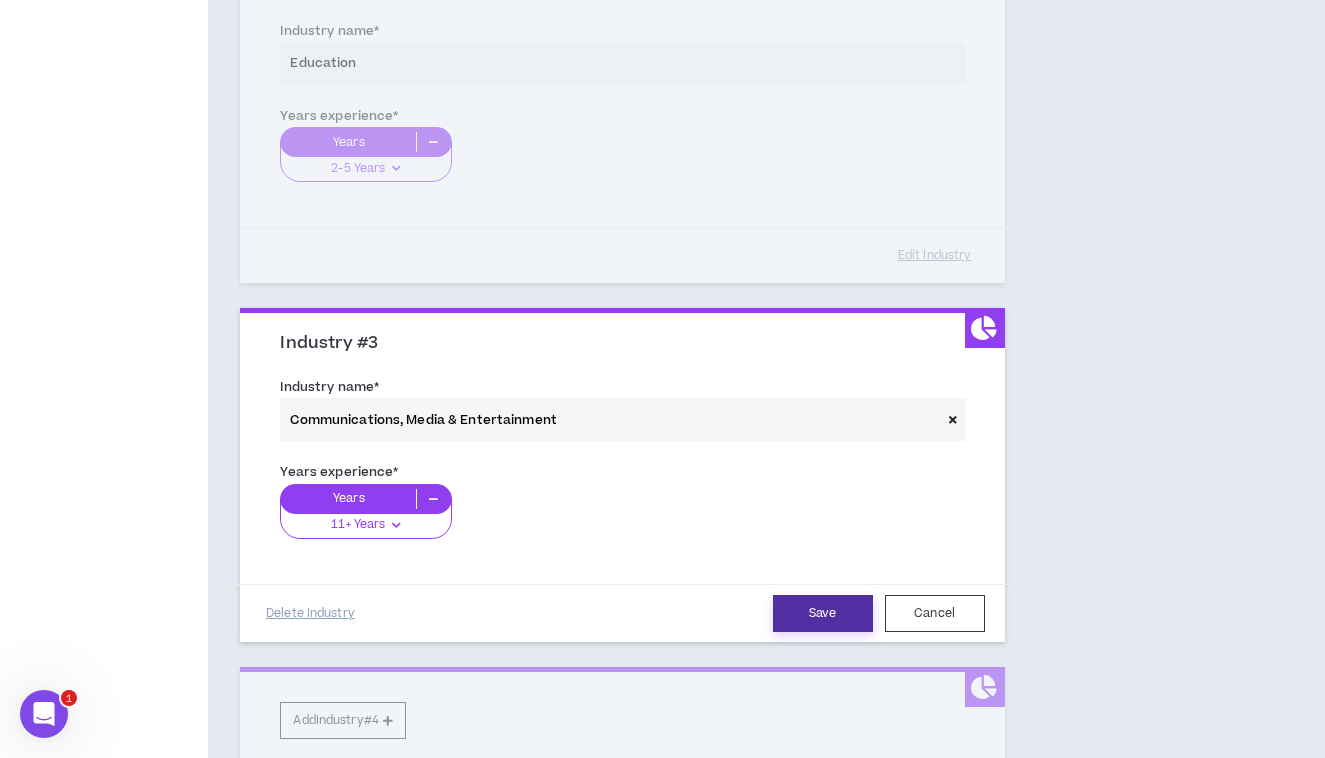 click on "Save" at bounding box center [823, 613] 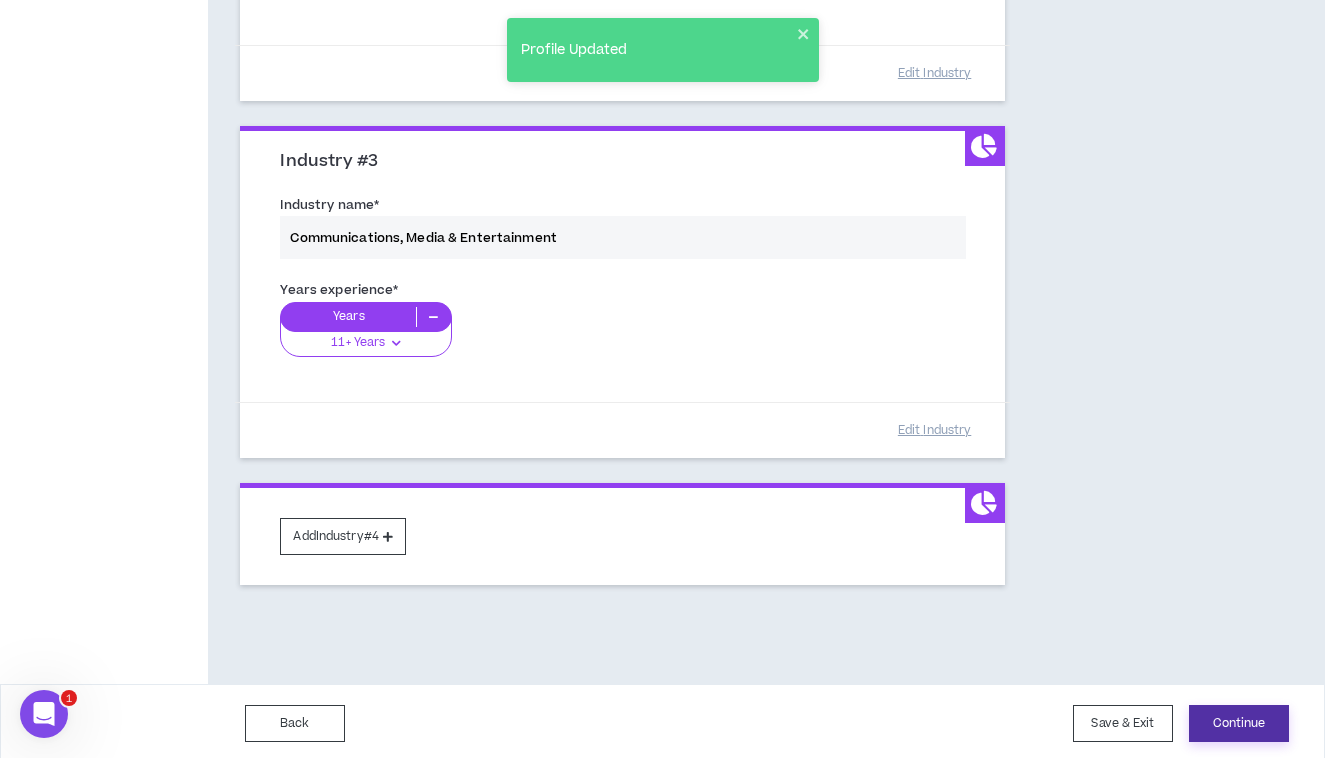 scroll, scrollTop: 807, scrollLeft: 0, axis: vertical 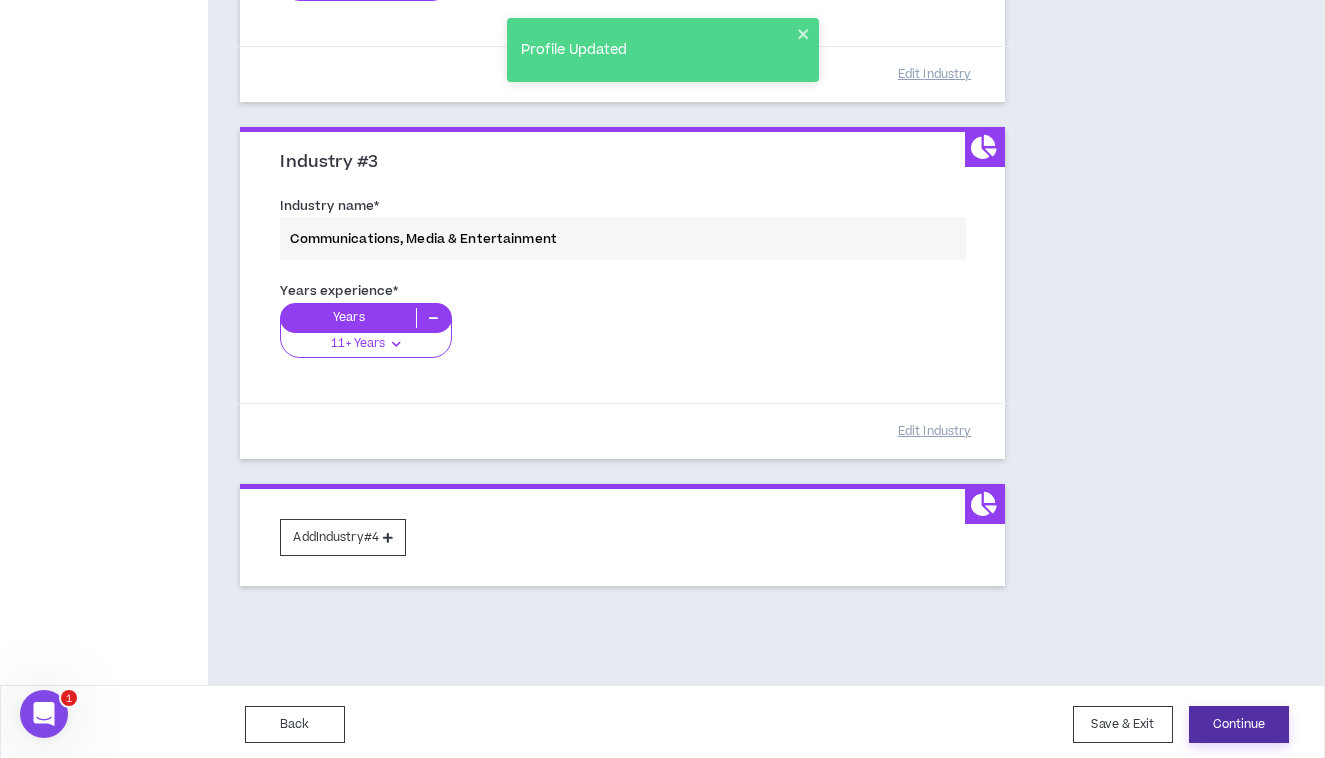 click on "Continue" at bounding box center (1239, 724) 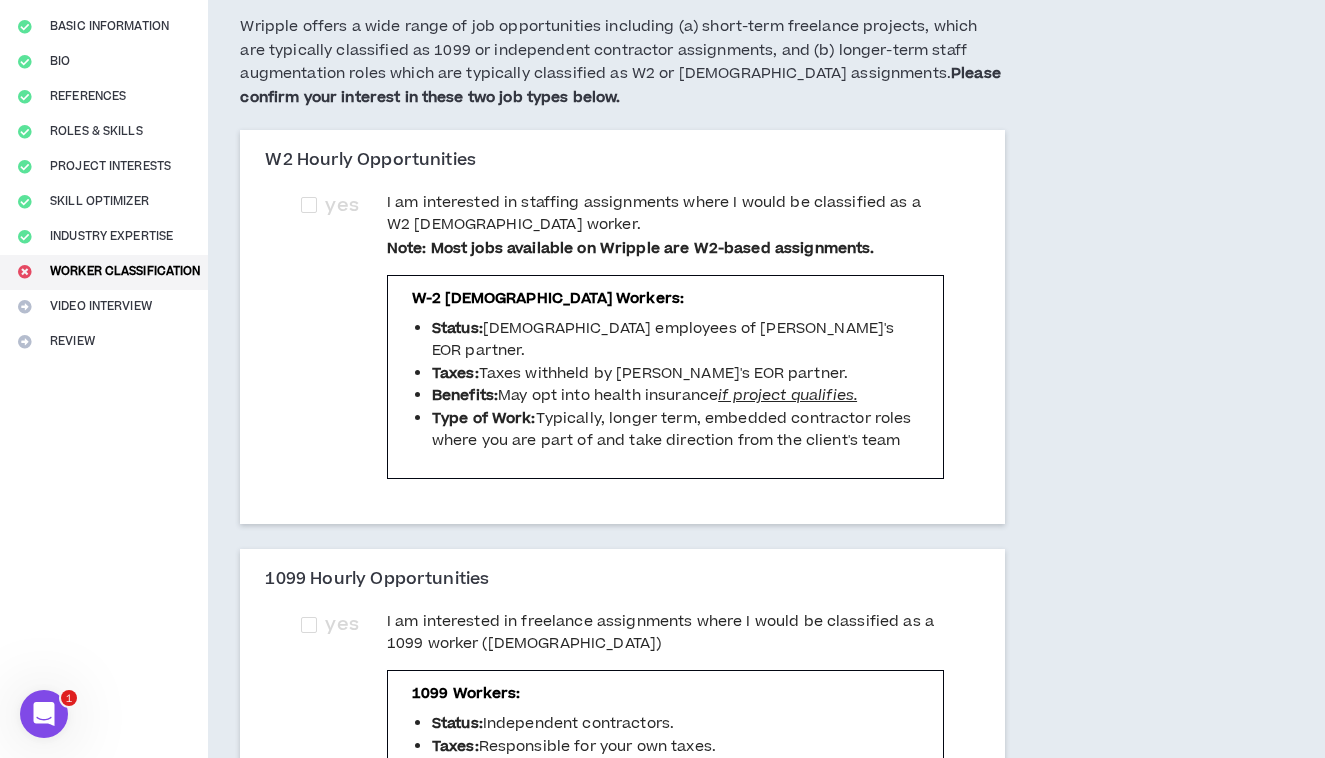 scroll, scrollTop: 86, scrollLeft: 0, axis: vertical 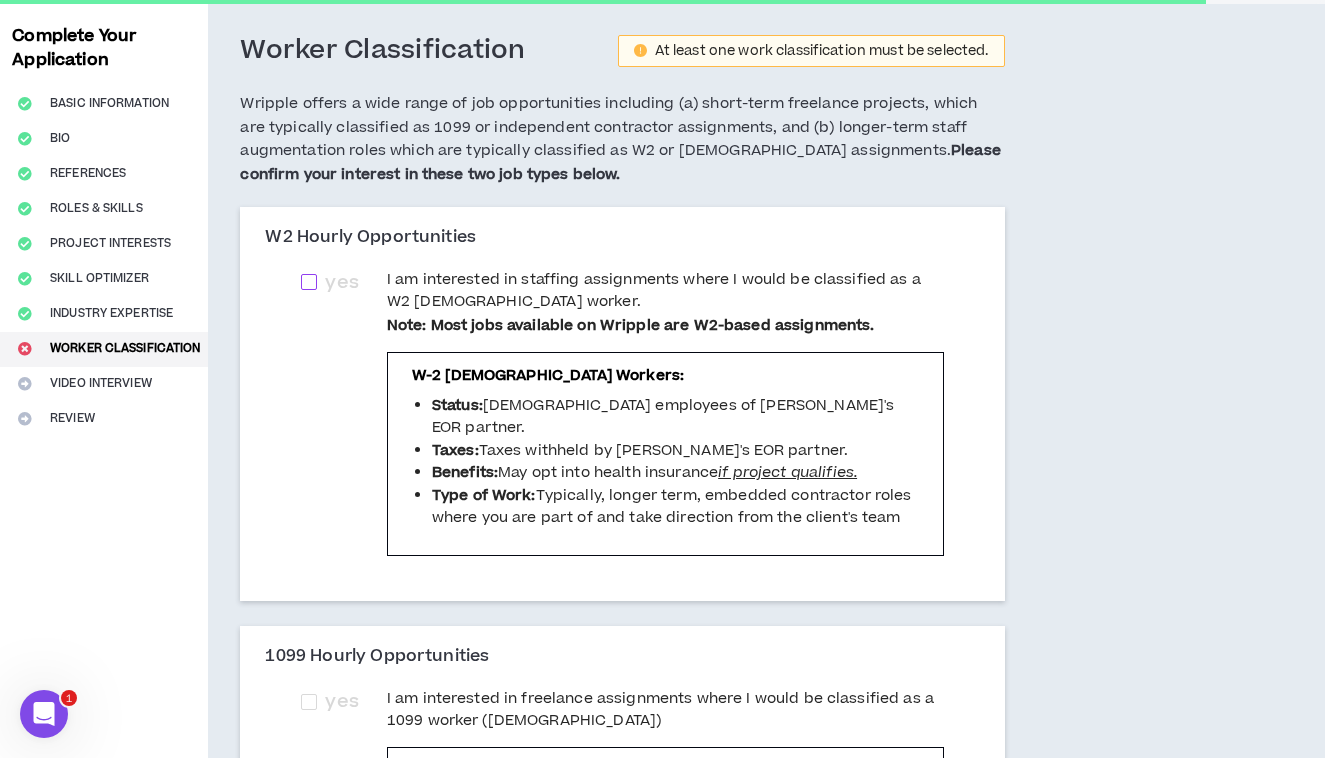 click on "yes" at bounding box center [341, 283] 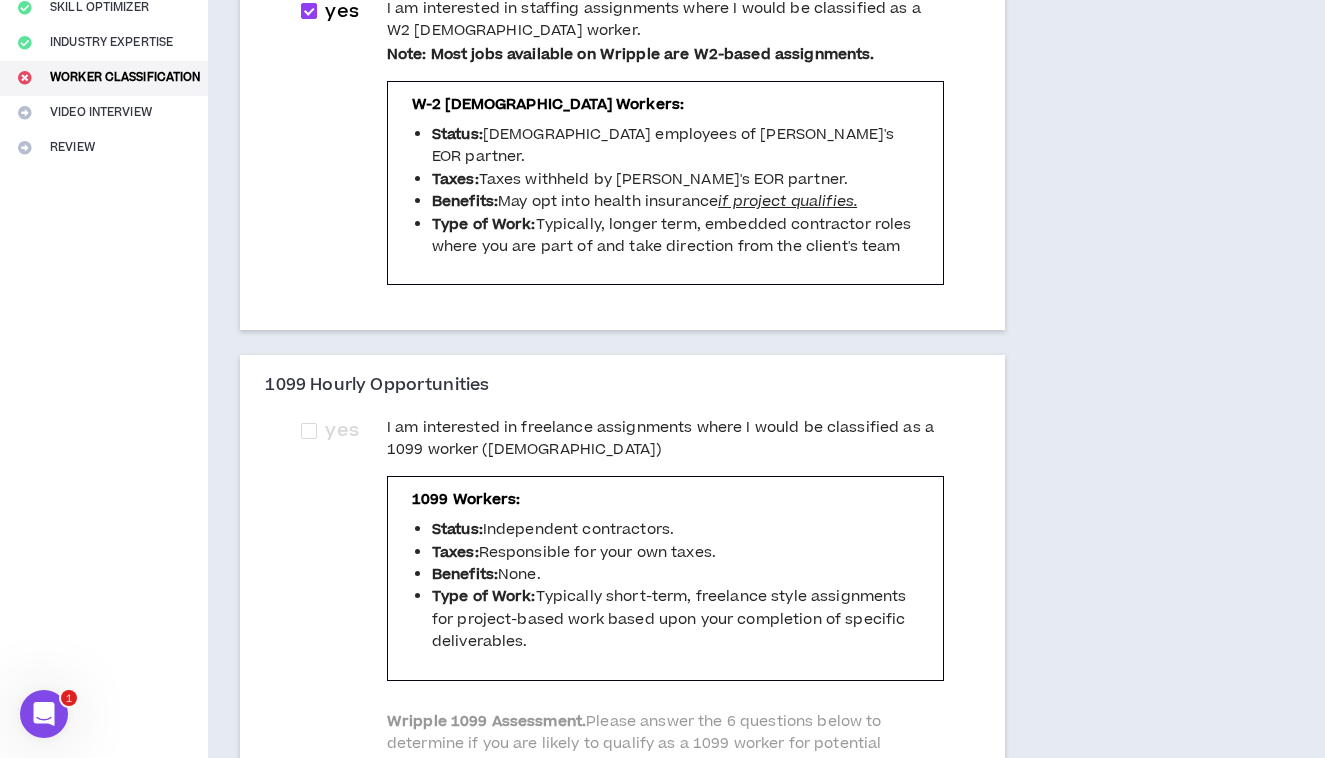scroll, scrollTop: 454, scrollLeft: 0, axis: vertical 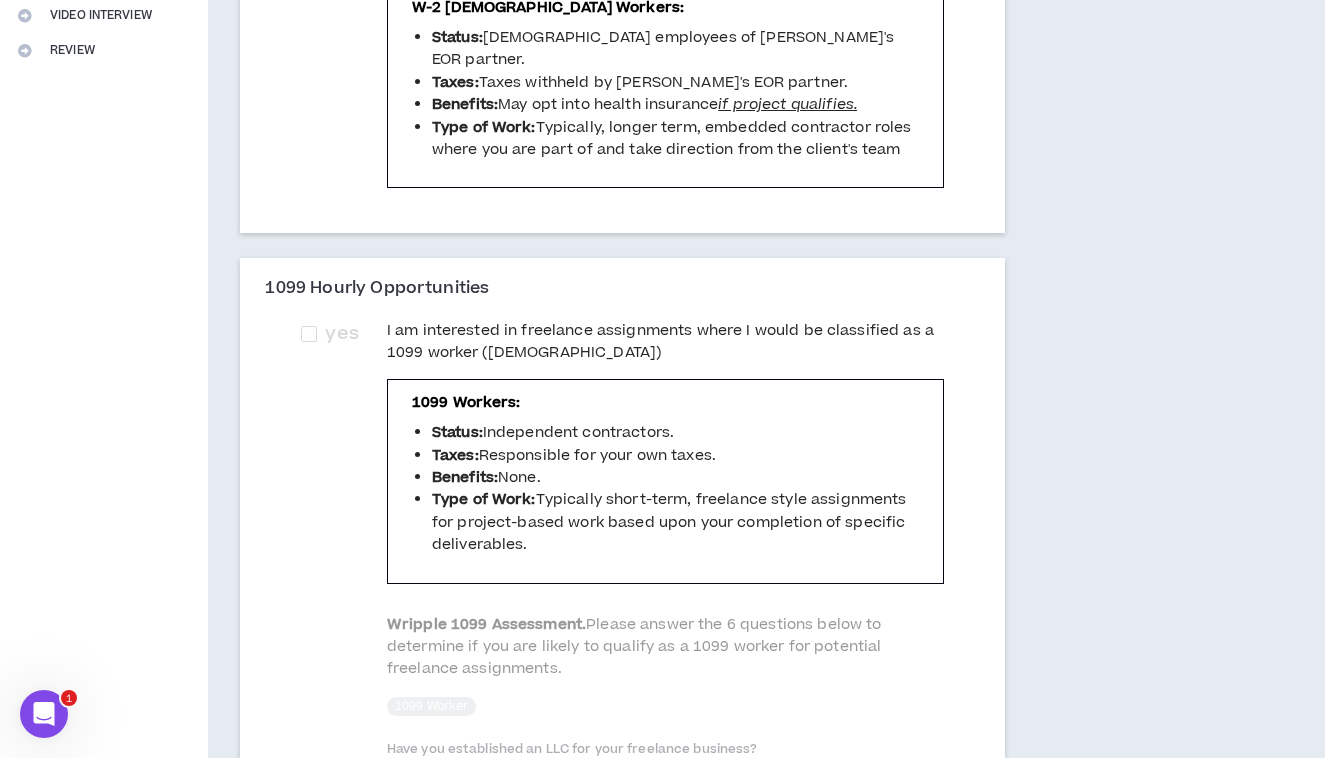 click on "yes I am interested in freelance assignments where I would be classified as a 1099 worker ([DEMOGRAPHIC_DATA]) 1099 Workers: Status:  Independent contractors. Taxes:  Responsible for your own taxes. Benefits:  None. Type of Work:  Typically short-term, freelance style assignments for project-based work based upon your completion of specific deliverables. Wripple 1099 Assessment.  Please answer the 6 questions below to determine if you are likely to qualify as a 1099 worker for potential freelance assignments. 1099 Worker Have you established an LLC for your freelance business? Yes No Do you have a professional website or other materials to market your services as an independent freelancer? Yes No Are you currently working with, or do you plan to work with, multiple clients simultaneously? Yes No Do you use your own equipment, tools, and methodologies to deliver your work? Yes No Do you typically work independently, without needing frequent oversight from clients? Yes No" at bounding box center [622, 783] 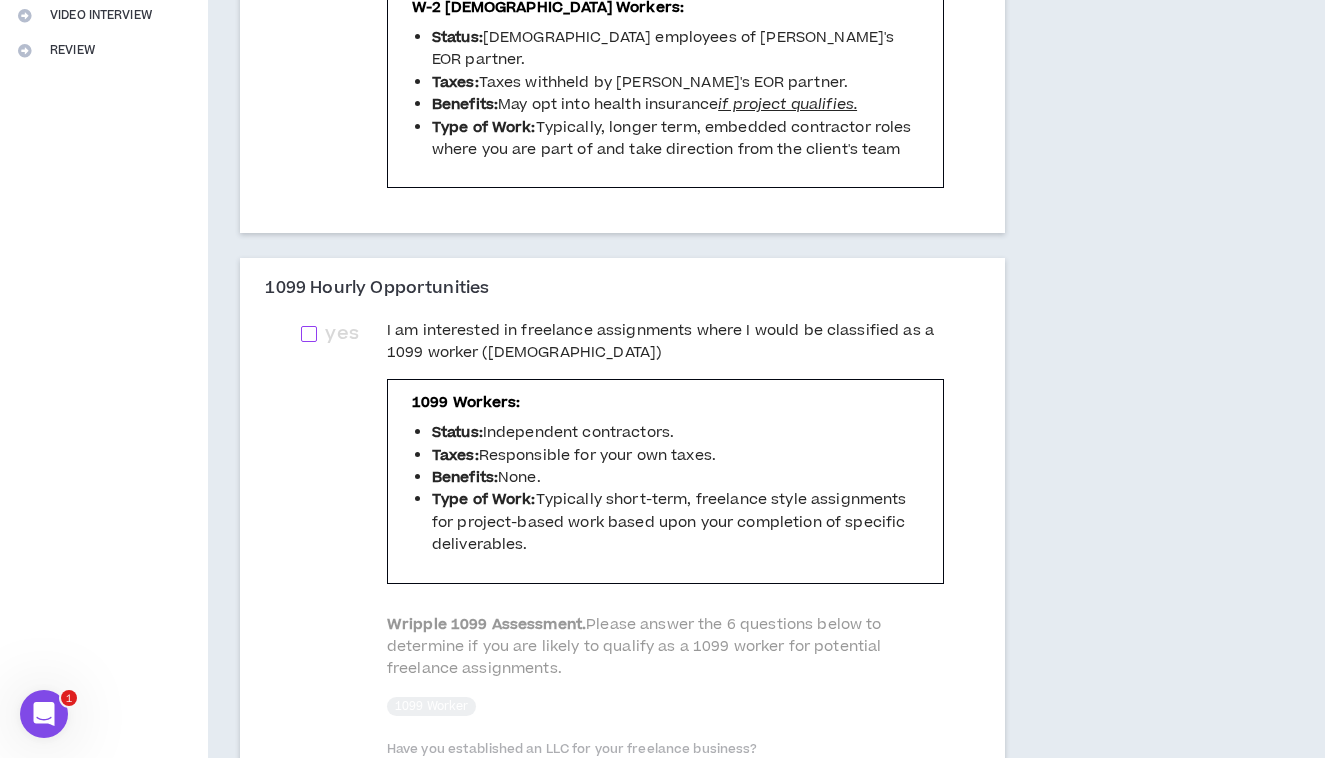 click at bounding box center [309, 334] 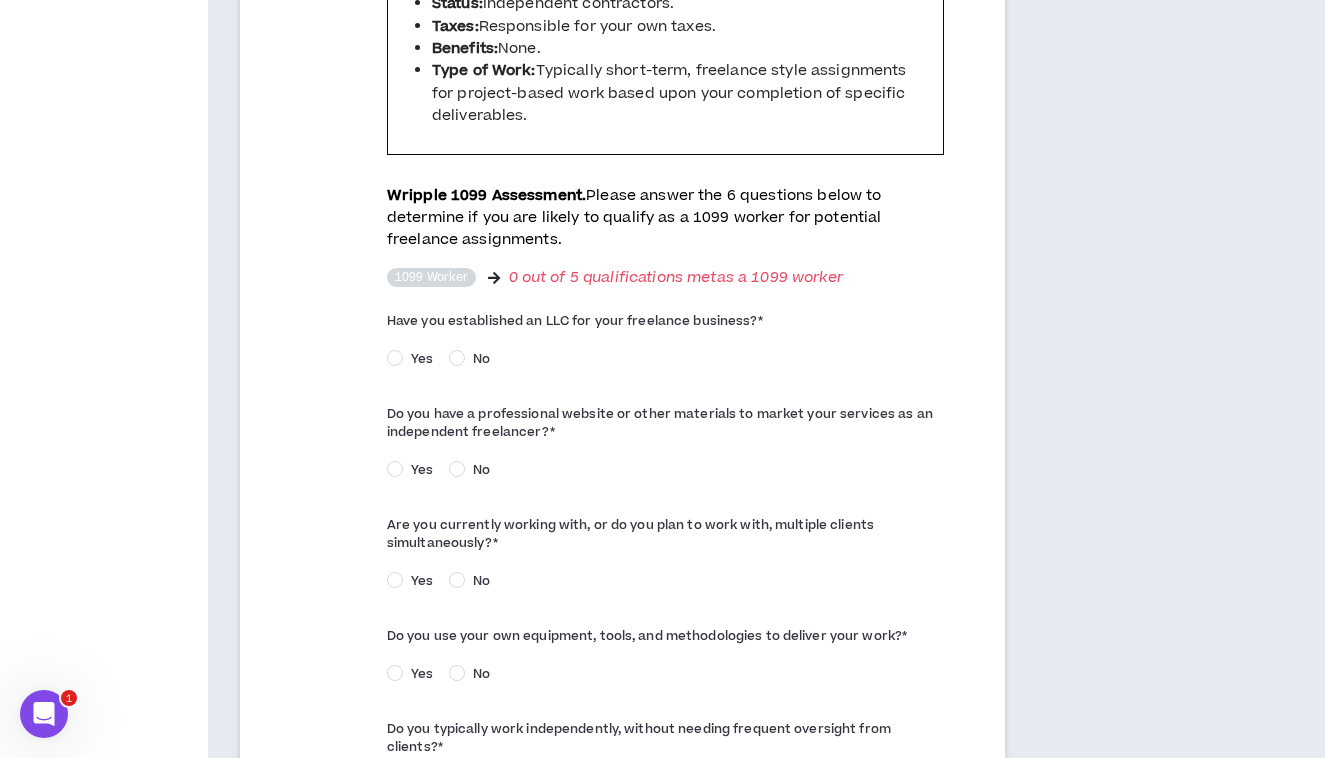 scroll, scrollTop: 898, scrollLeft: 0, axis: vertical 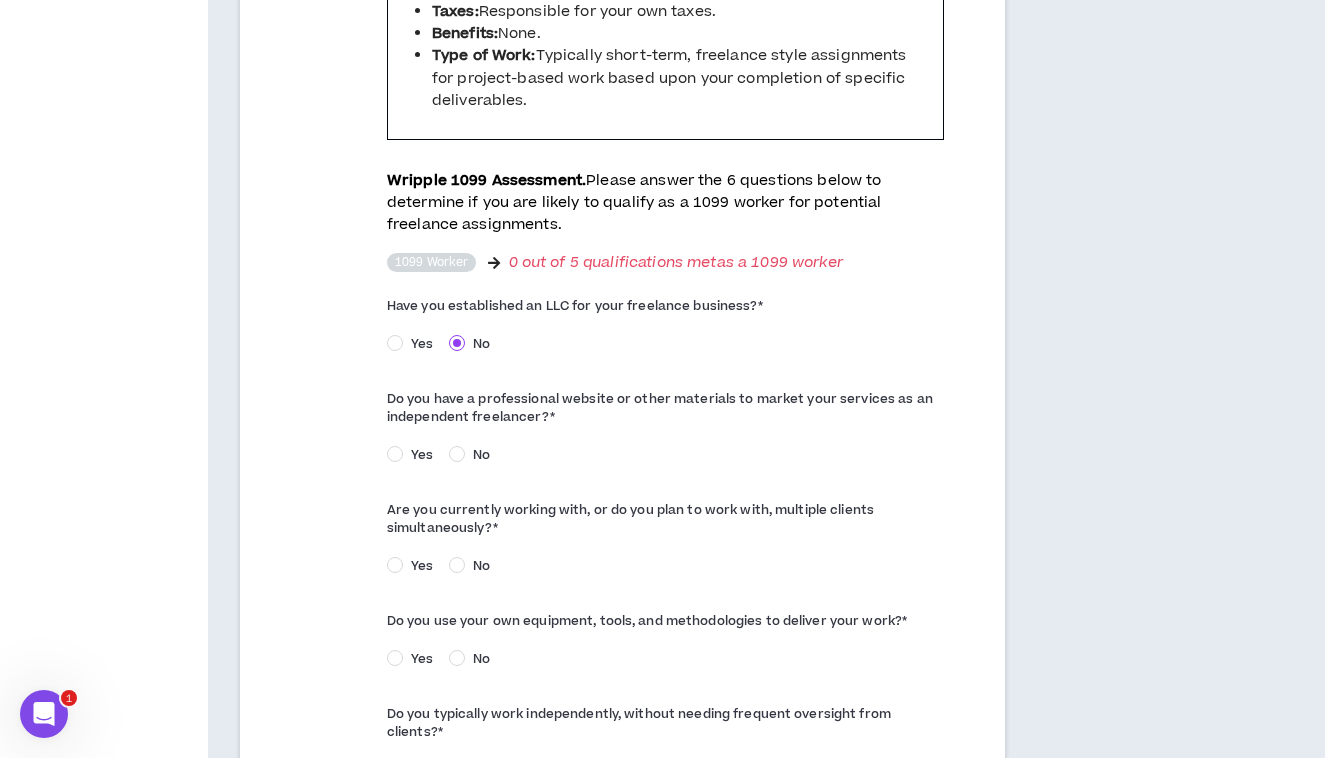 click on "Yes" at bounding box center (422, 455) 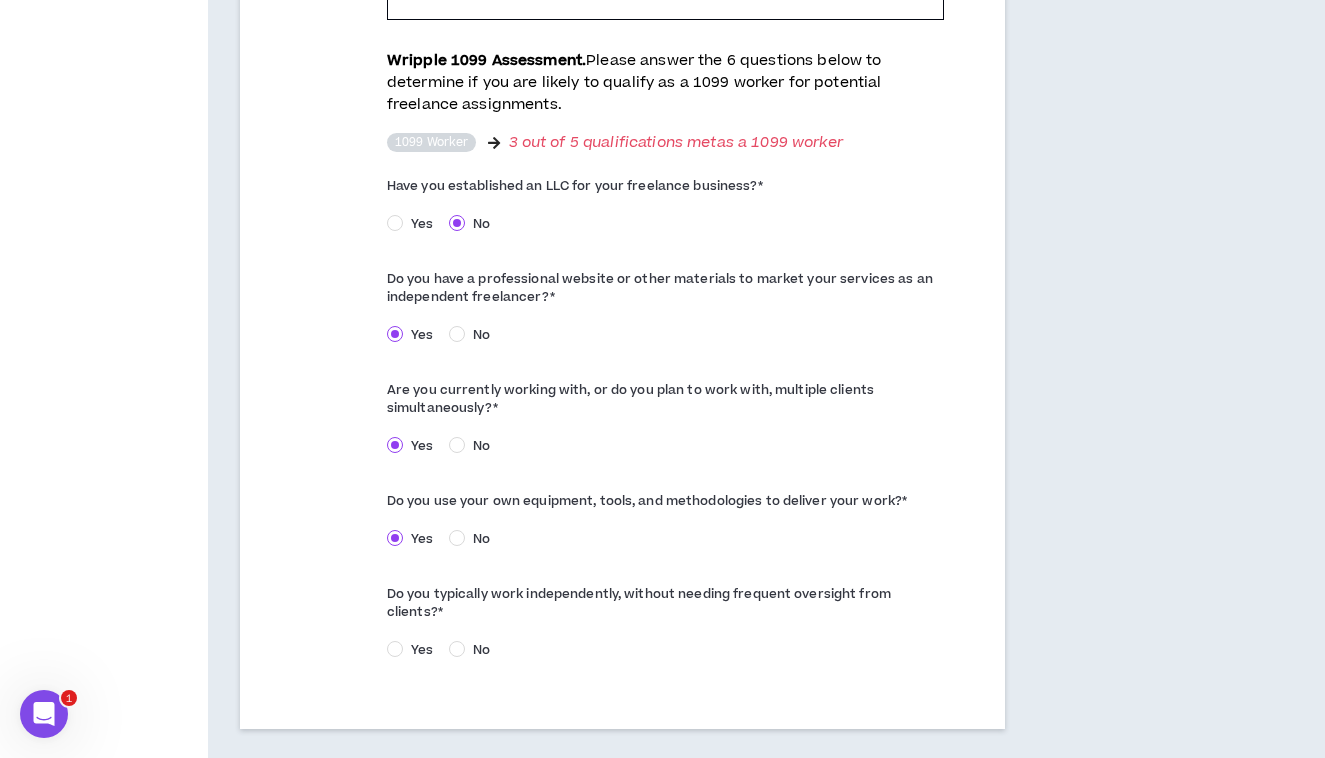 scroll, scrollTop: 1021, scrollLeft: 0, axis: vertical 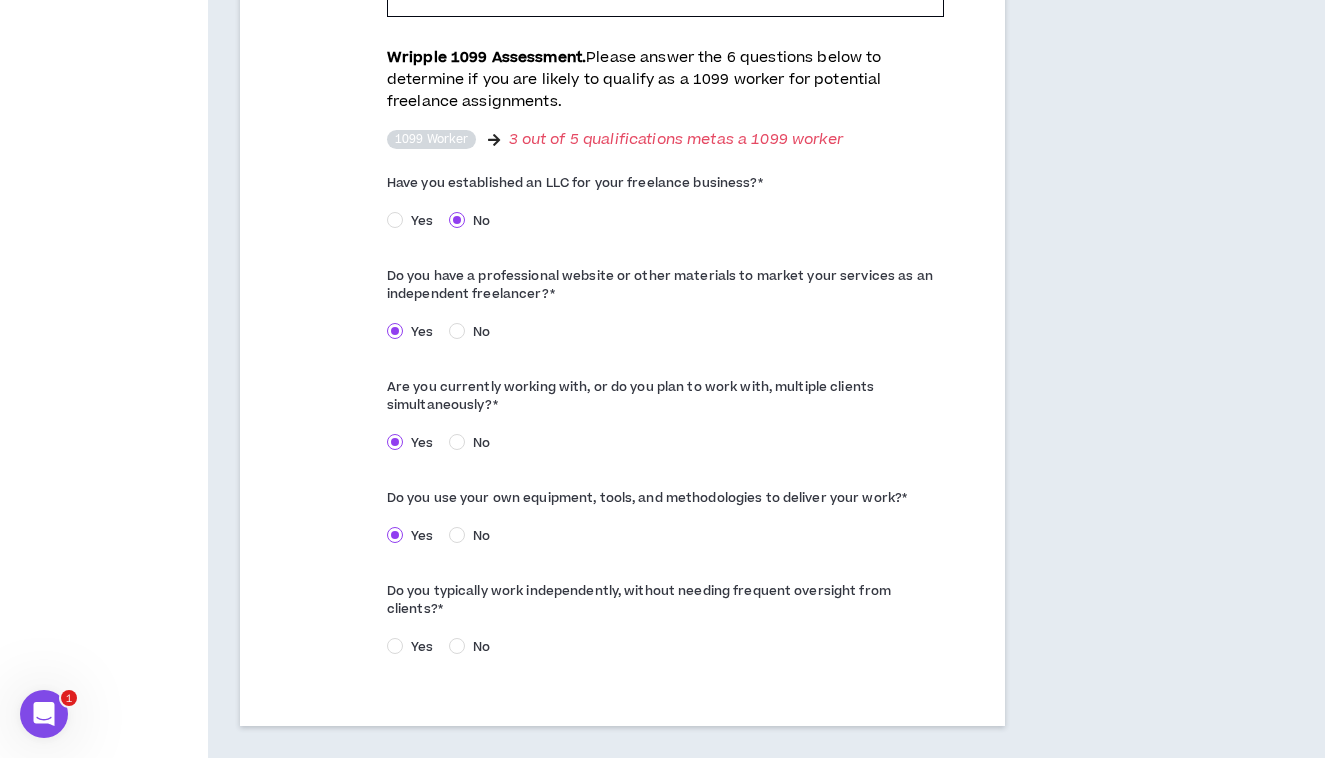 click on "Yes" at bounding box center (422, 647) 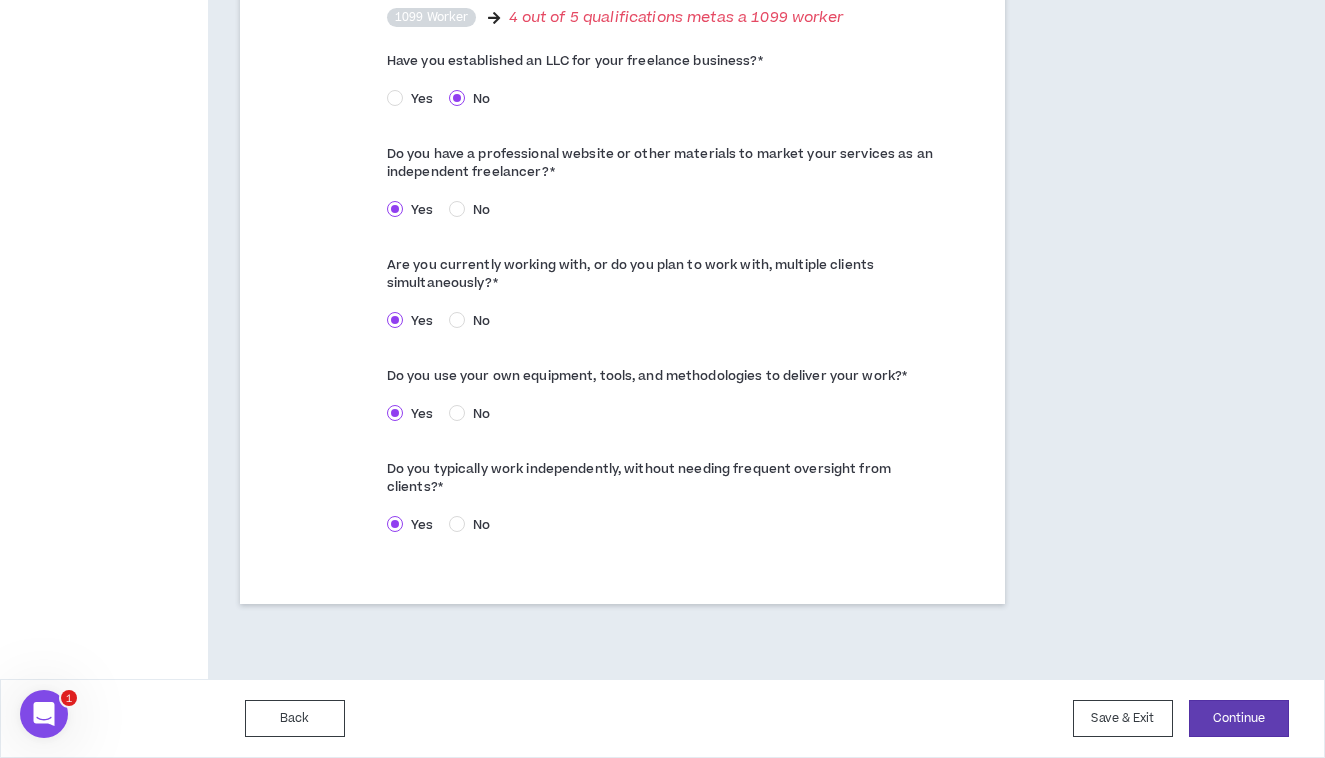 scroll, scrollTop: 1165, scrollLeft: 0, axis: vertical 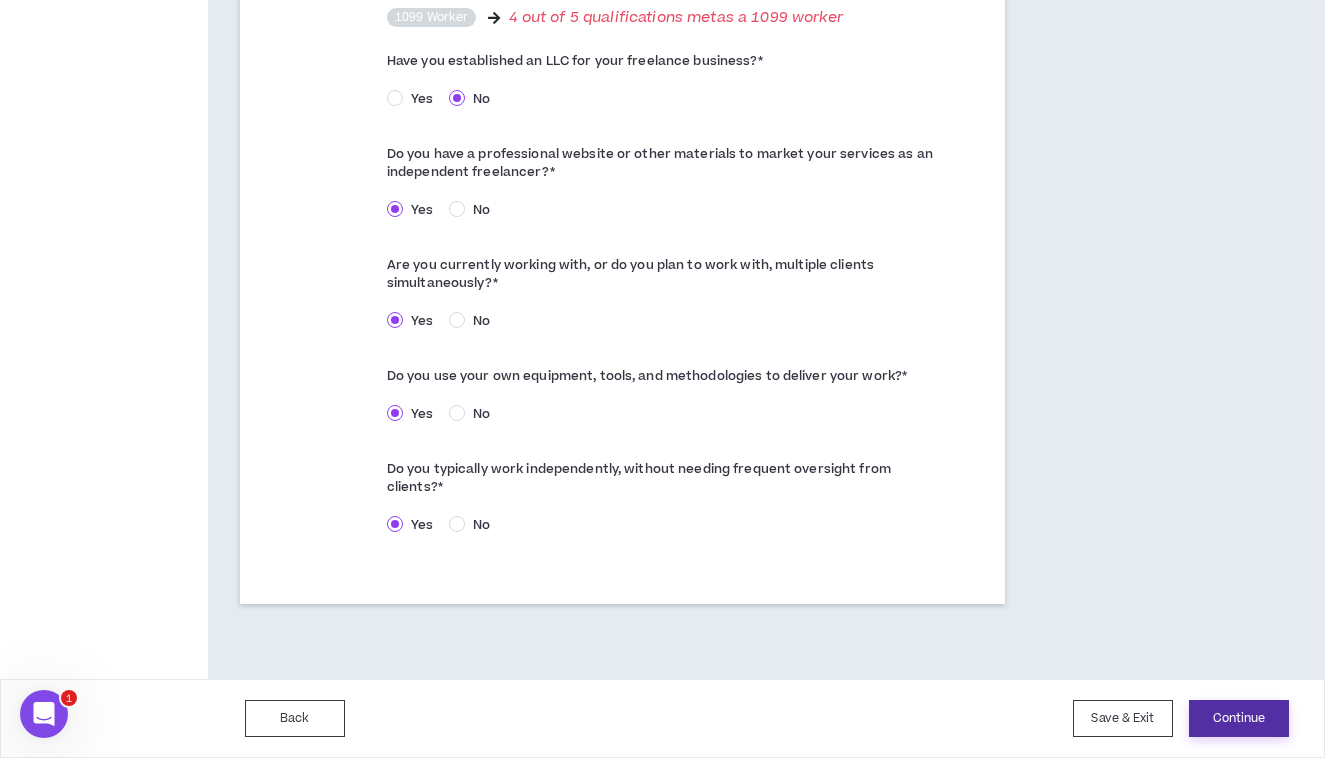 click on "Continue" at bounding box center [1239, 718] 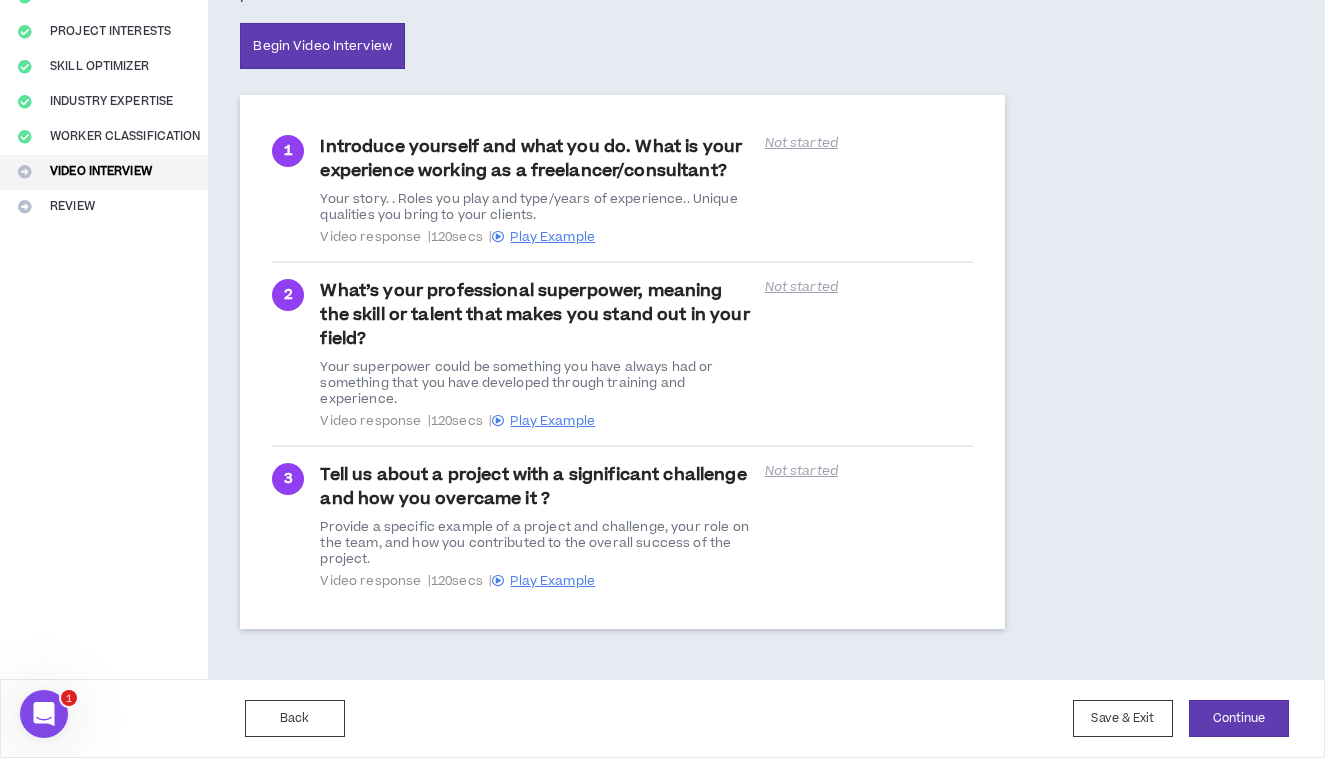 scroll, scrollTop: 317, scrollLeft: 0, axis: vertical 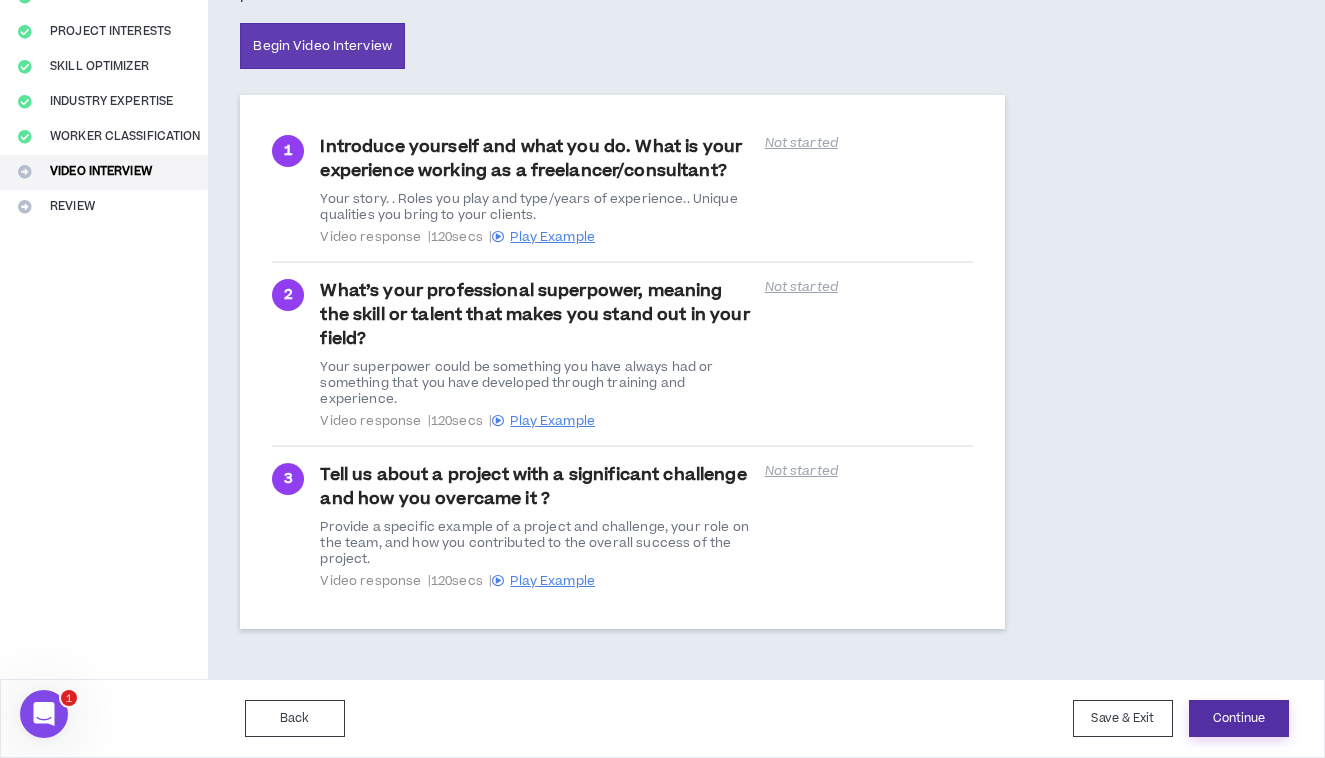 click on "Continue" at bounding box center [1239, 718] 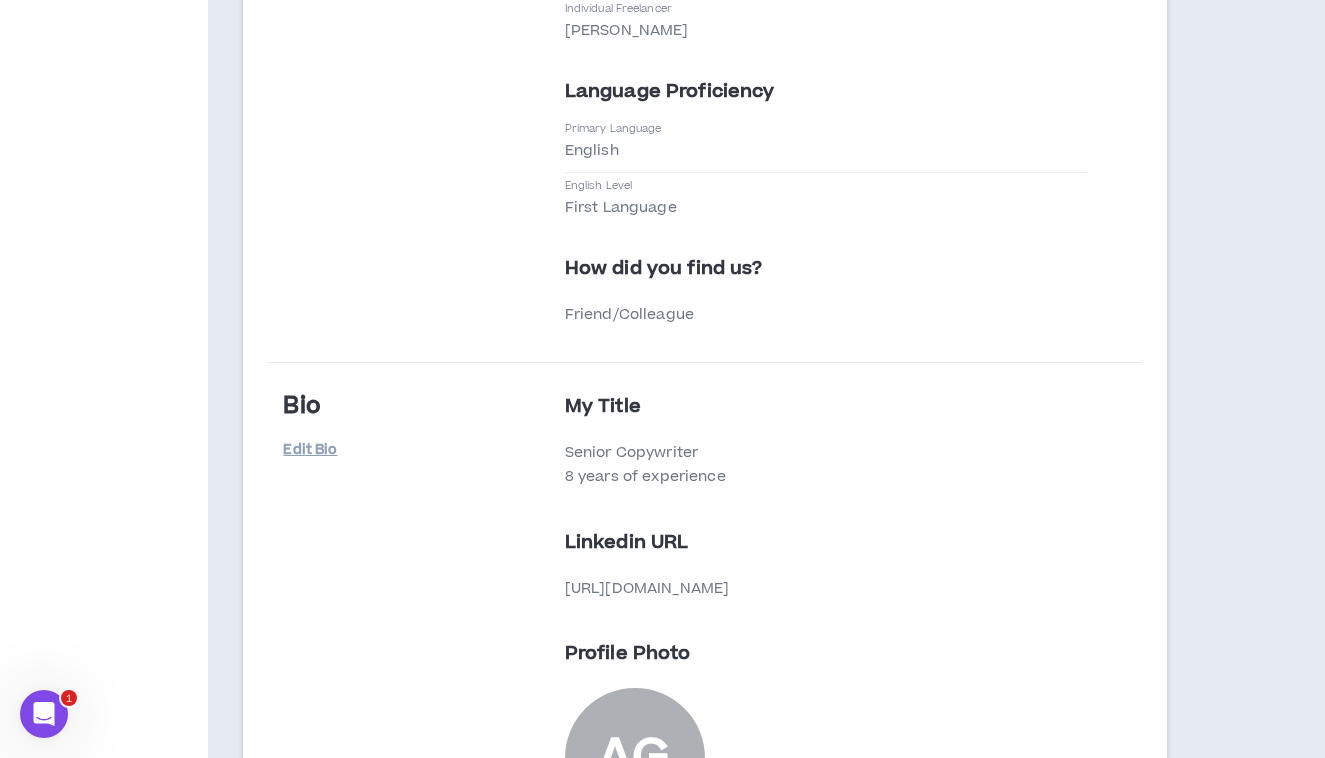 scroll, scrollTop: 660, scrollLeft: 0, axis: vertical 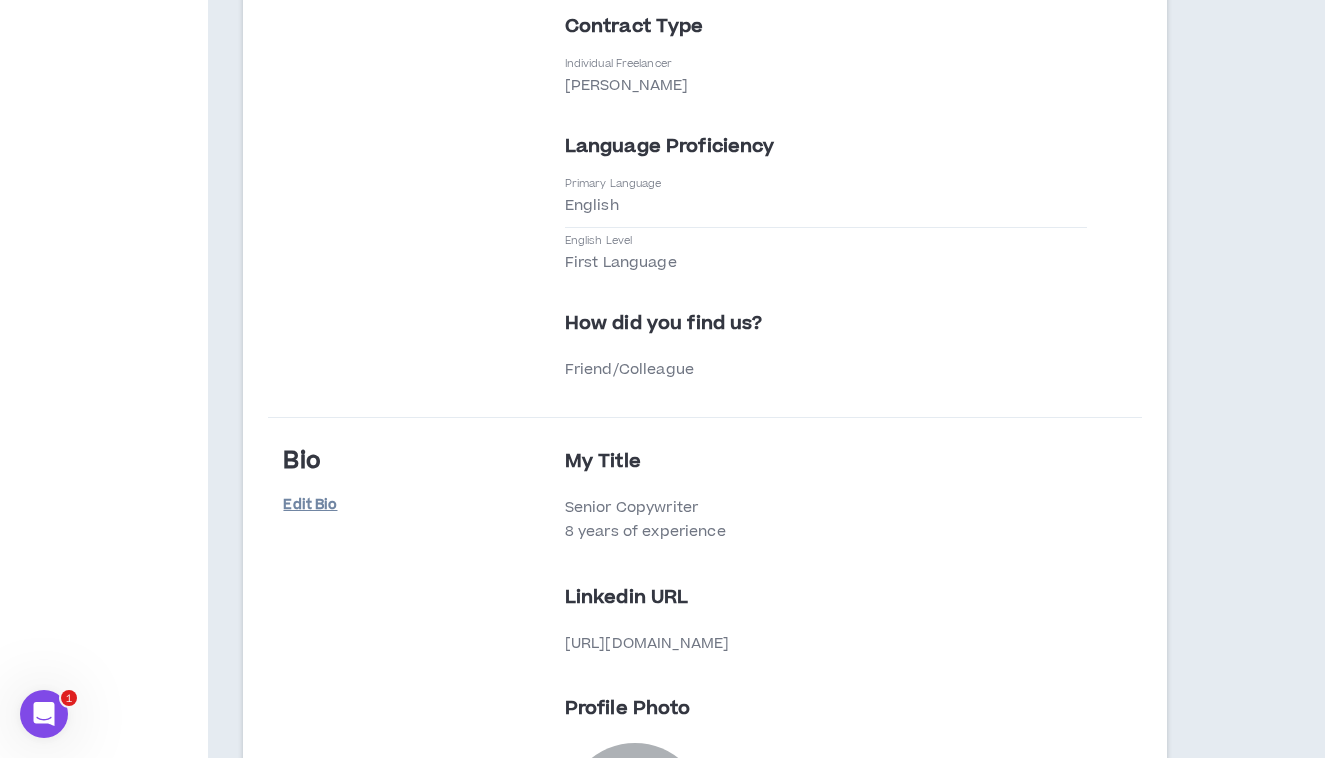 click on "Edit Bio" at bounding box center [333, 505] 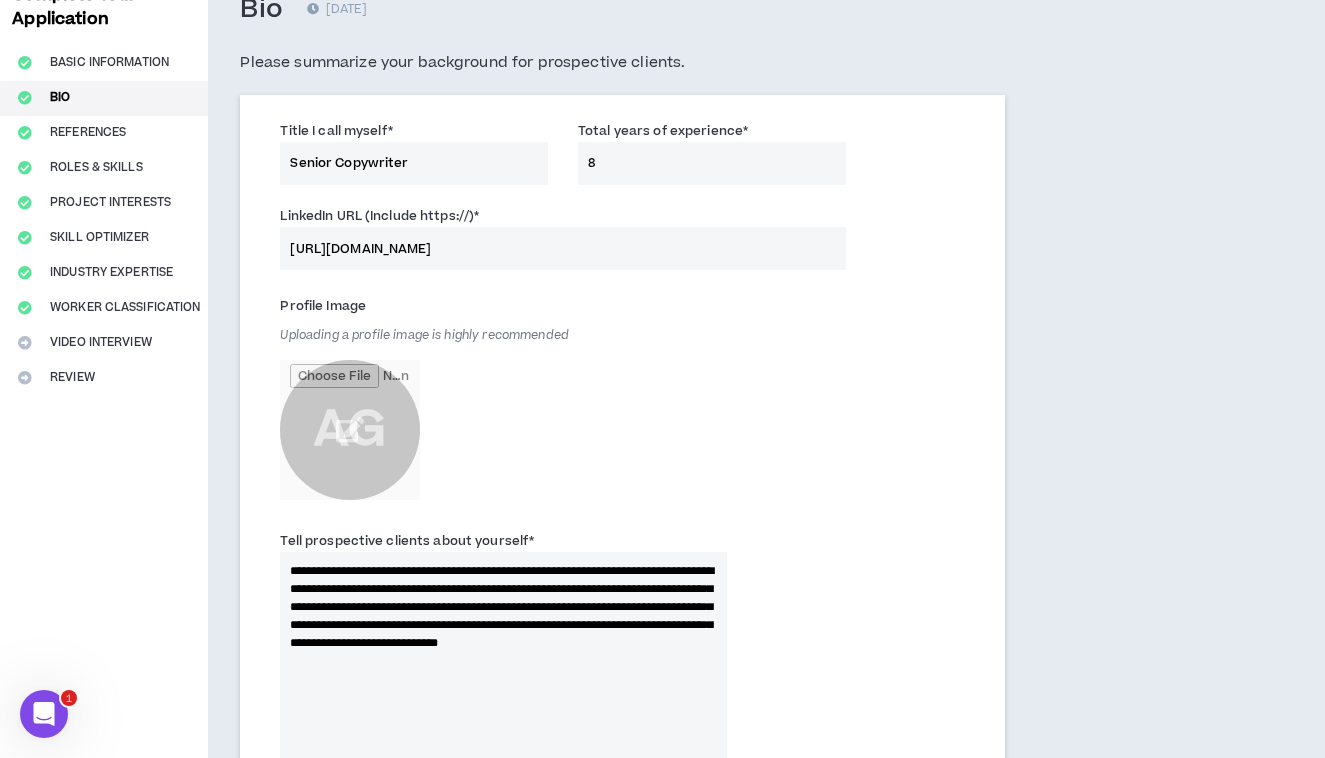 scroll, scrollTop: 0, scrollLeft: 0, axis: both 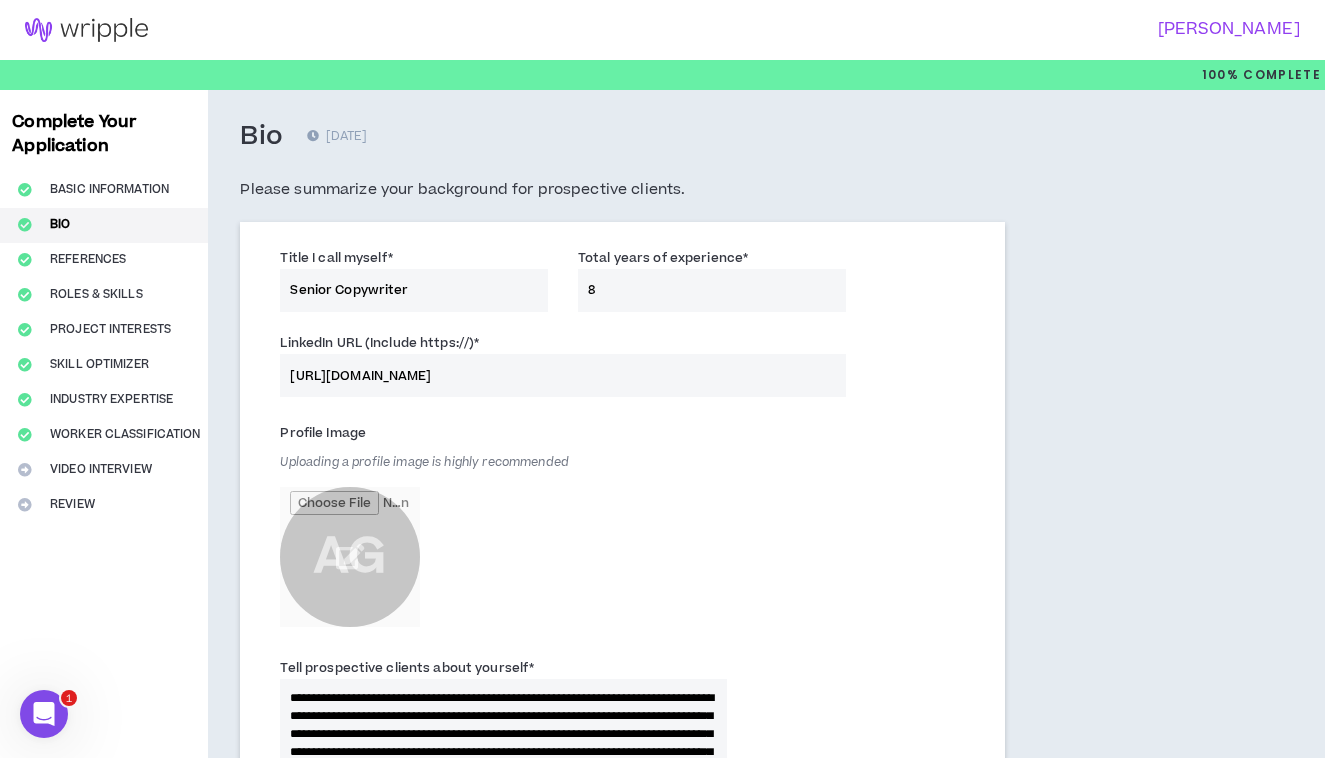 drag, startPoint x: 617, startPoint y: 294, endPoint x: 538, endPoint y: 297, distance: 79.05694 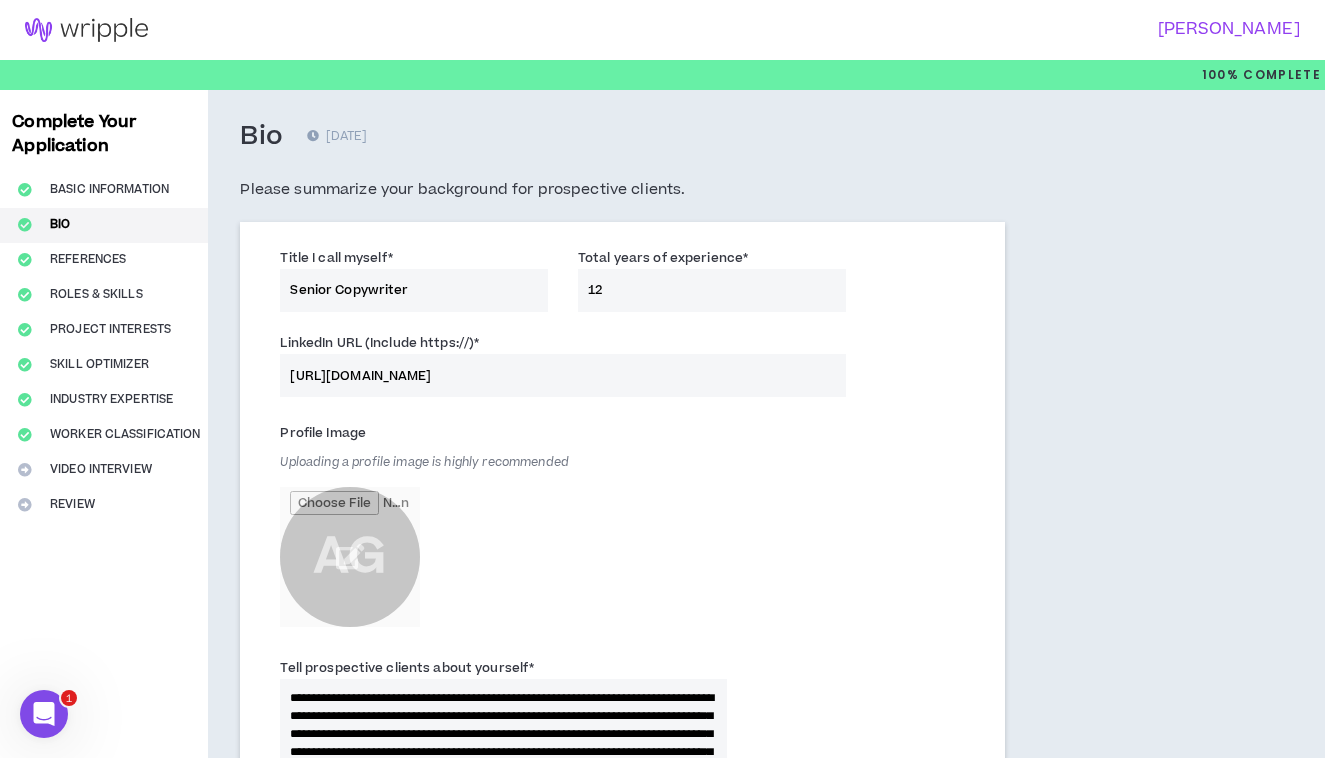 type on "12" 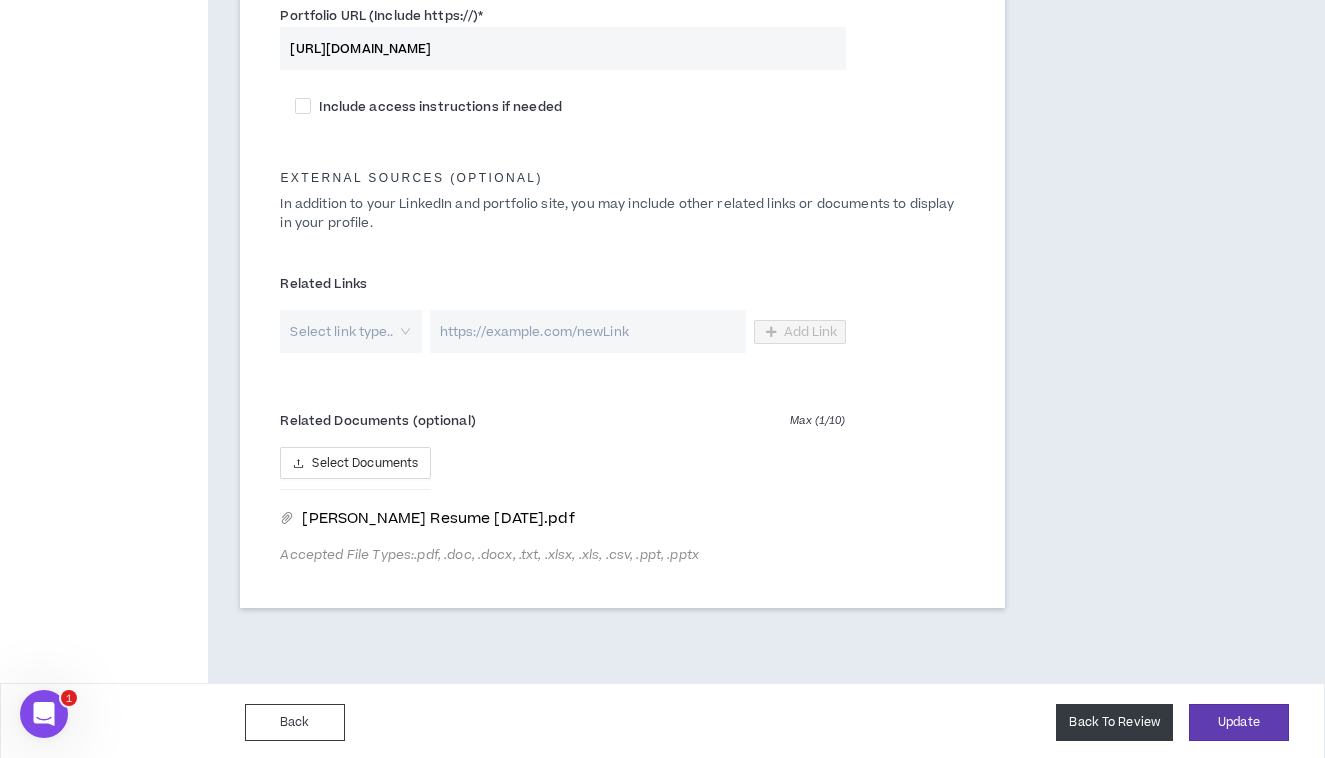 scroll, scrollTop: 1055, scrollLeft: 0, axis: vertical 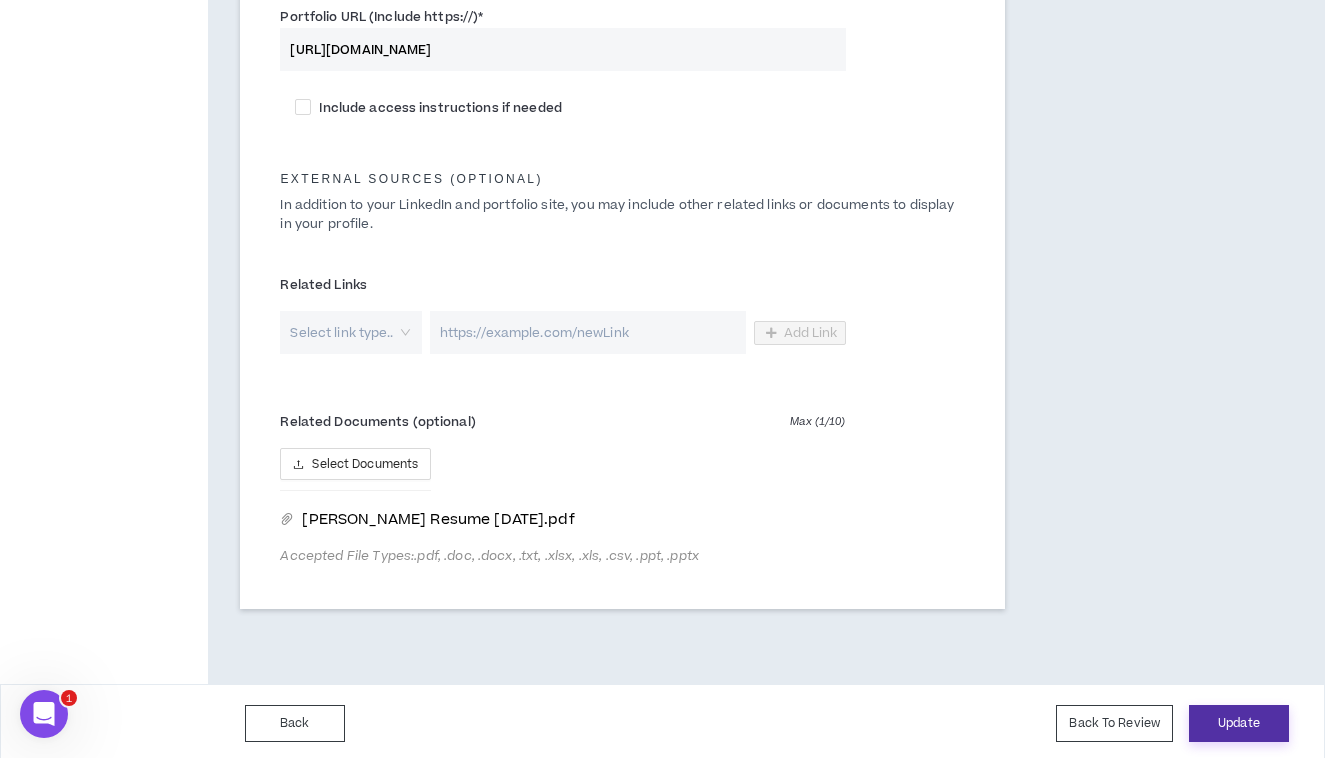 click on "Update" at bounding box center [1239, 723] 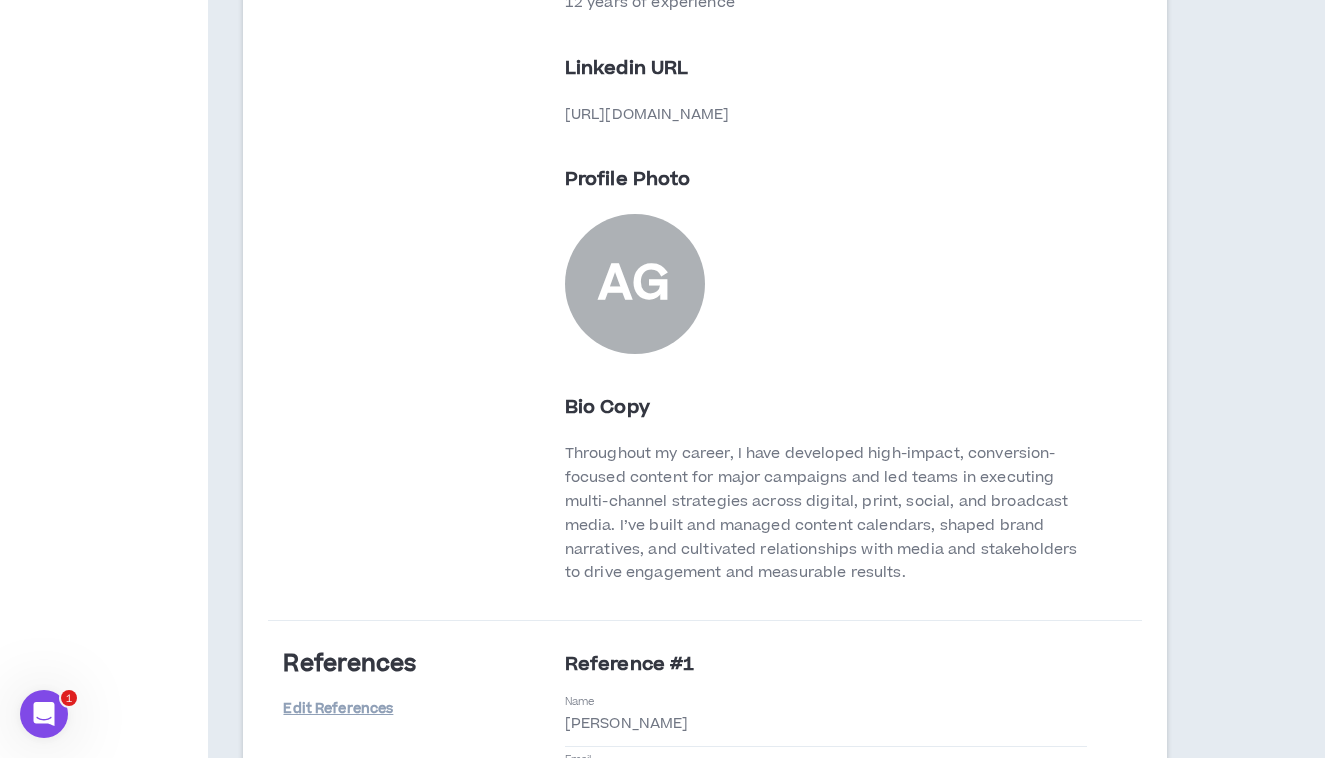scroll, scrollTop: 1080, scrollLeft: 0, axis: vertical 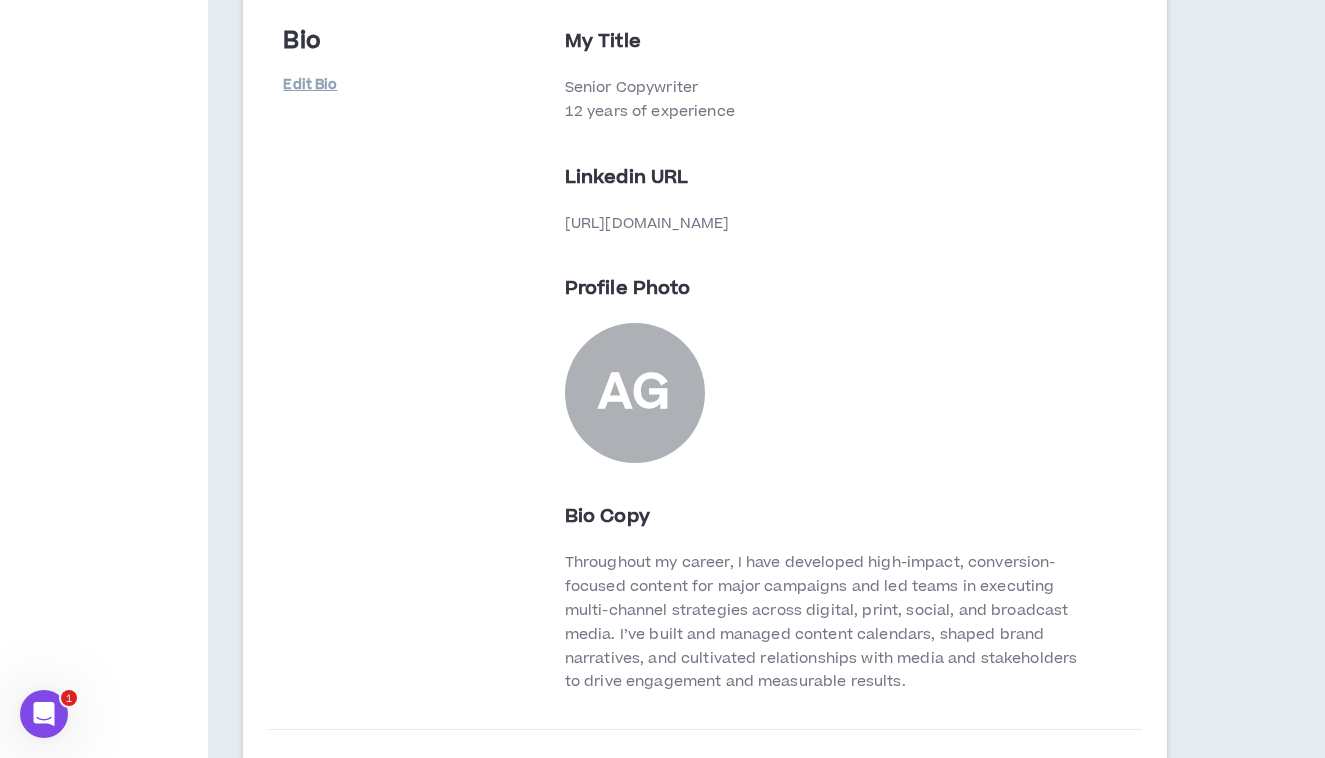 click on "AG" at bounding box center [634, 393] 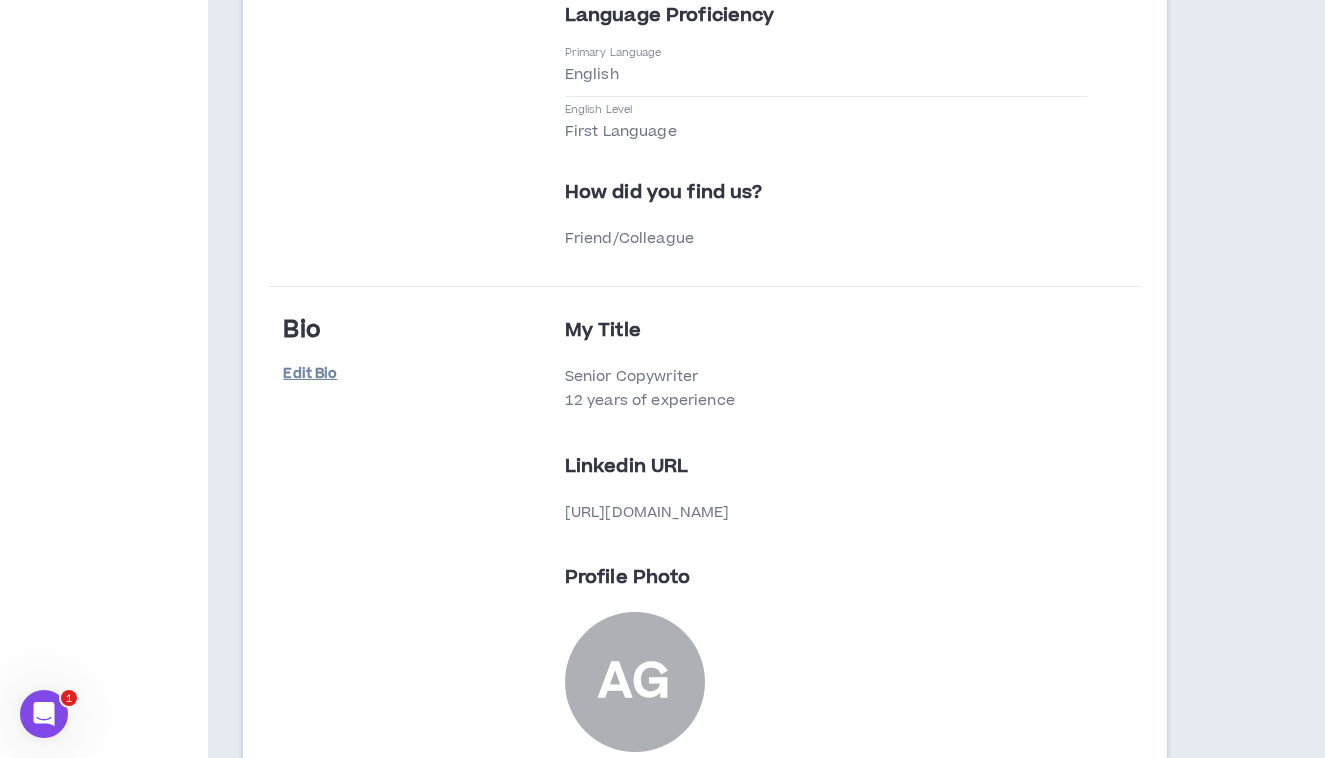 click on "Edit Bio" at bounding box center (333, 374) 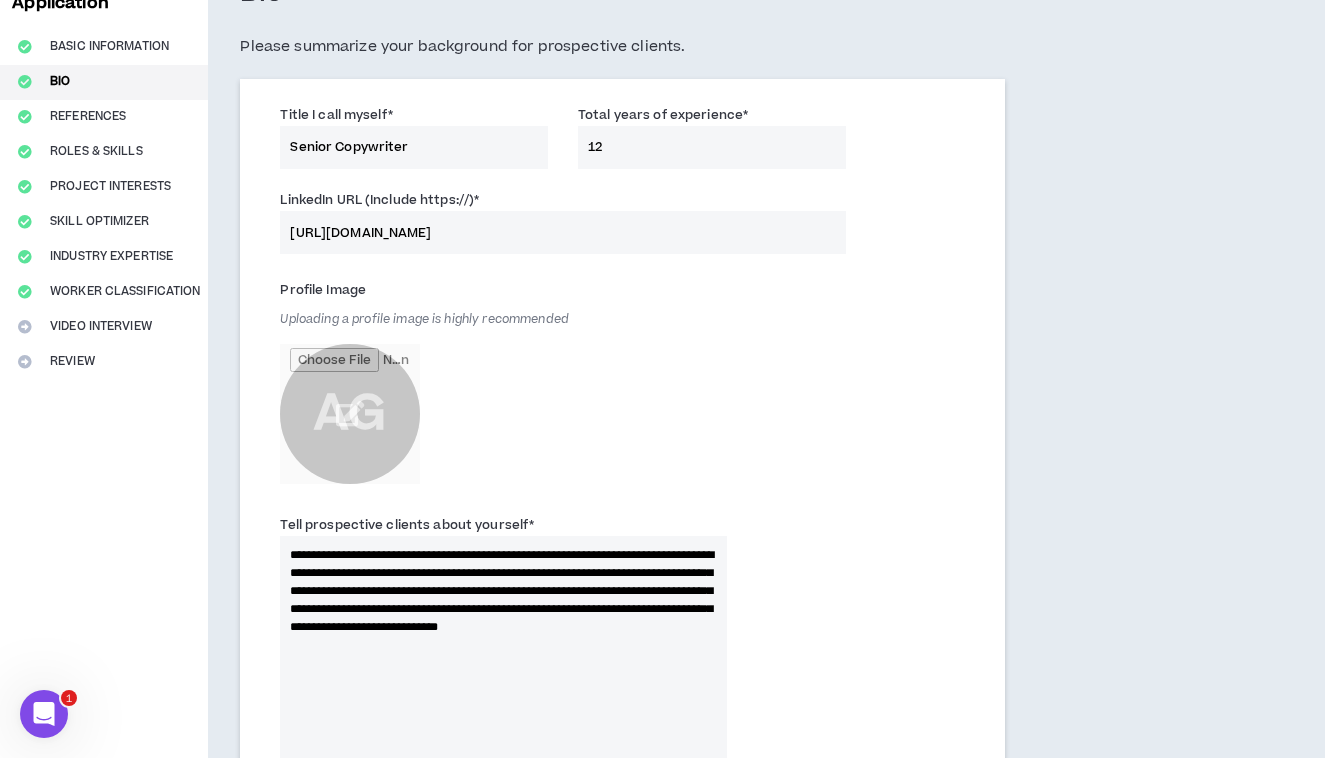 scroll, scrollTop: 0, scrollLeft: 0, axis: both 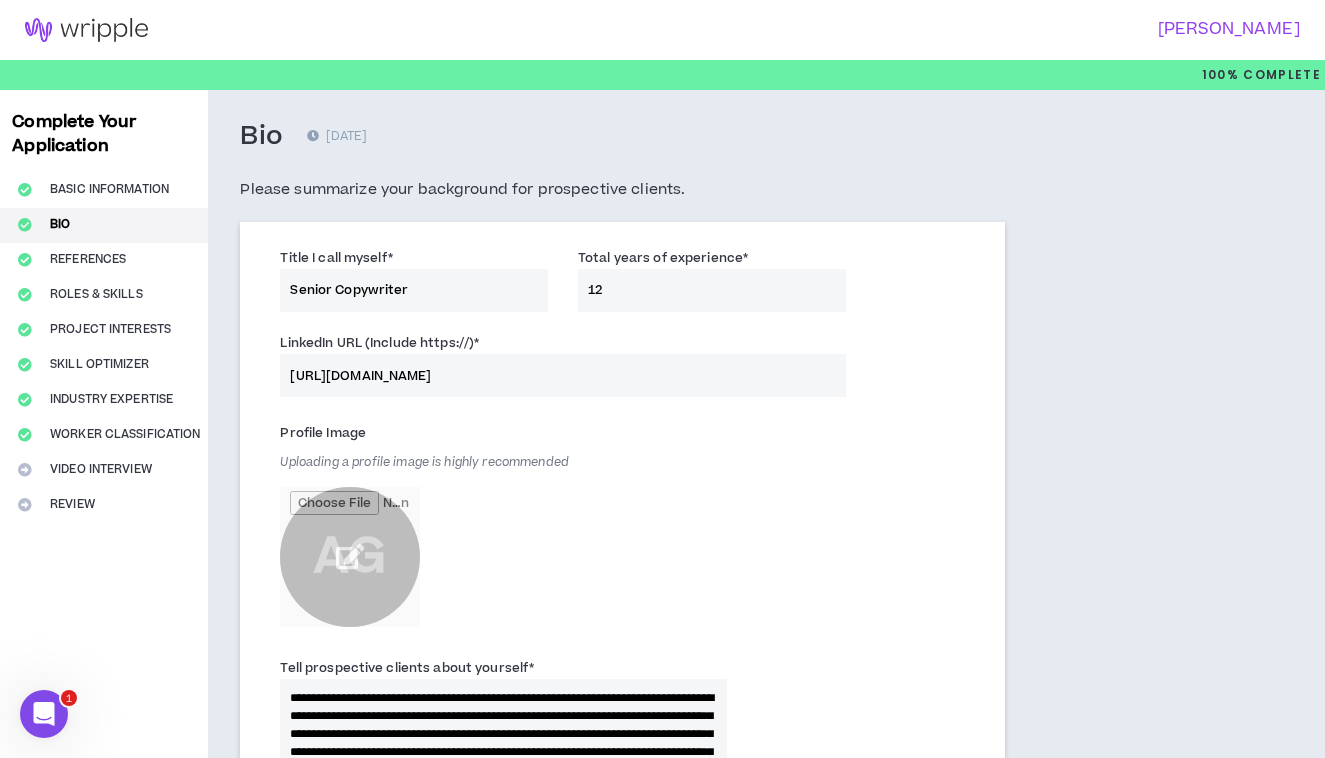 click at bounding box center [350, 557] 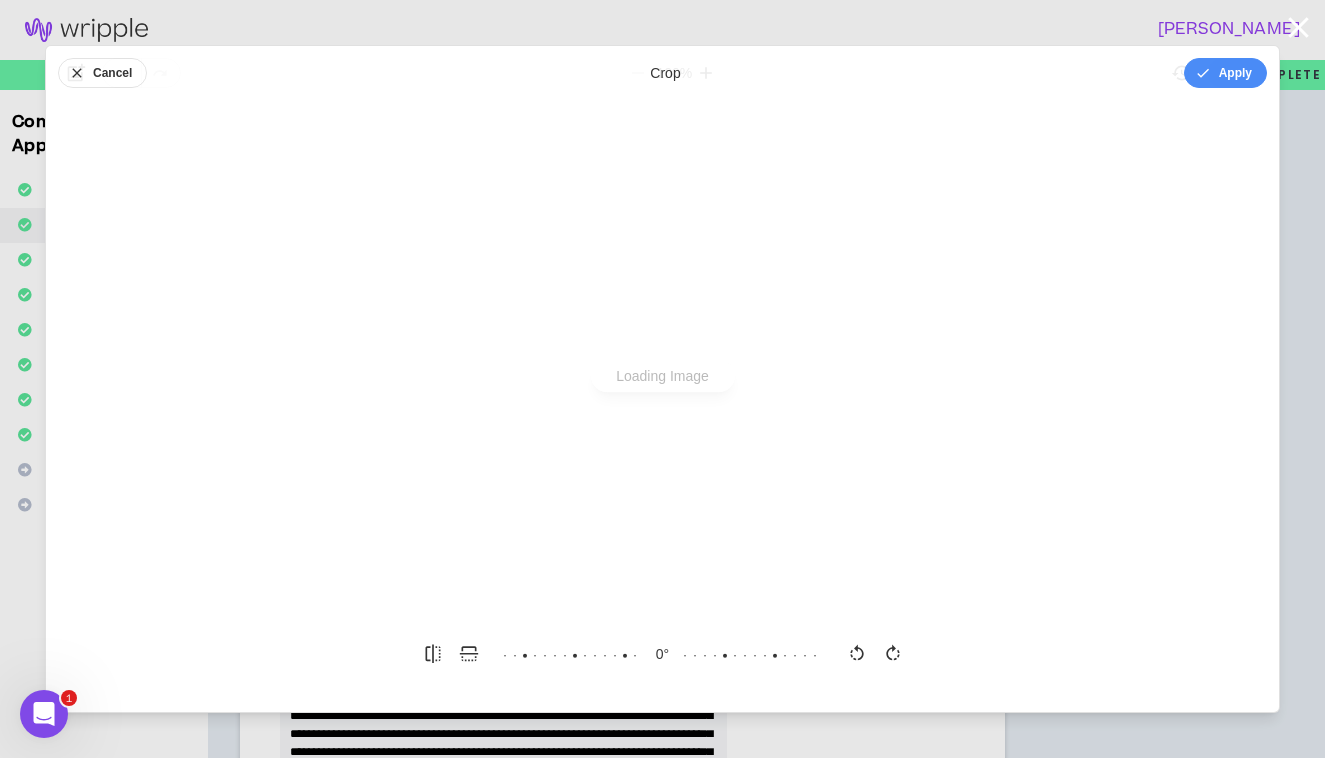 scroll, scrollTop: 0, scrollLeft: 0, axis: both 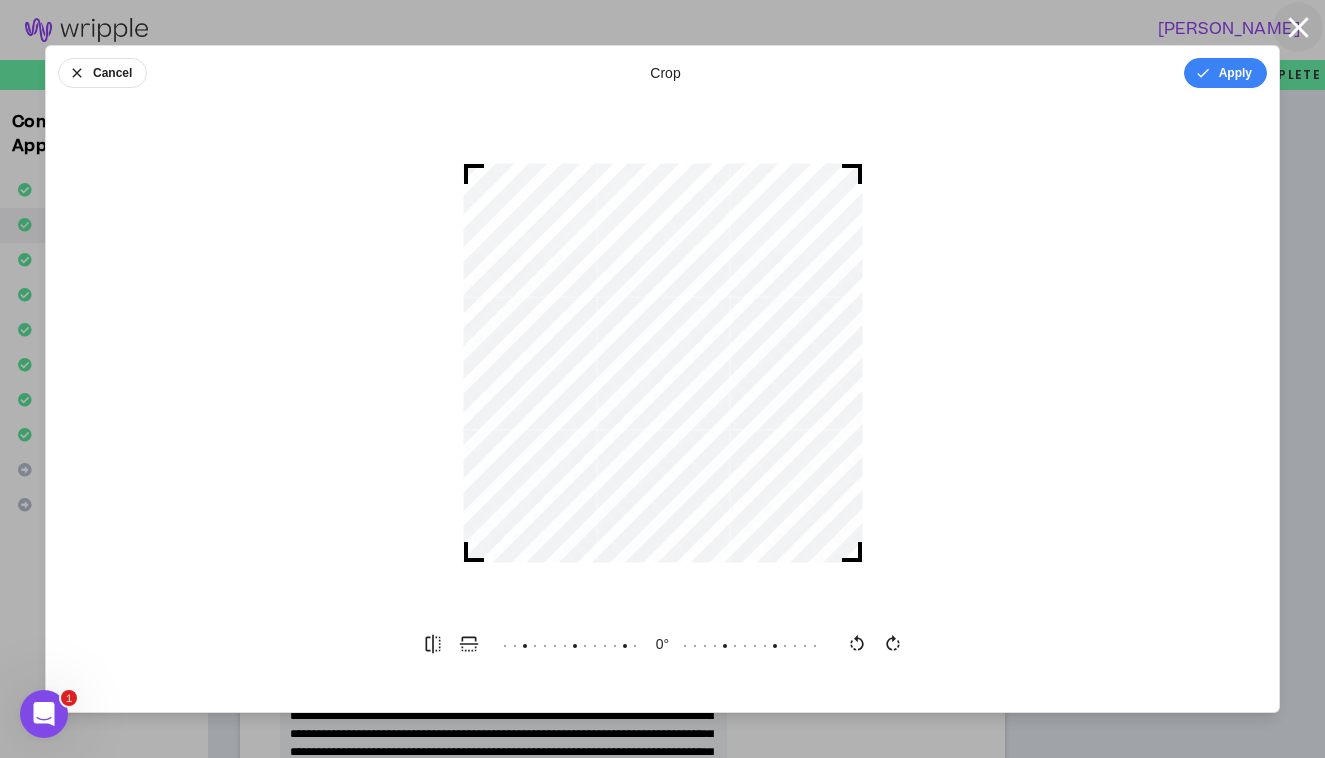 click 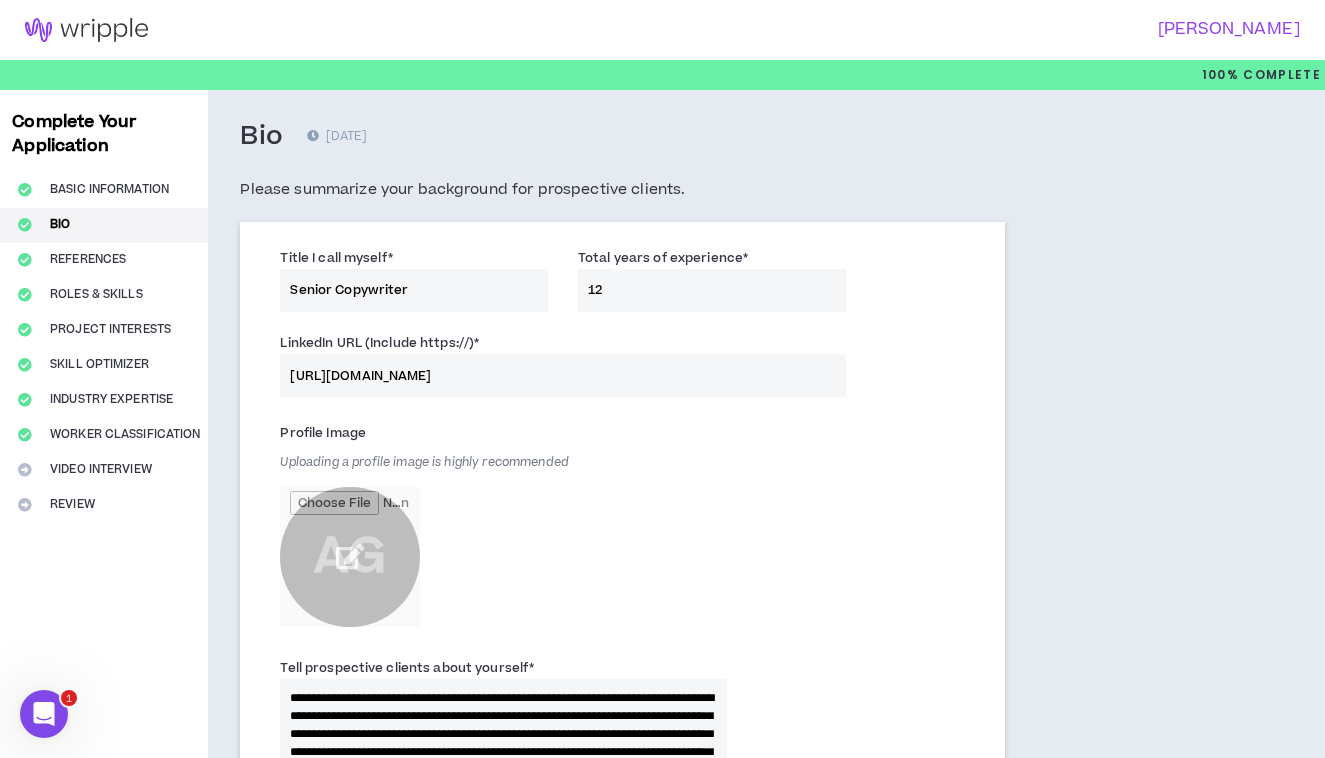 click at bounding box center (350, 557) 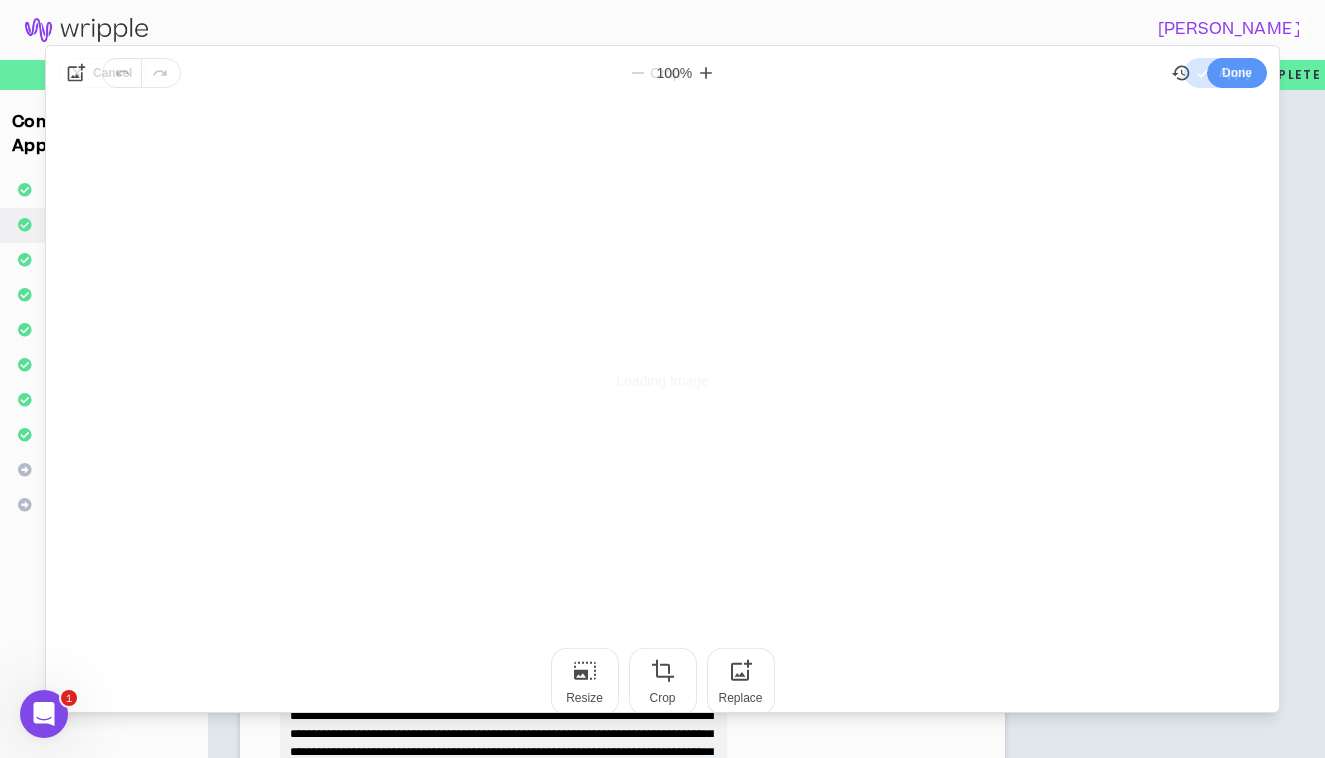 scroll, scrollTop: 0, scrollLeft: 0, axis: both 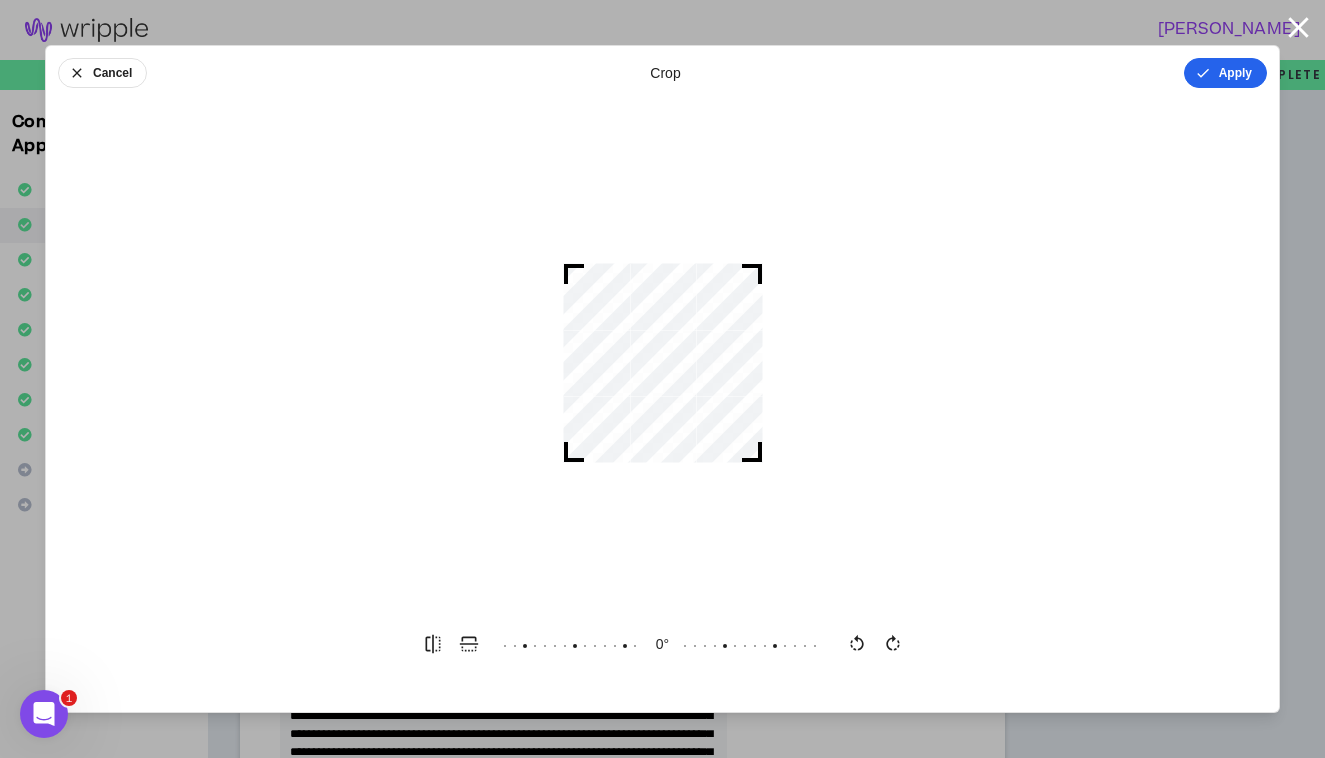 click 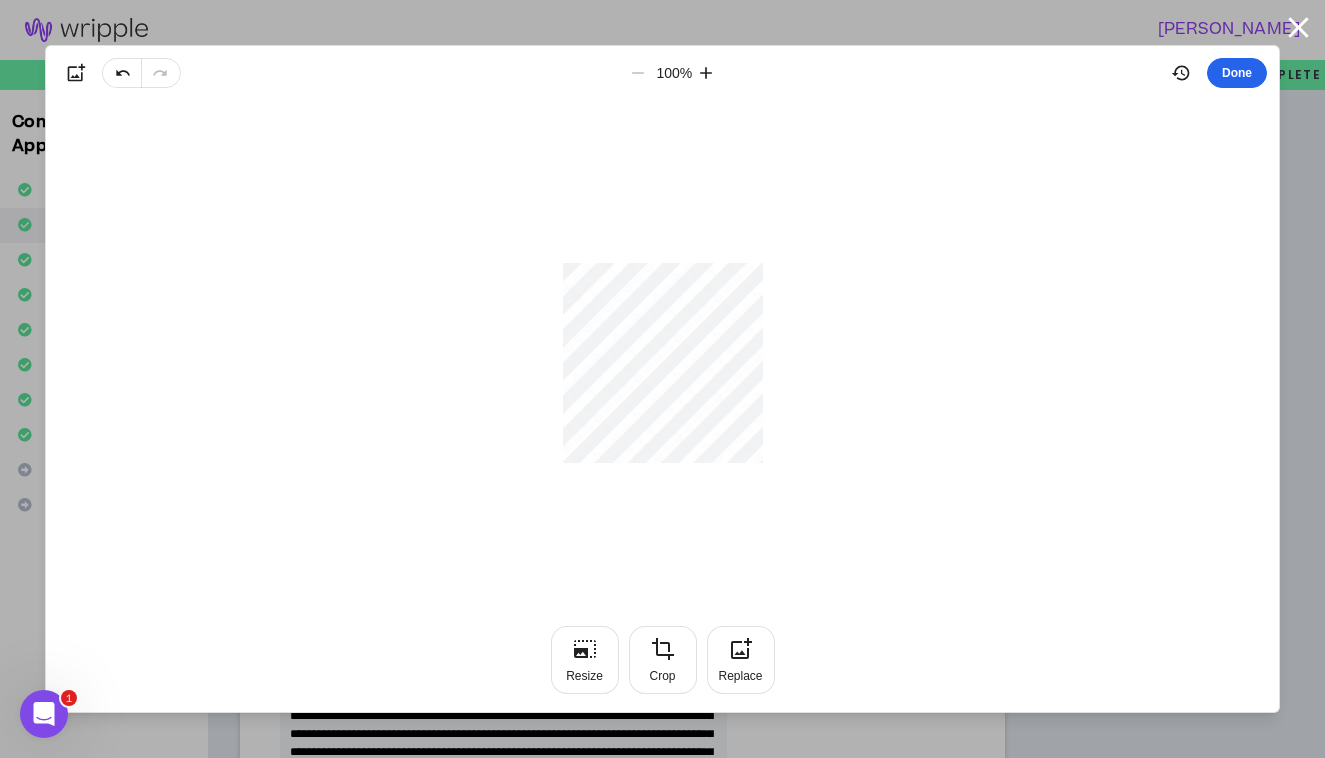 click on "Done" at bounding box center (1237, 73) 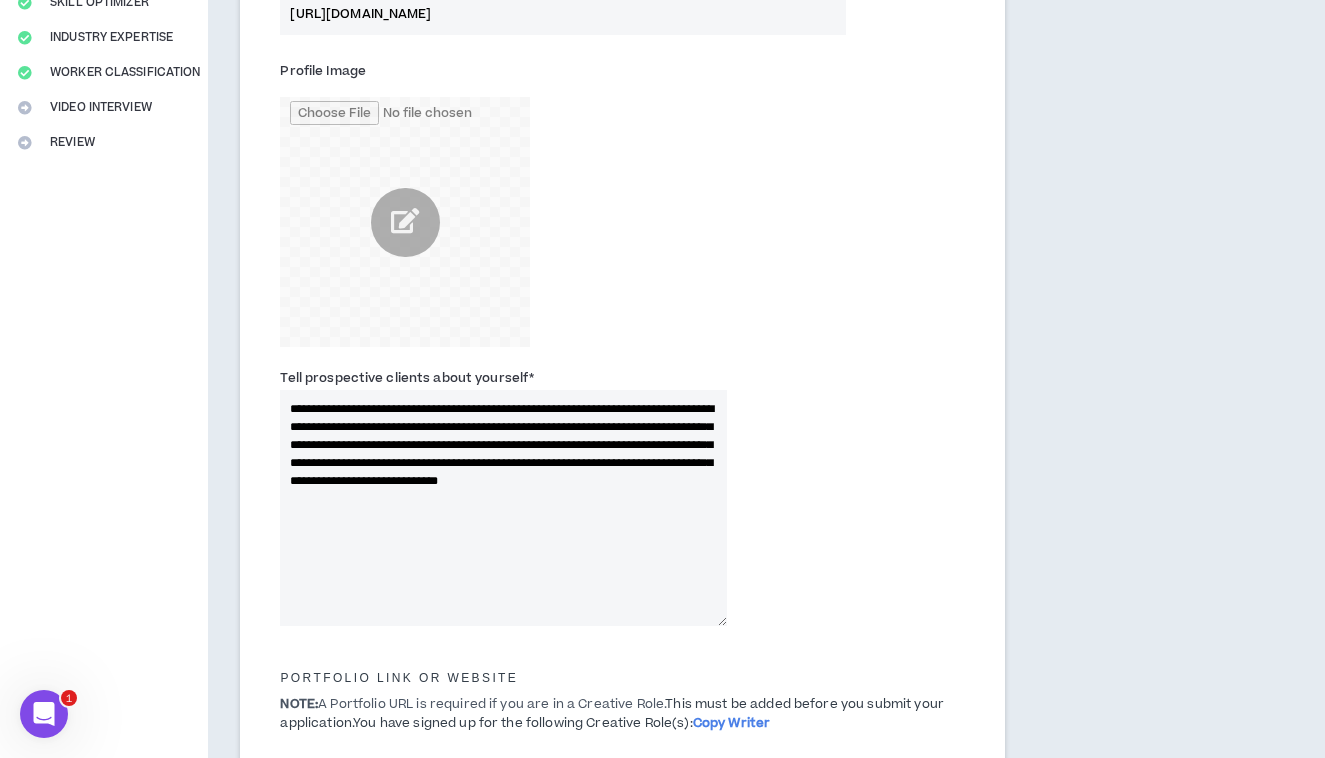 scroll, scrollTop: 708, scrollLeft: 0, axis: vertical 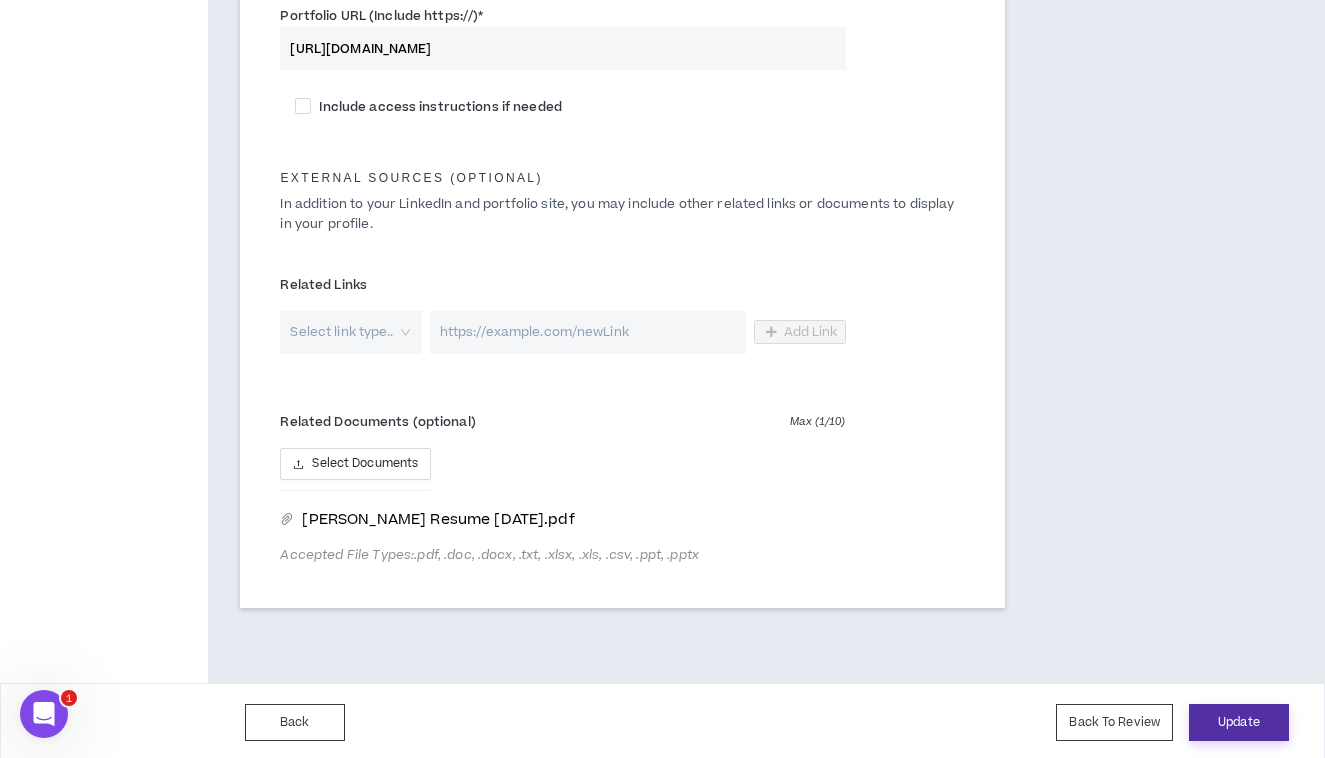 click on "Update" at bounding box center (1239, 722) 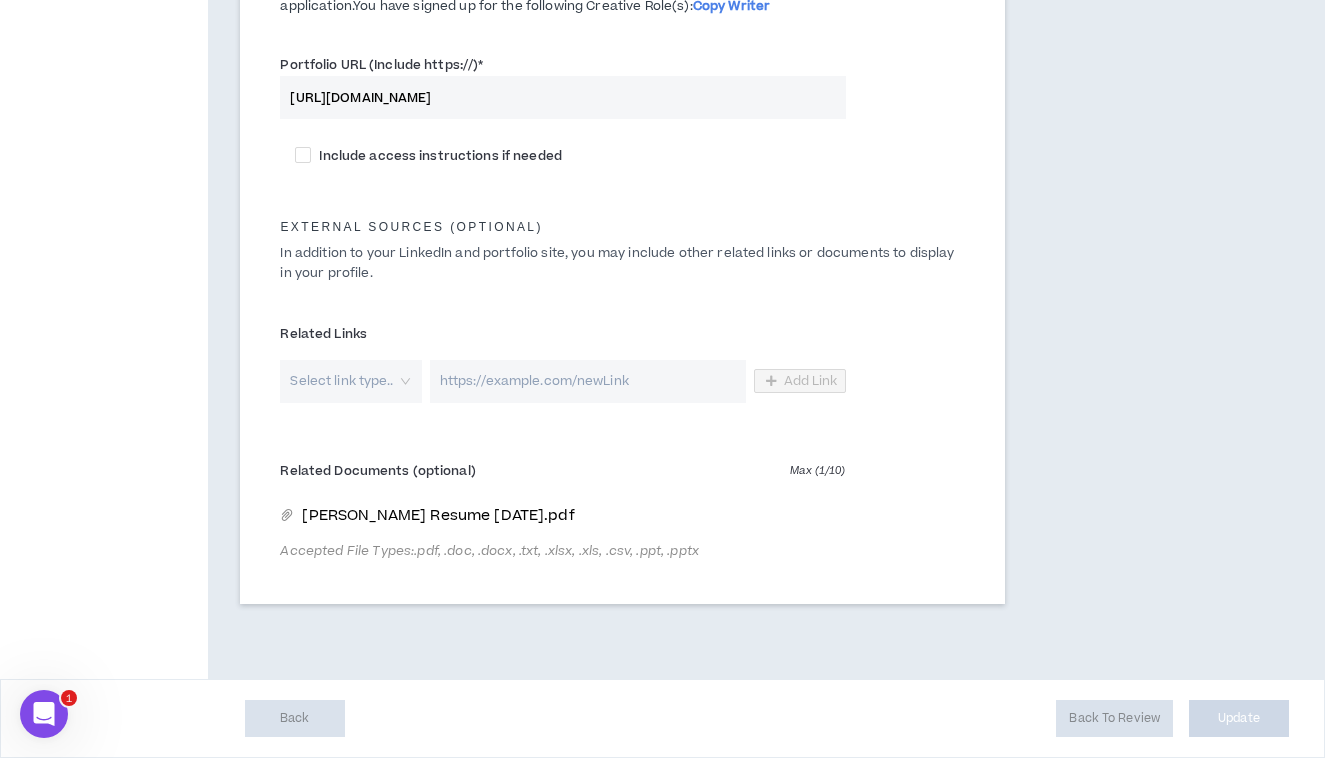 scroll, scrollTop: 1075, scrollLeft: 0, axis: vertical 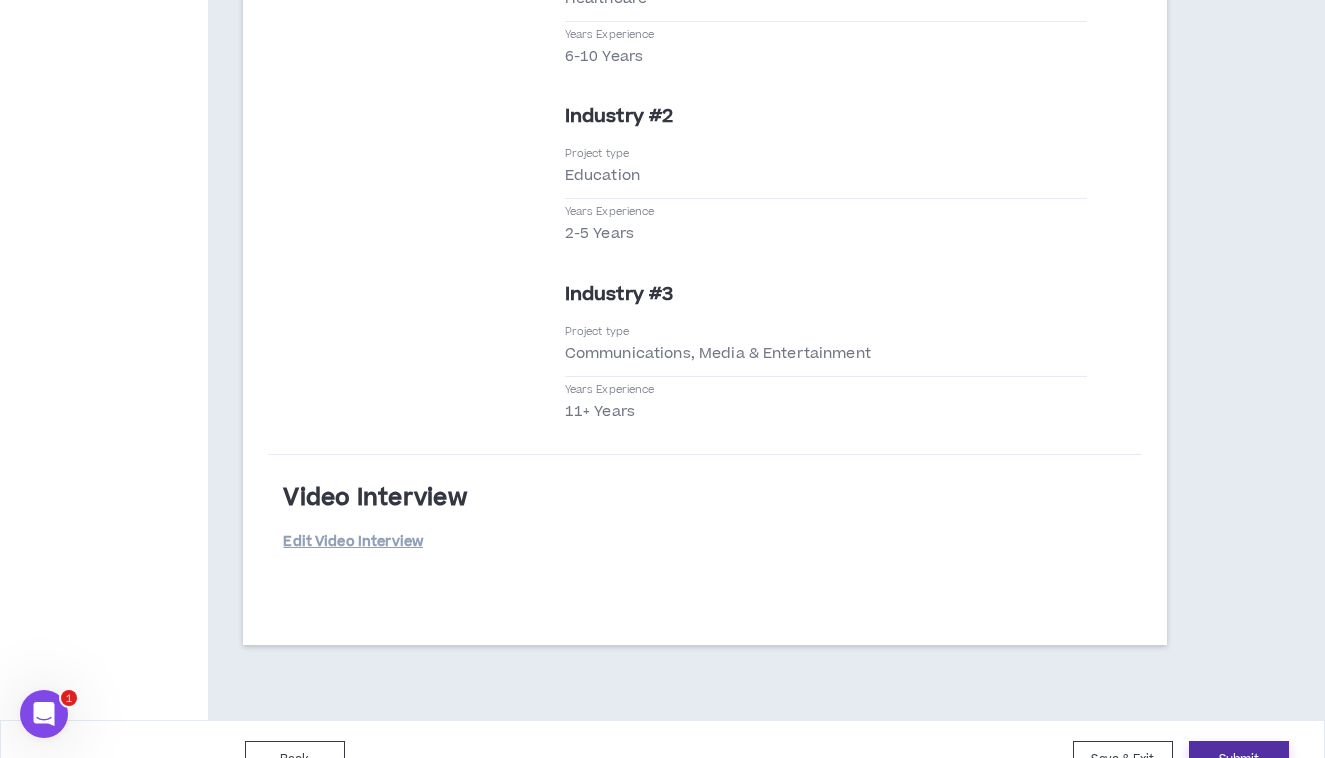 click on "Submit" at bounding box center (1239, 759) 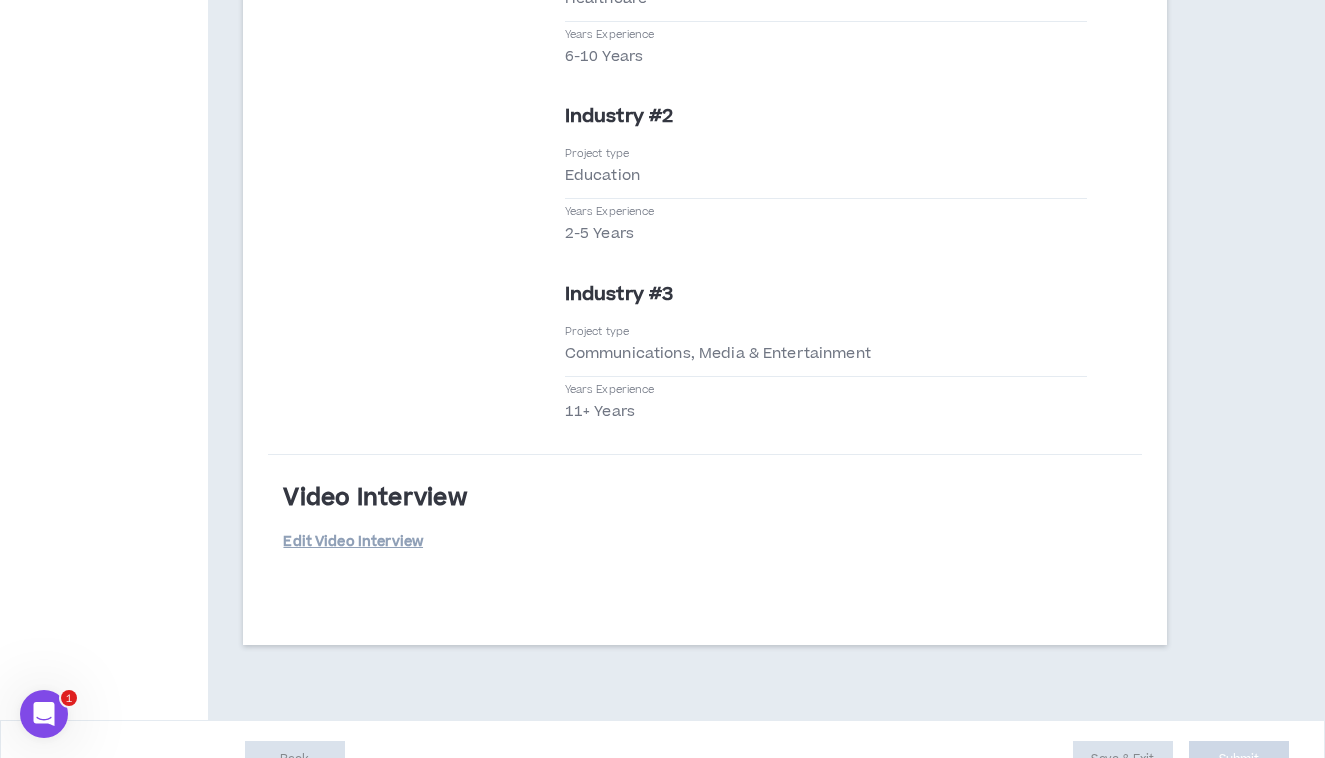 scroll, scrollTop: 0, scrollLeft: 0, axis: both 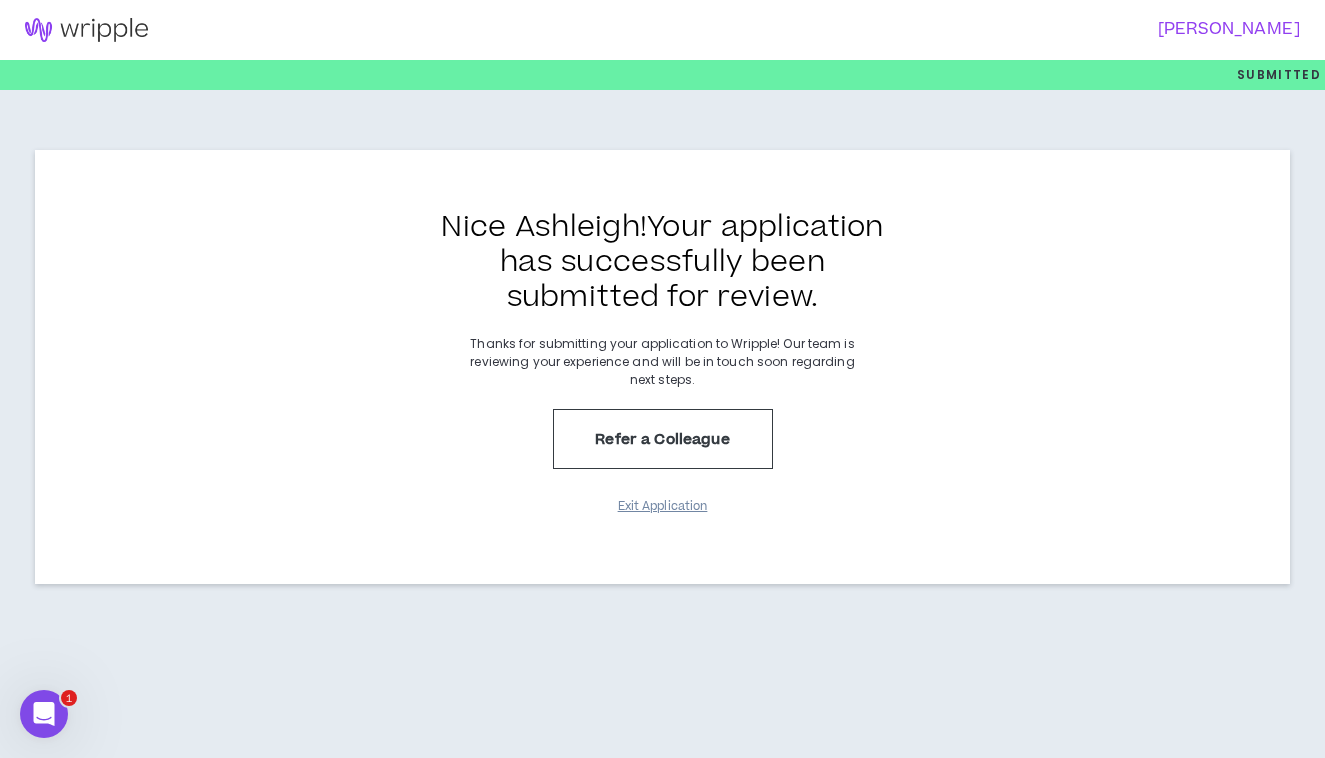 click on "Exit Application" at bounding box center [663, 506] 